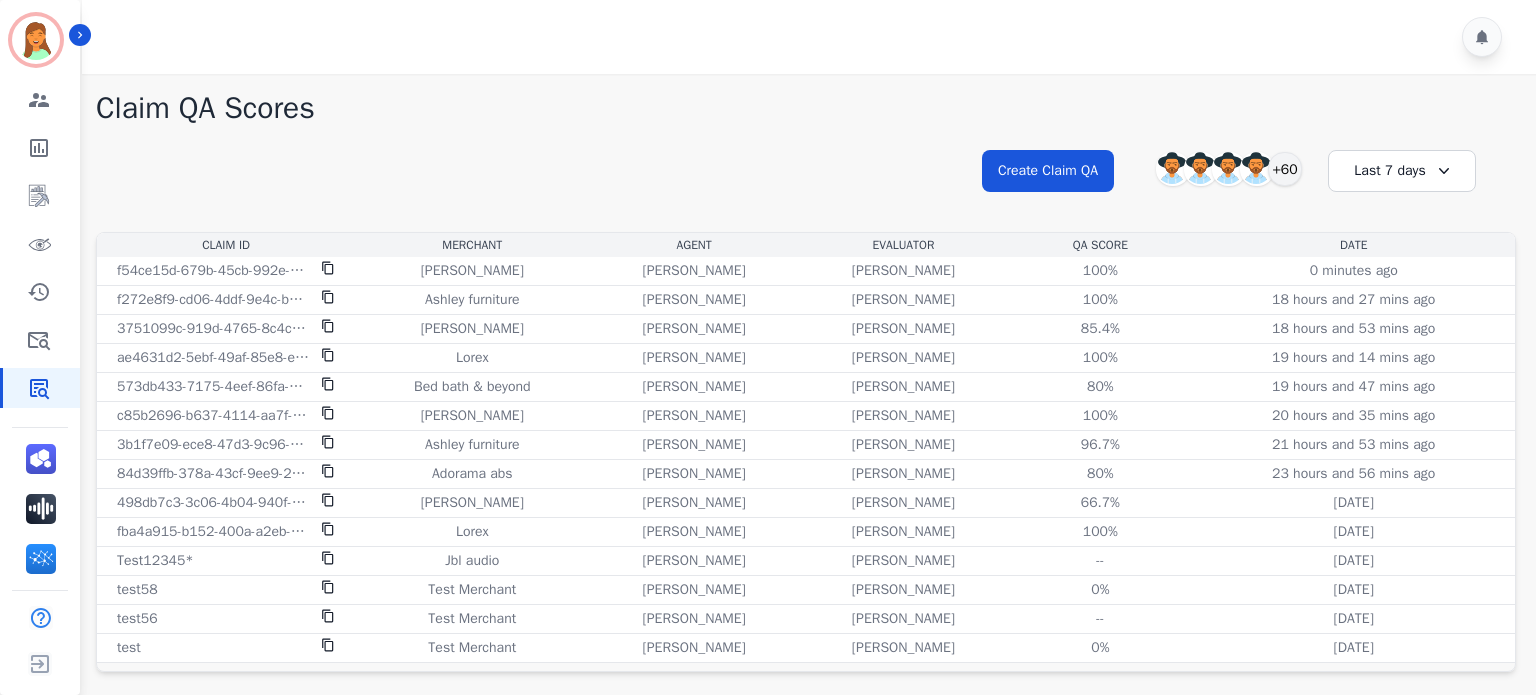 scroll, scrollTop: 0, scrollLeft: 0, axis: both 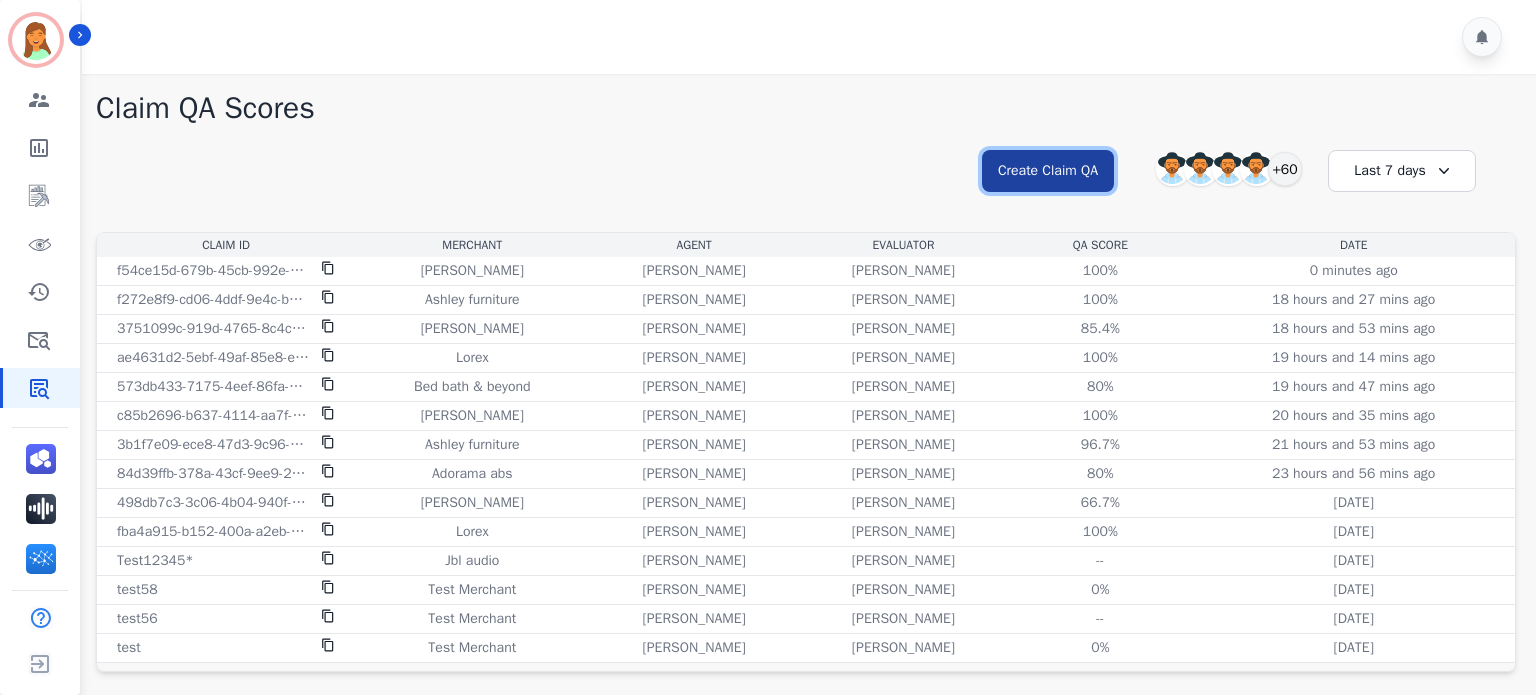 click on "Create Claim QA" at bounding box center [1048, 171] 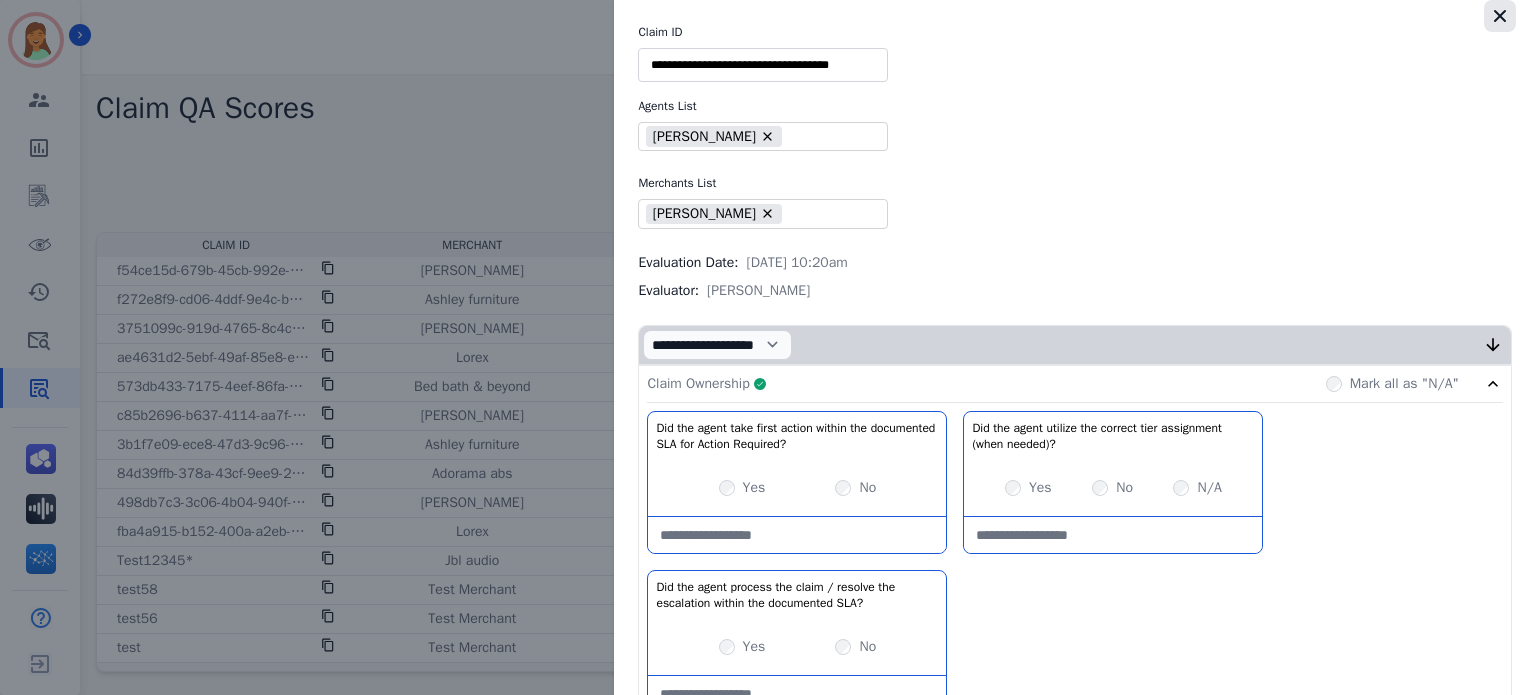 click at bounding box center (1500, 16) 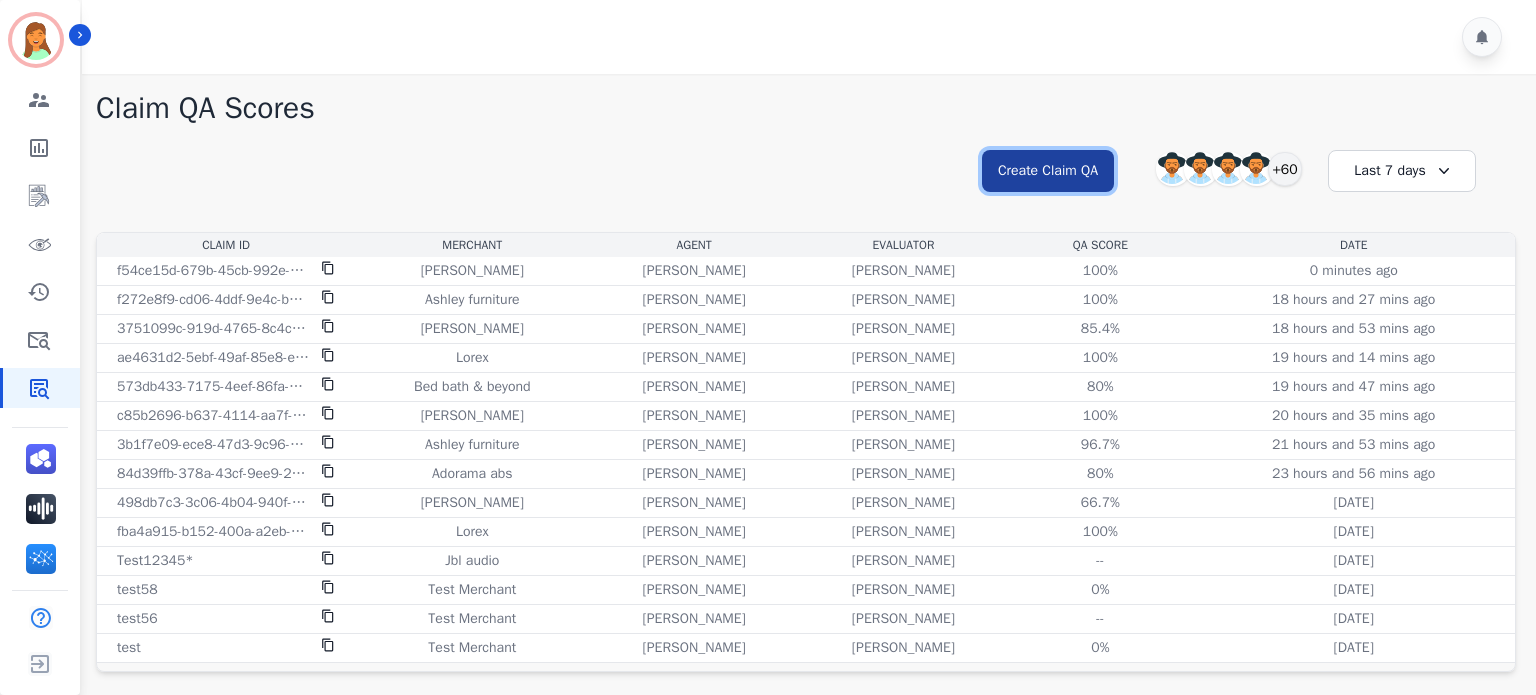 click on "Create Claim QA" at bounding box center [1048, 171] 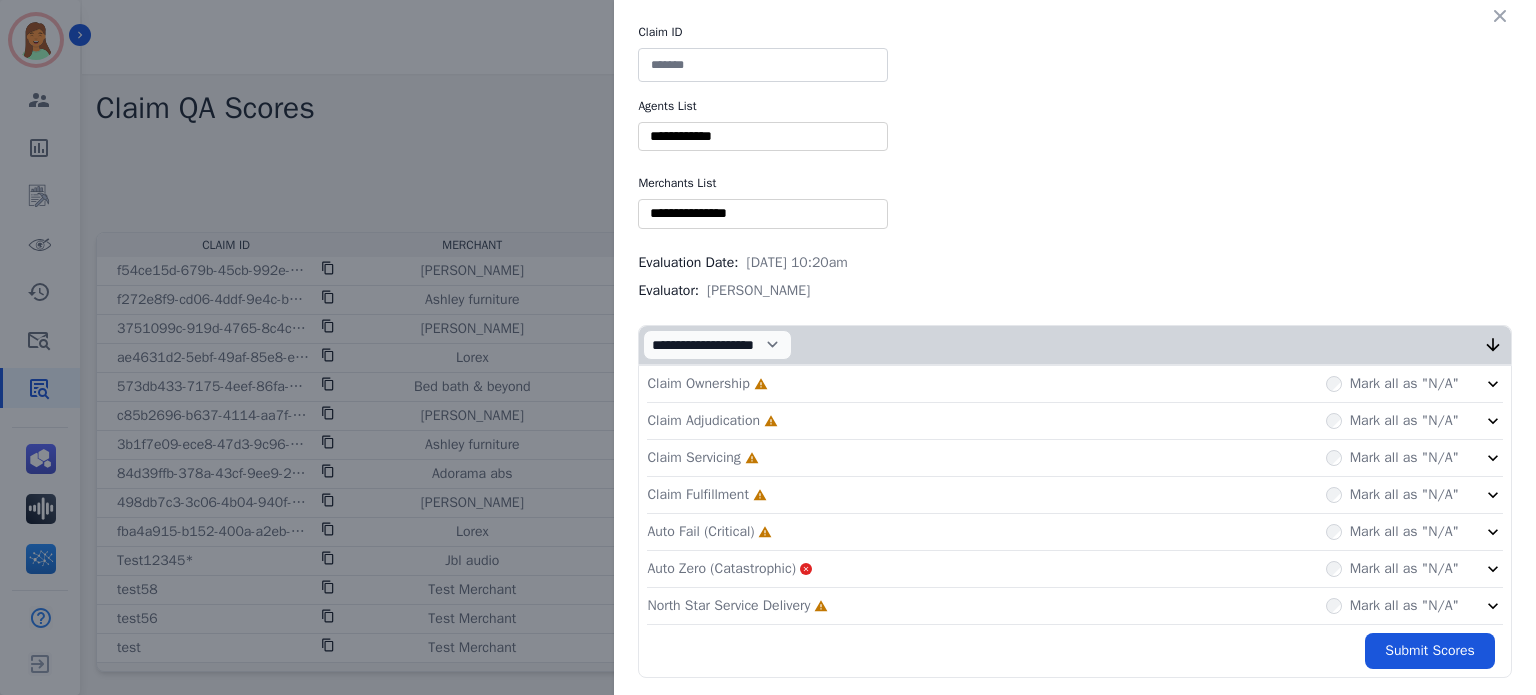 click at bounding box center (763, 65) 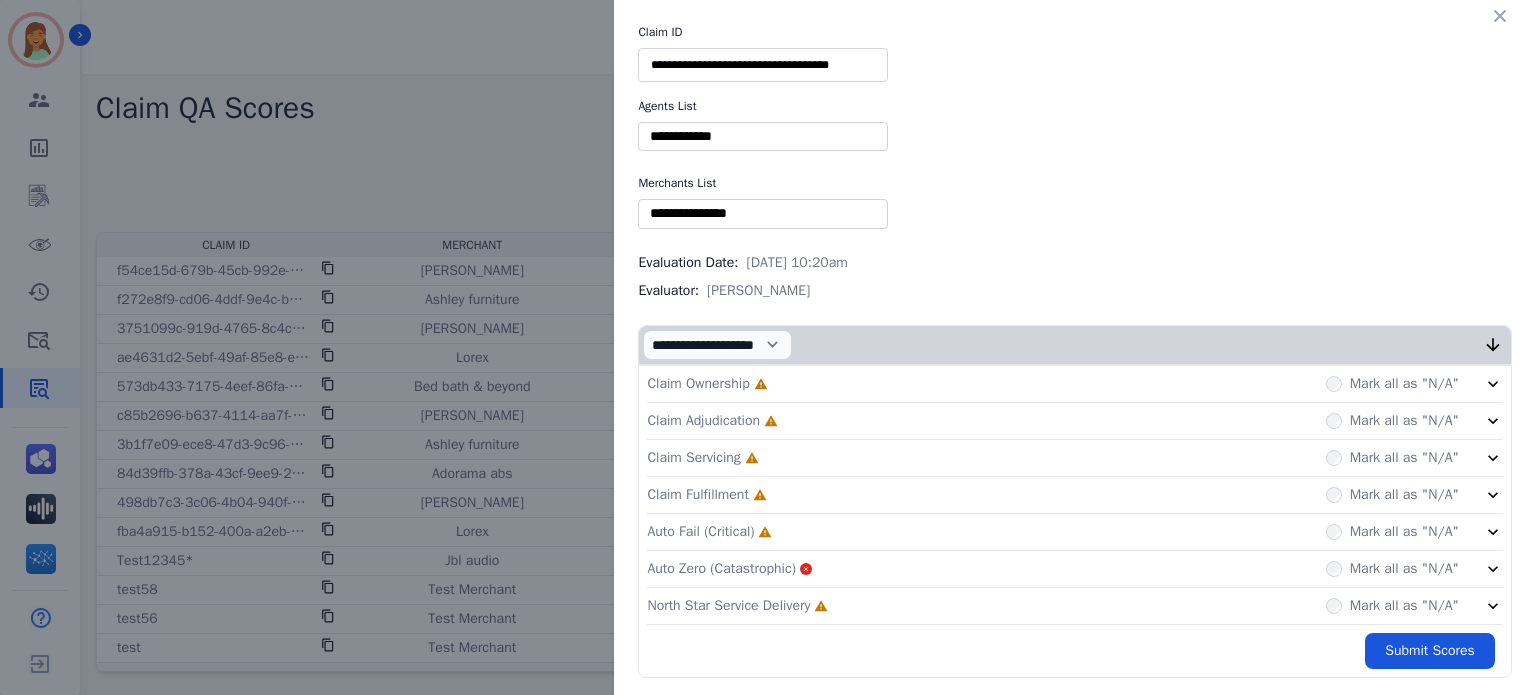 type on "**********" 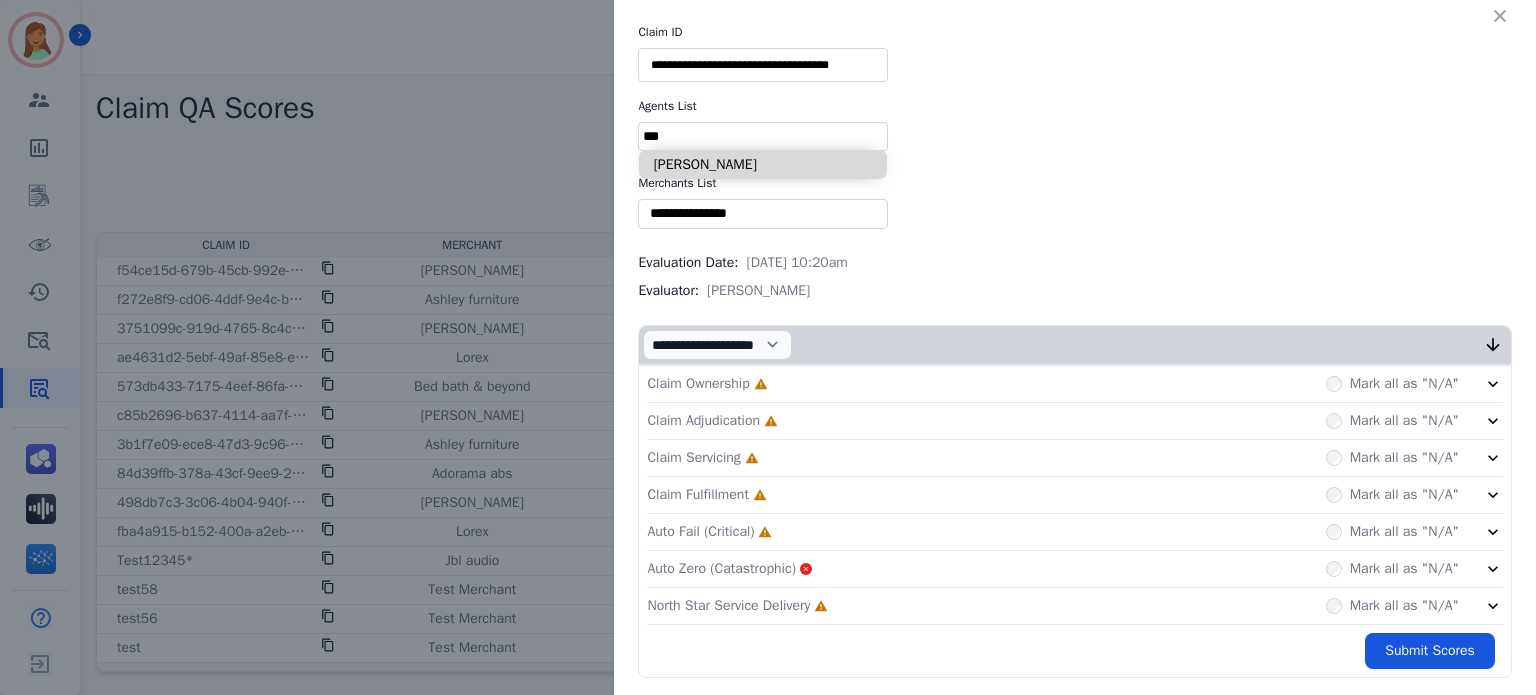 type on "***" 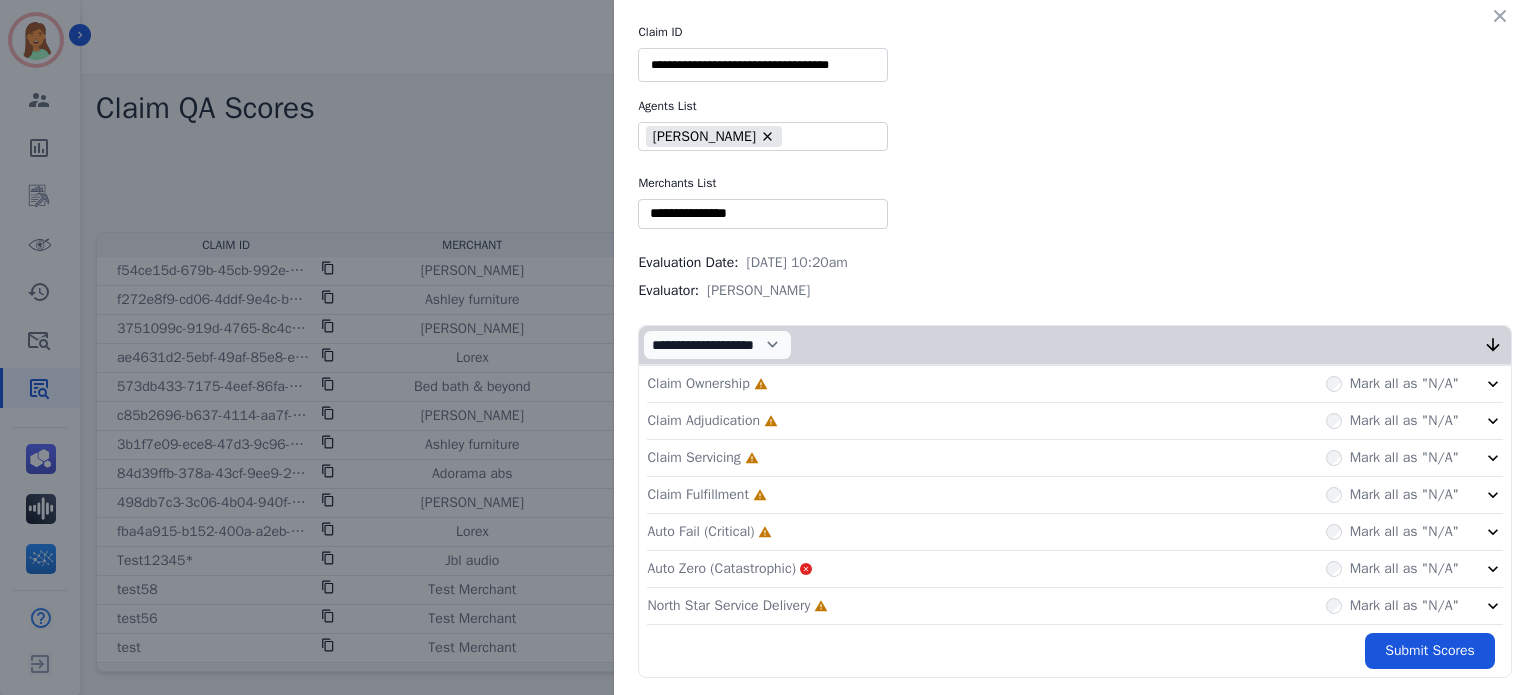 click on "**             Blue tiger   Calpak   Watch warehouse   Nomad wheels   Scan sound inc   Sleep organics   Modern leisure   Treadmill outlet   Painted fox homes   Sportrx   Lensdirect   2loud 2bad   Moment   Thepulsebeats   Premier sheds direct   Fitment industries   [PERSON_NAME]   Silpada   Outcast garage   Jbl audio" at bounding box center (763, 213) 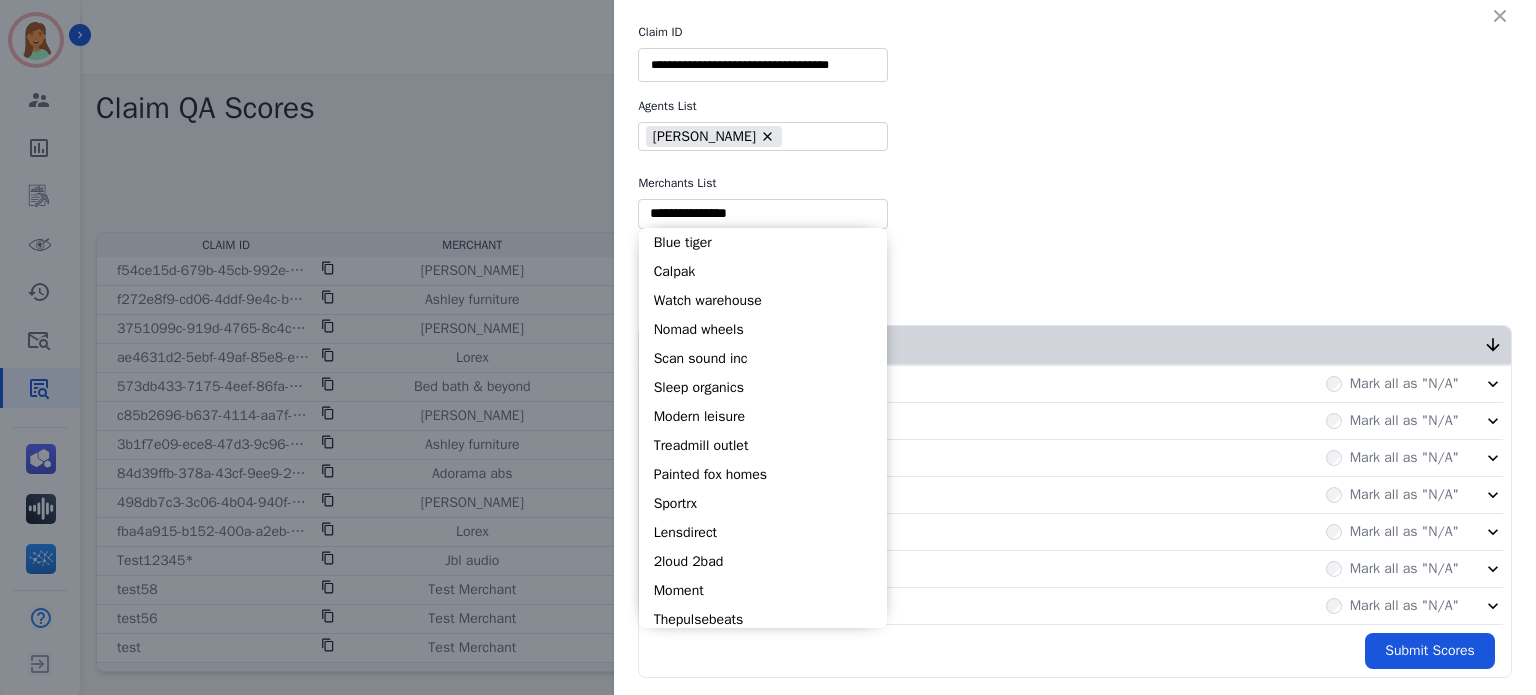 click on "**             Blue tiger   Calpak   Watch warehouse   Nomad wheels   Scan sound inc   Sleep organics   Modern leisure   Treadmill outlet   Painted fox homes   Sportrx   Lensdirect   2loud 2bad   Moment   Thepulsebeats   Premier sheds direct   Fitment industries   [PERSON_NAME]   Silpada   Outcast garage   Jbl audio" at bounding box center (763, 213) 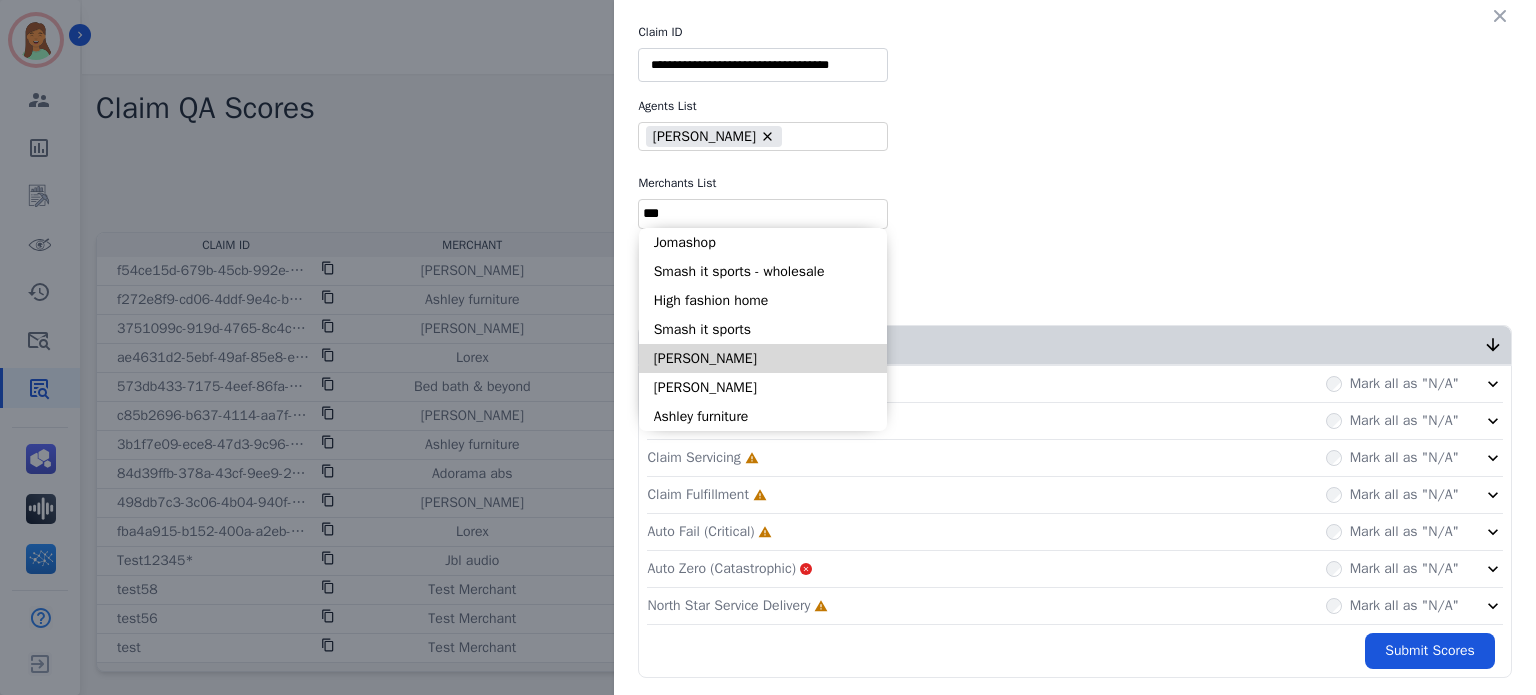 type on "***" 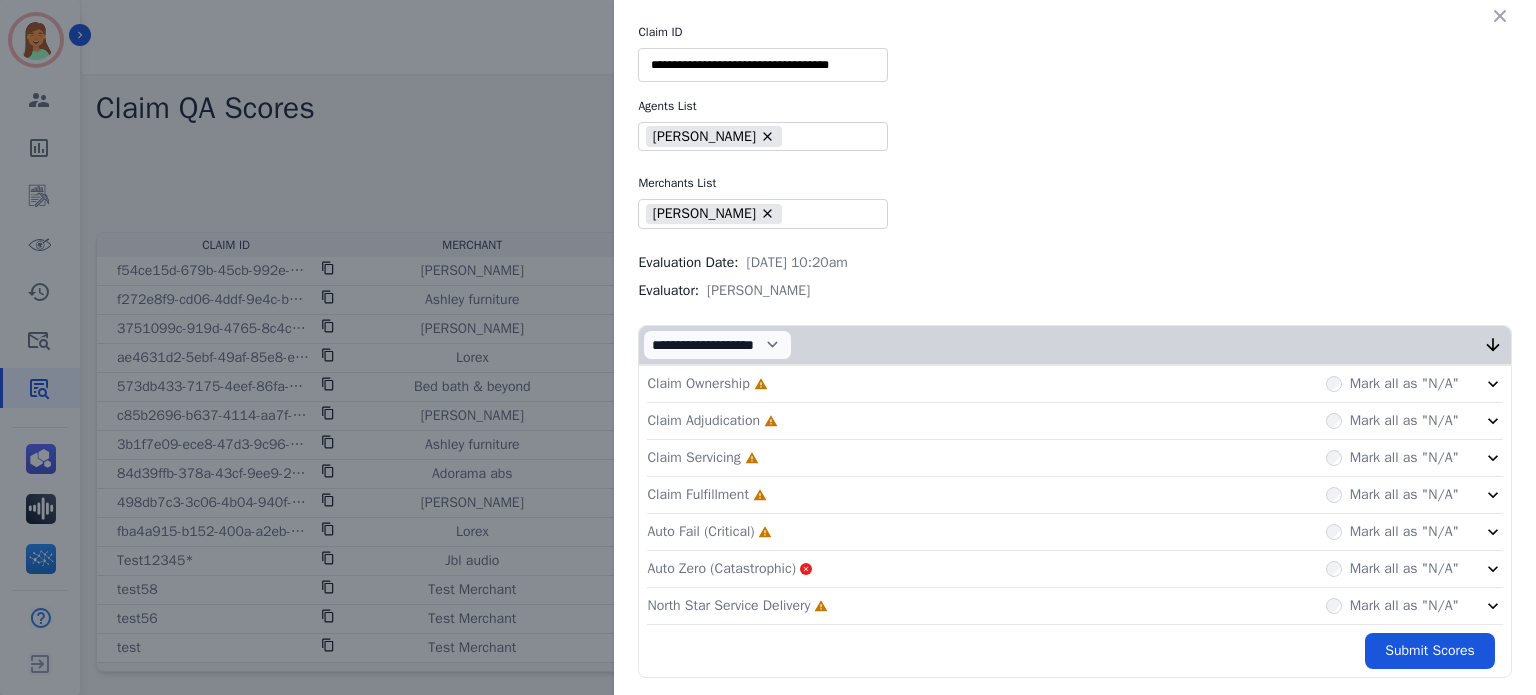 drag, startPoint x: 770, startPoint y: 603, endPoint x: 776, endPoint y: 551, distance: 52.34501 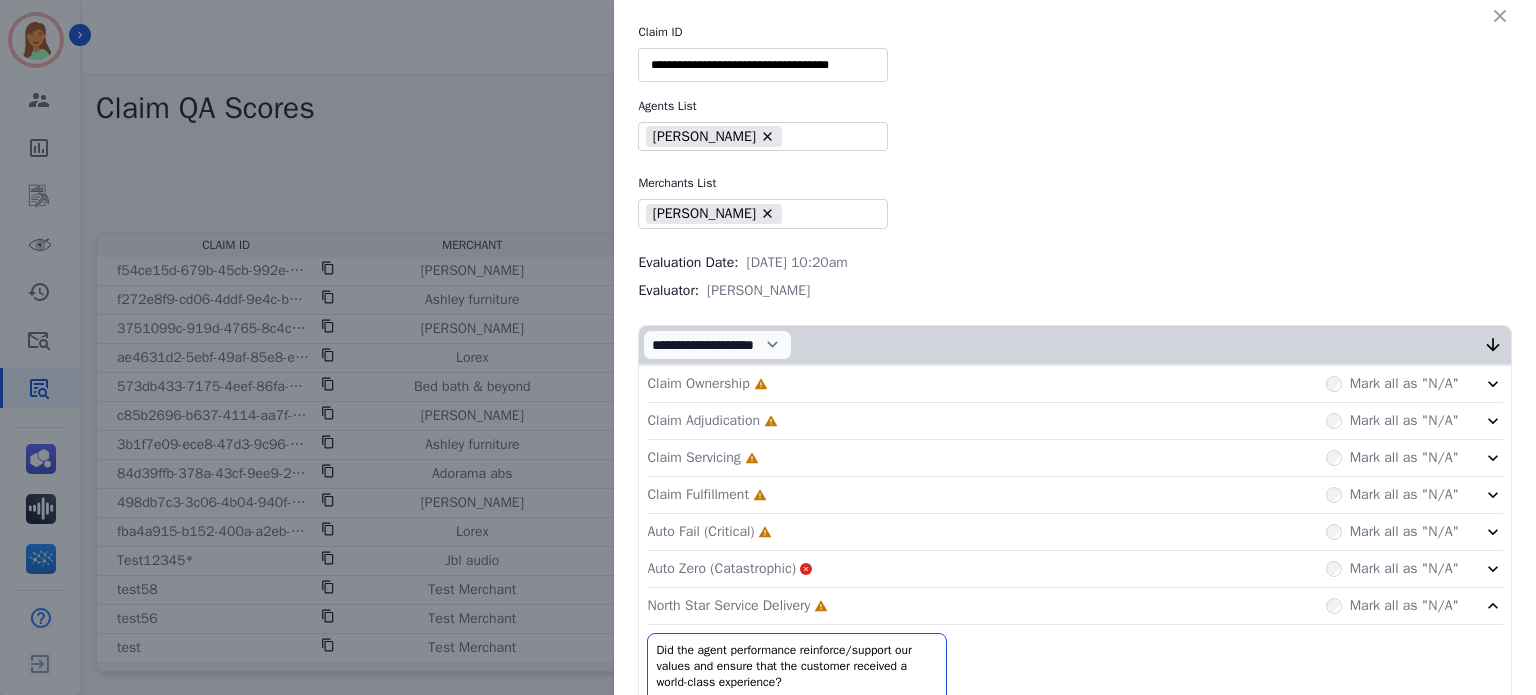 click on "Auto Fail (Critical)     Incomplete         Mark all as "N/A"" 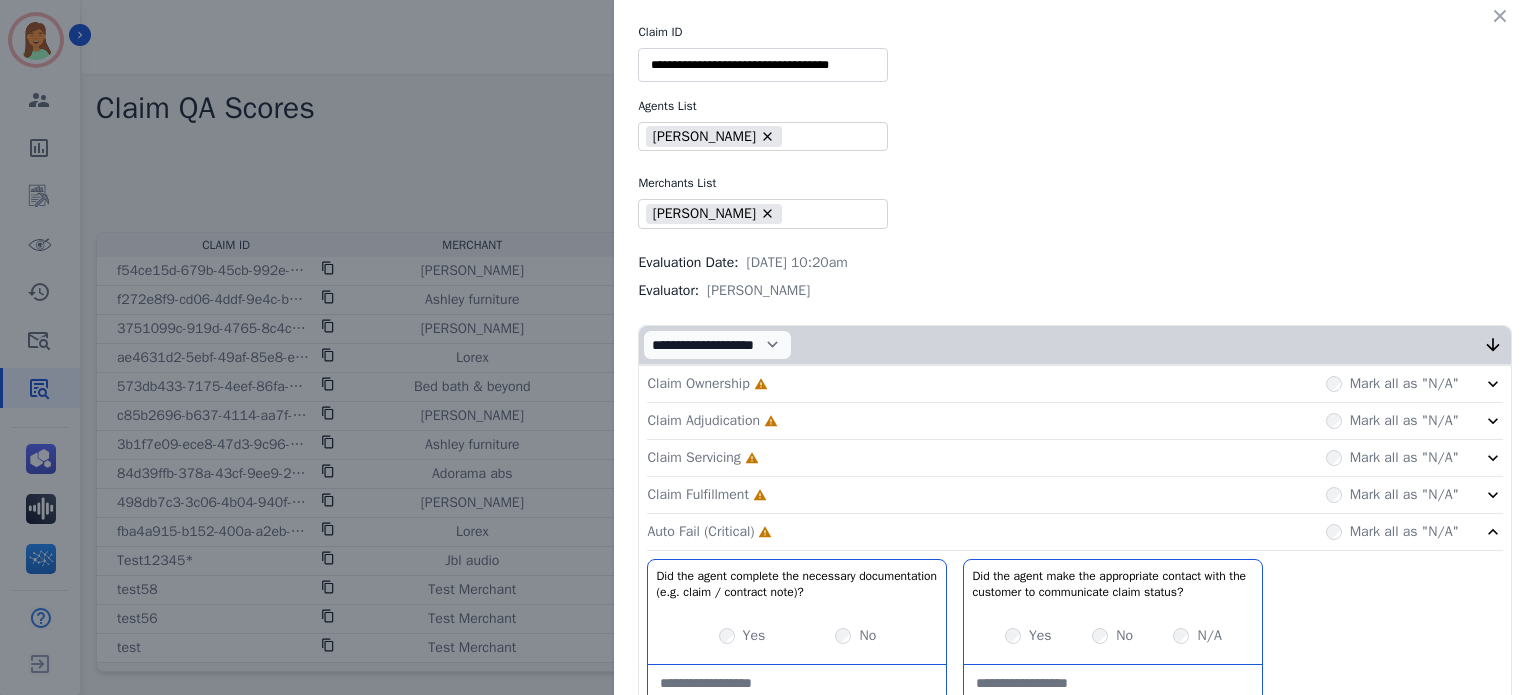 click on "Claim Fulfillment     Incomplete         Mark all as "N/A"" 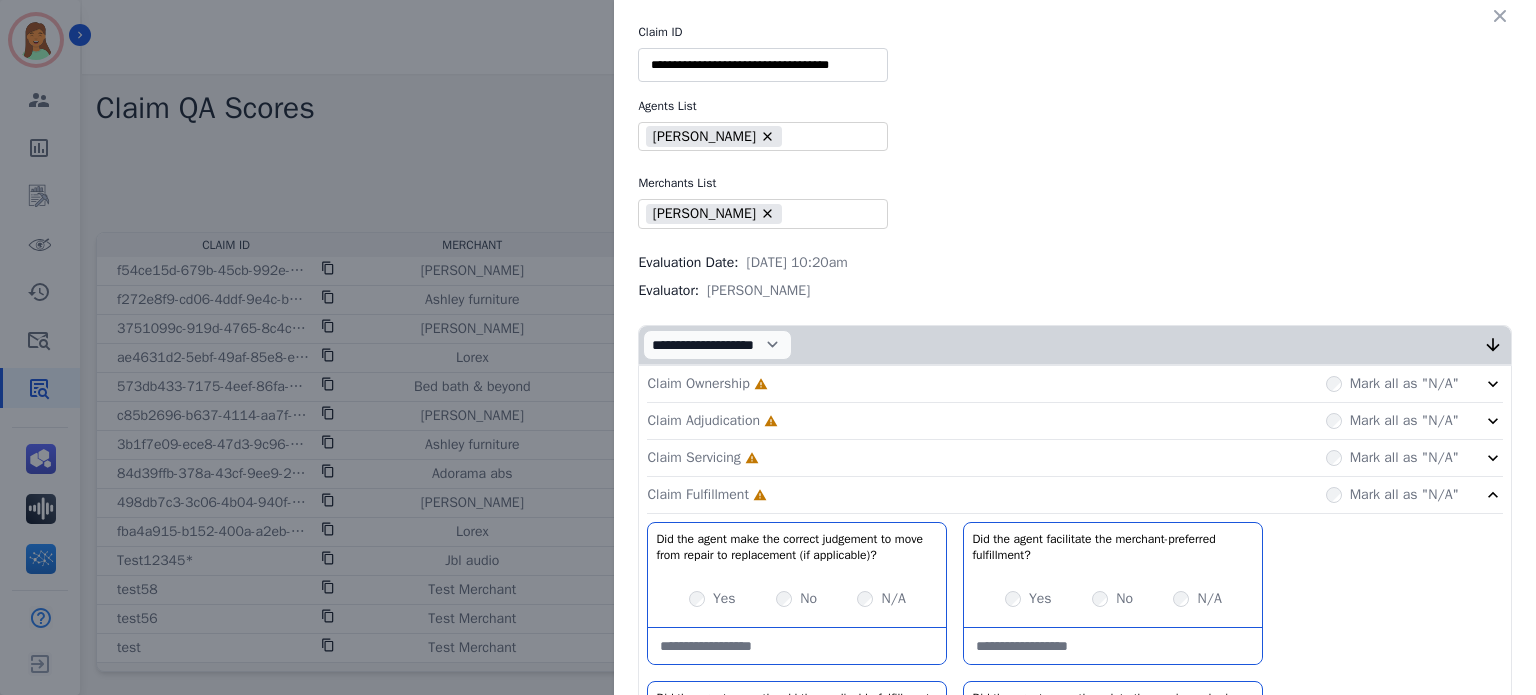 click on "Claim Servicing     Incomplete         Mark all as "N/A"" 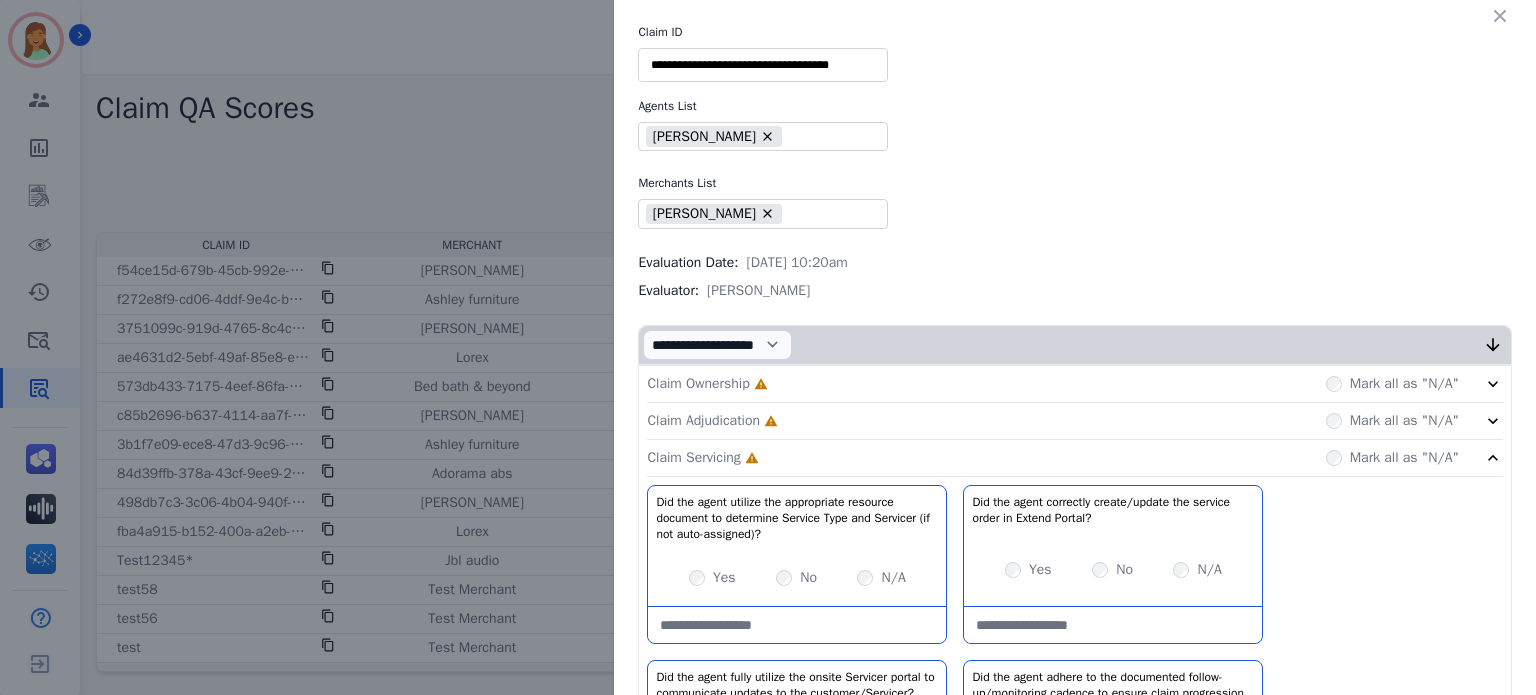 click on "Claim Adjudication     Incomplete         Mark all as "N/A"" 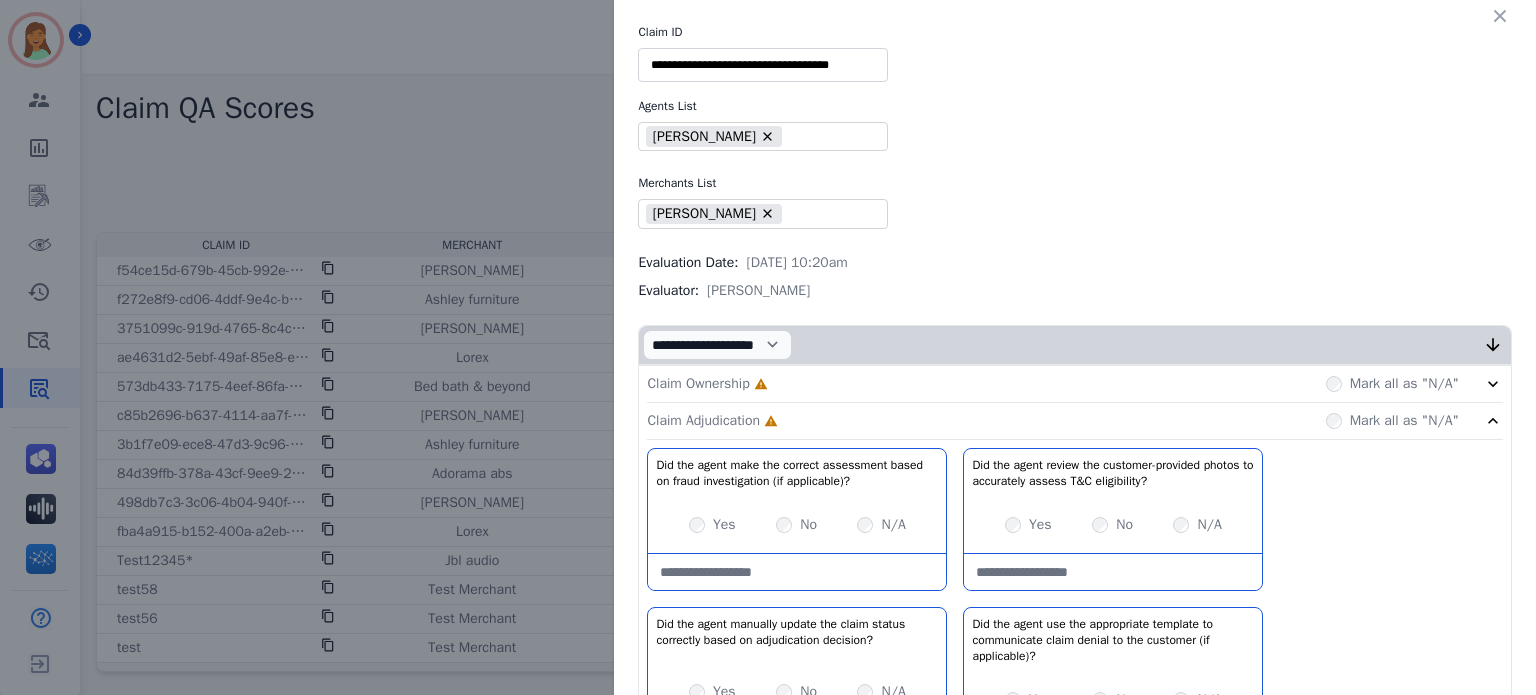 click on "**********" at bounding box center (739, 345) 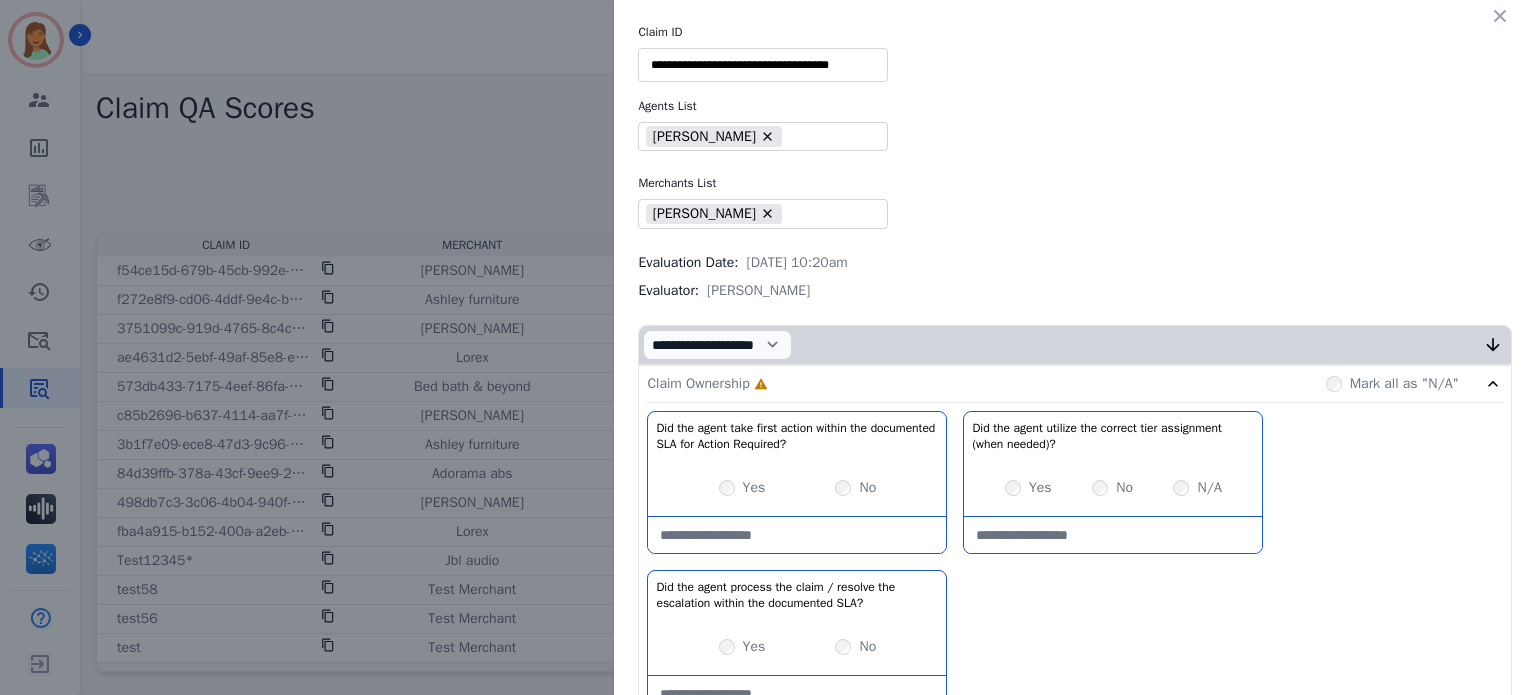click on "Yes" at bounding box center (754, 647) 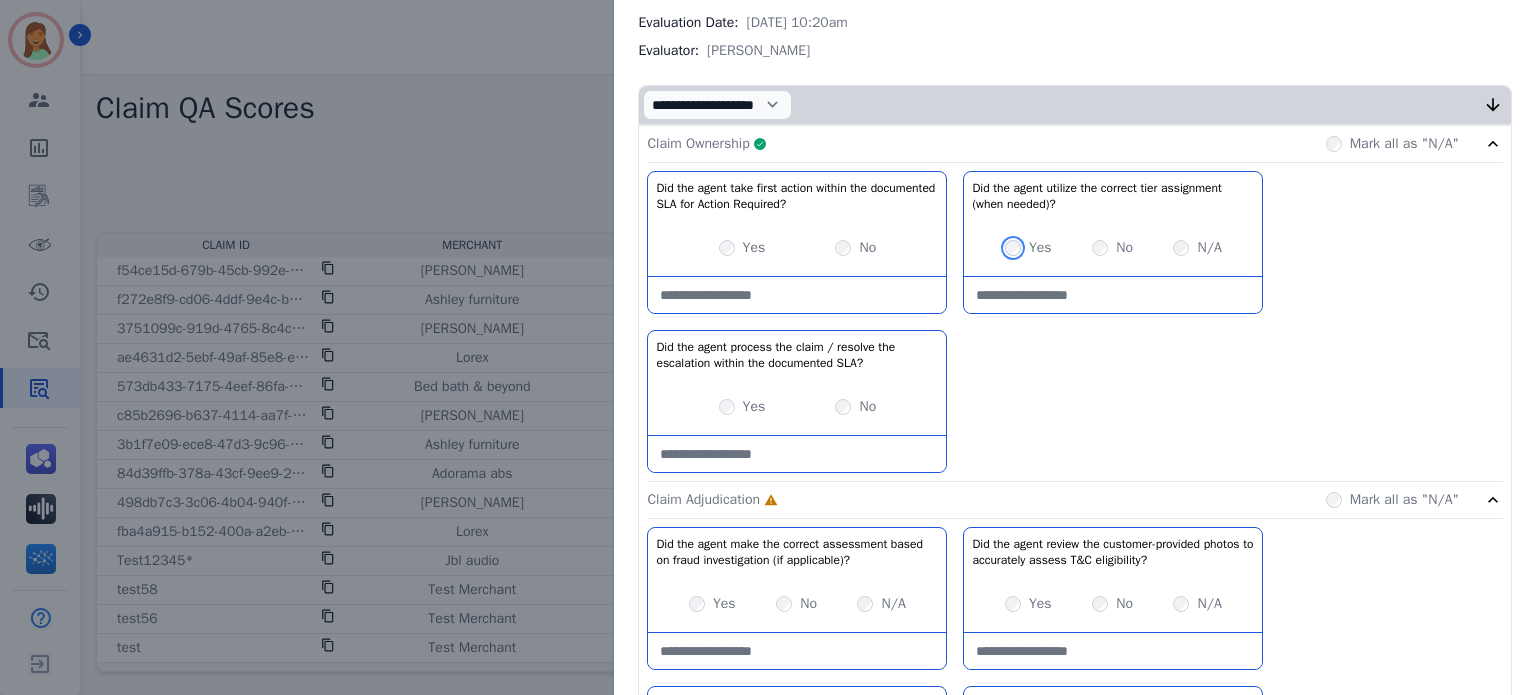 scroll, scrollTop: 239, scrollLeft: 0, axis: vertical 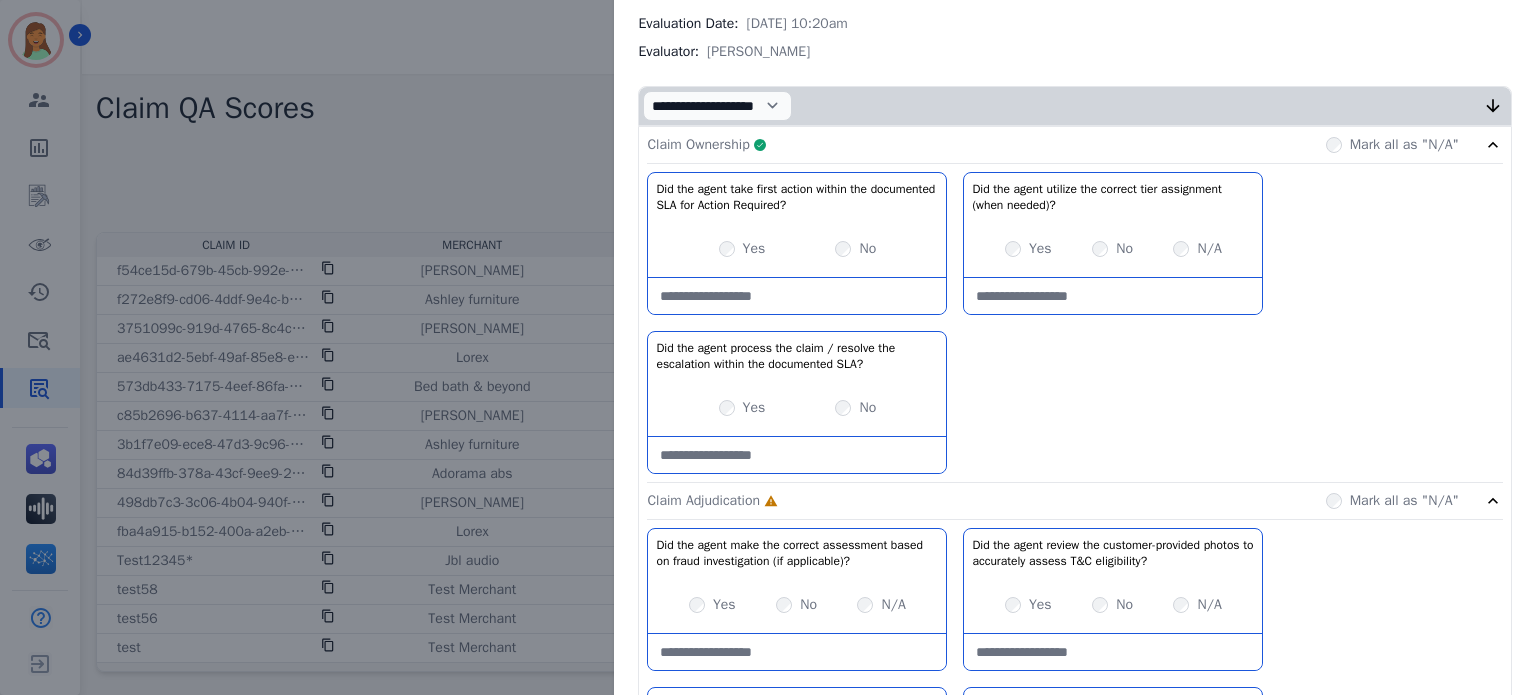 click on "Claim Ownership     Complete         Mark all as "N/A"" at bounding box center [1075, 145] 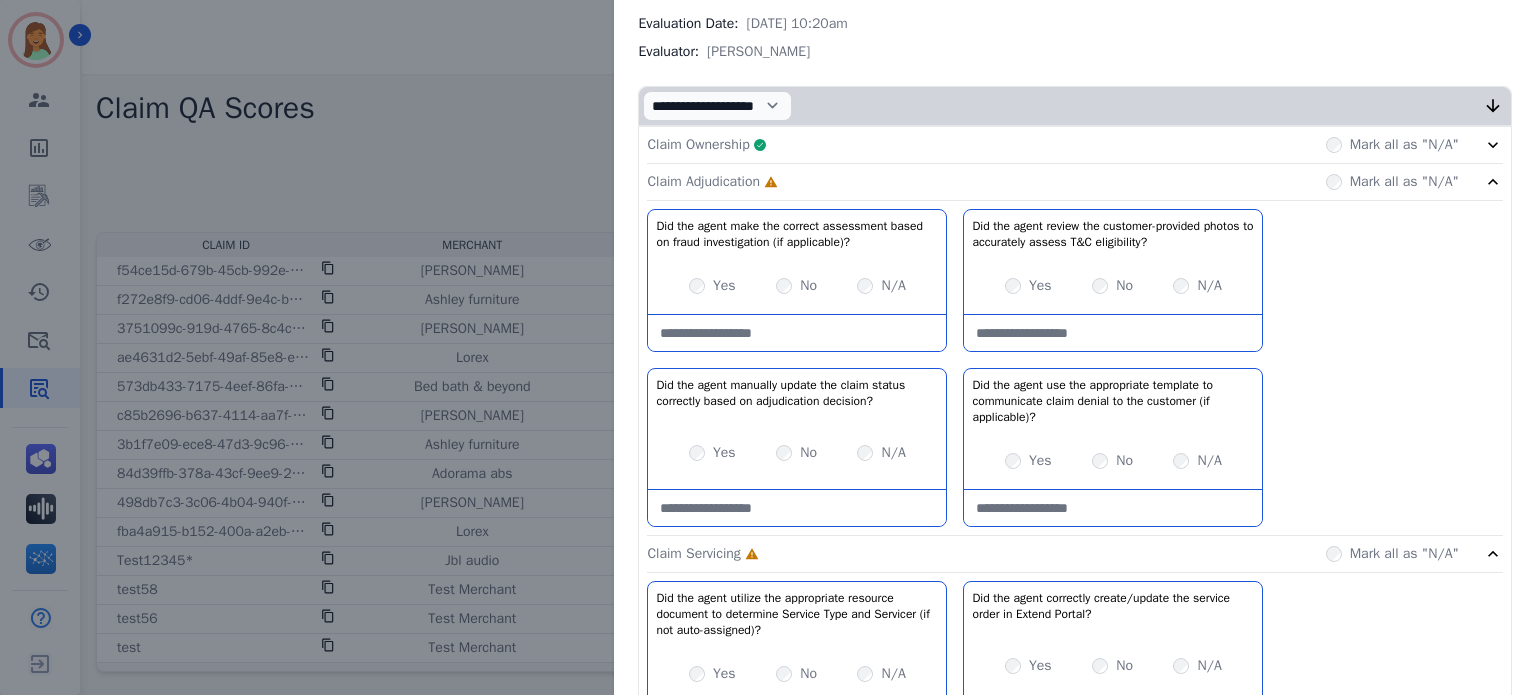 click at bounding box center (797, 333) 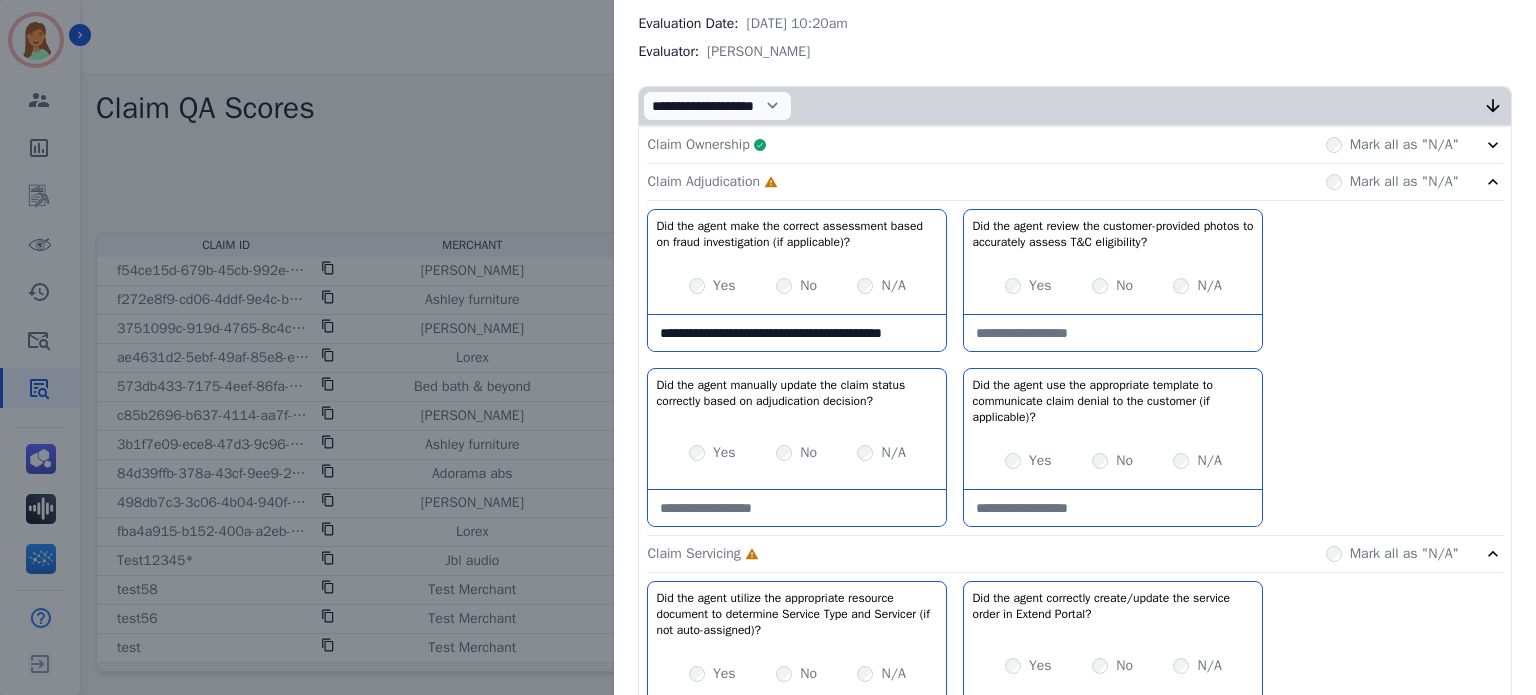 scroll, scrollTop: 11, scrollLeft: 0, axis: vertical 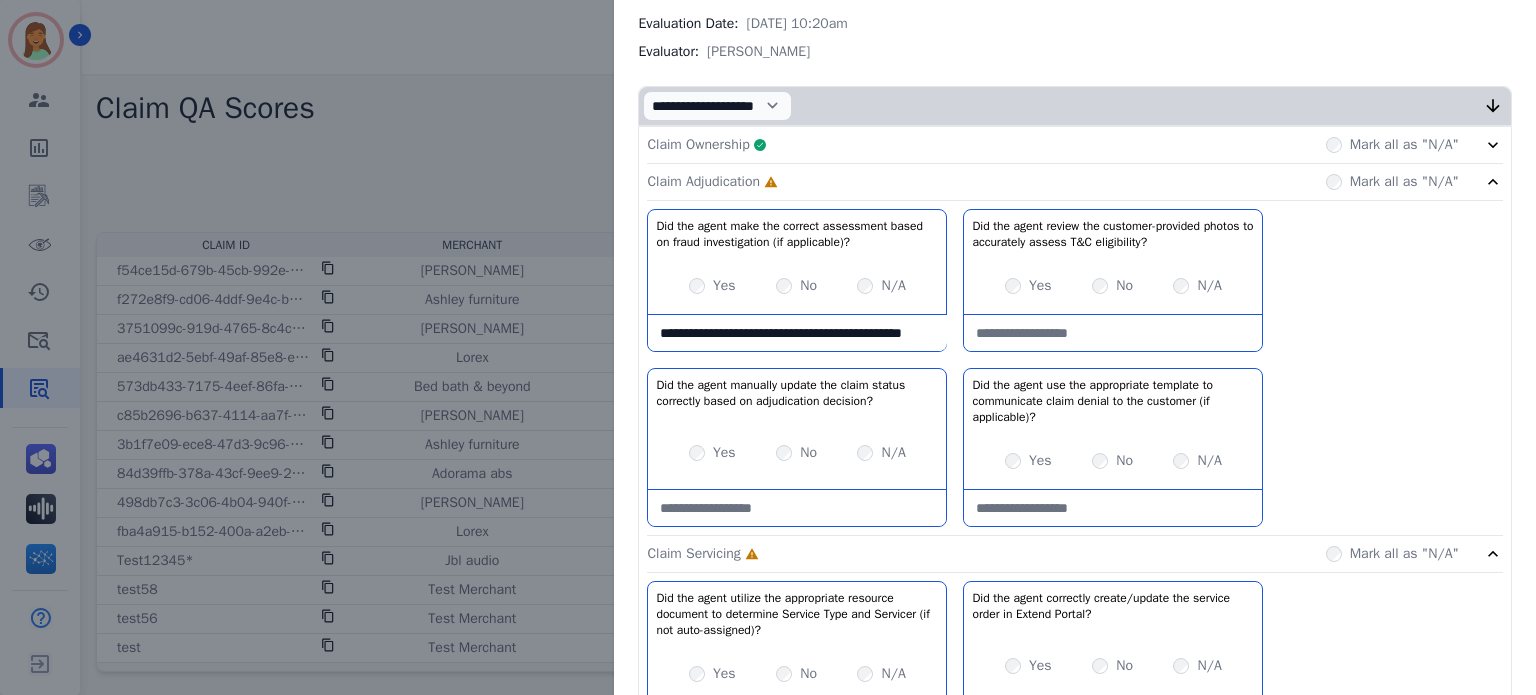 click on "**********" at bounding box center [797, 333] 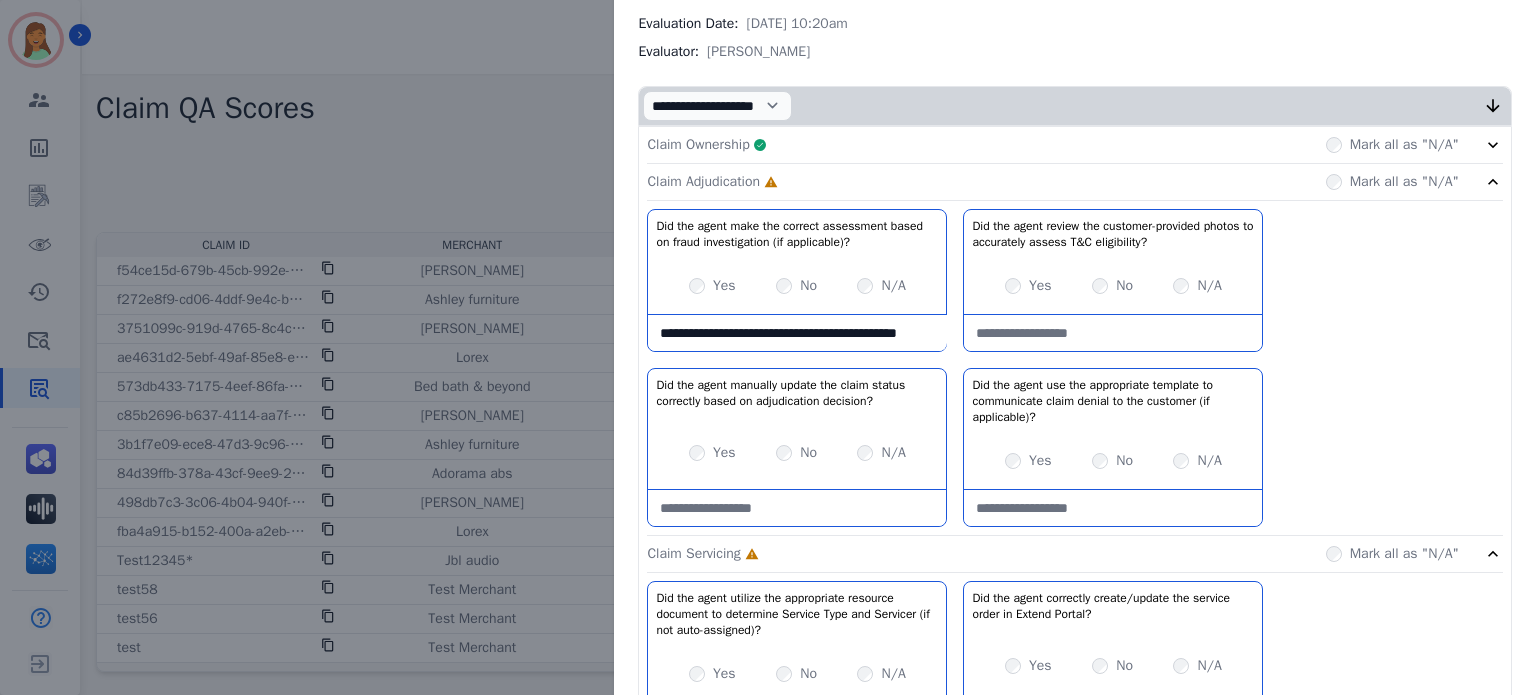 scroll, scrollTop: 8, scrollLeft: 0, axis: vertical 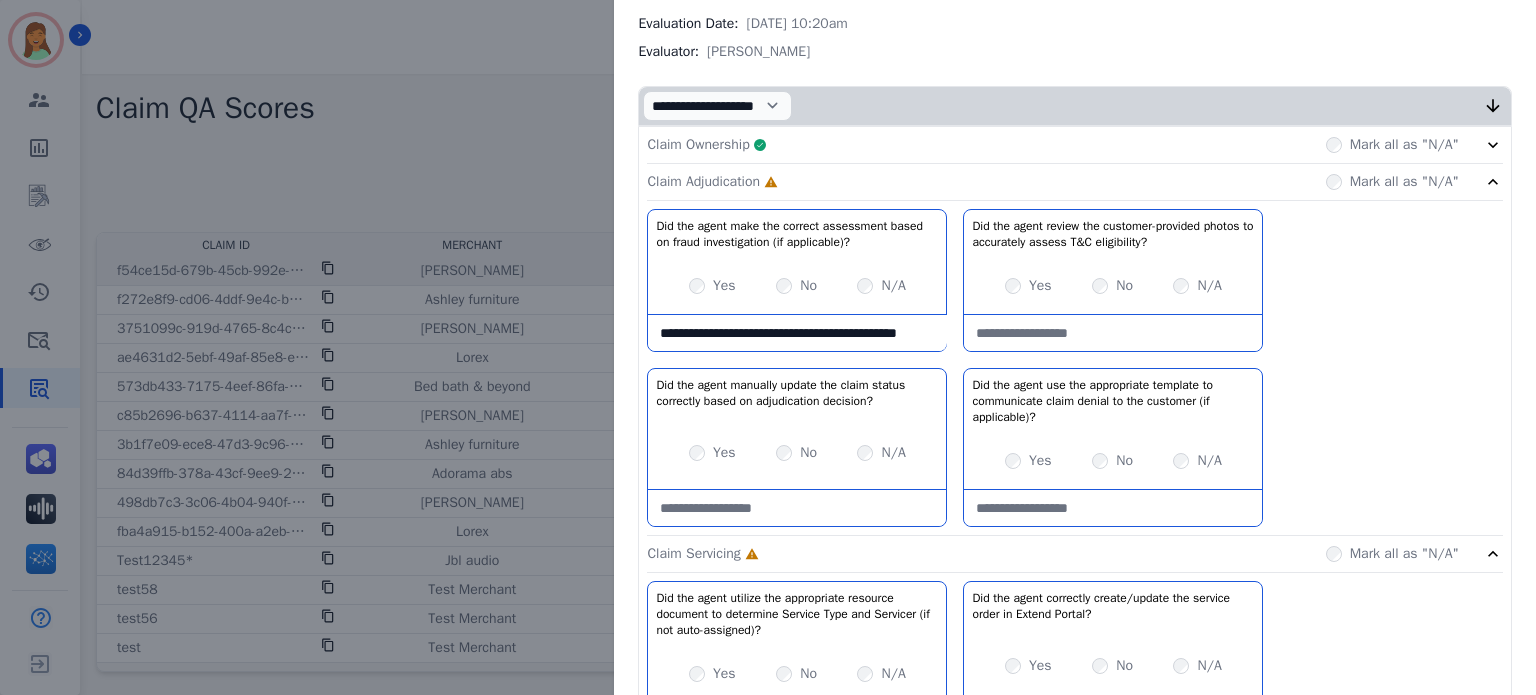 drag, startPoint x: 746, startPoint y: 339, endPoint x: 557, endPoint y: 280, distance: 197.99495 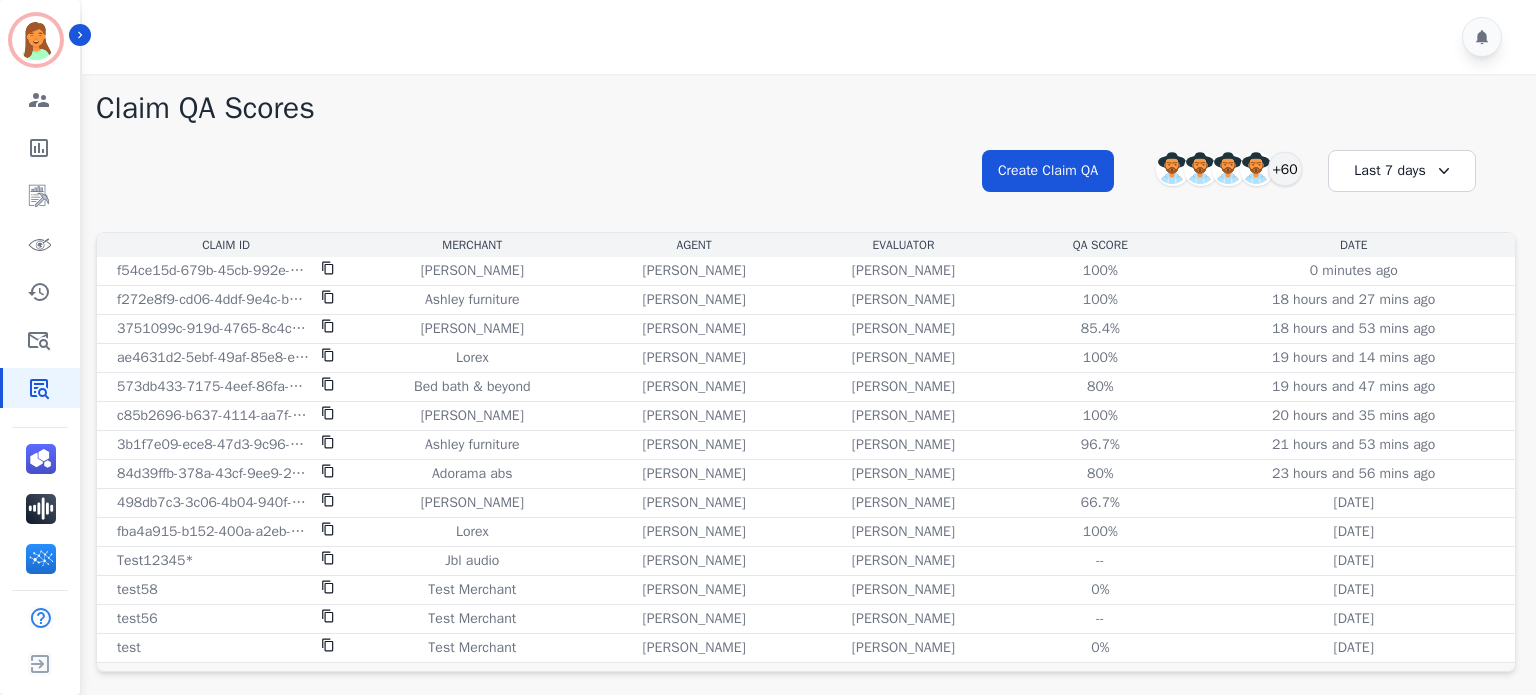 click on "**********" at bounding box center [806, 189] 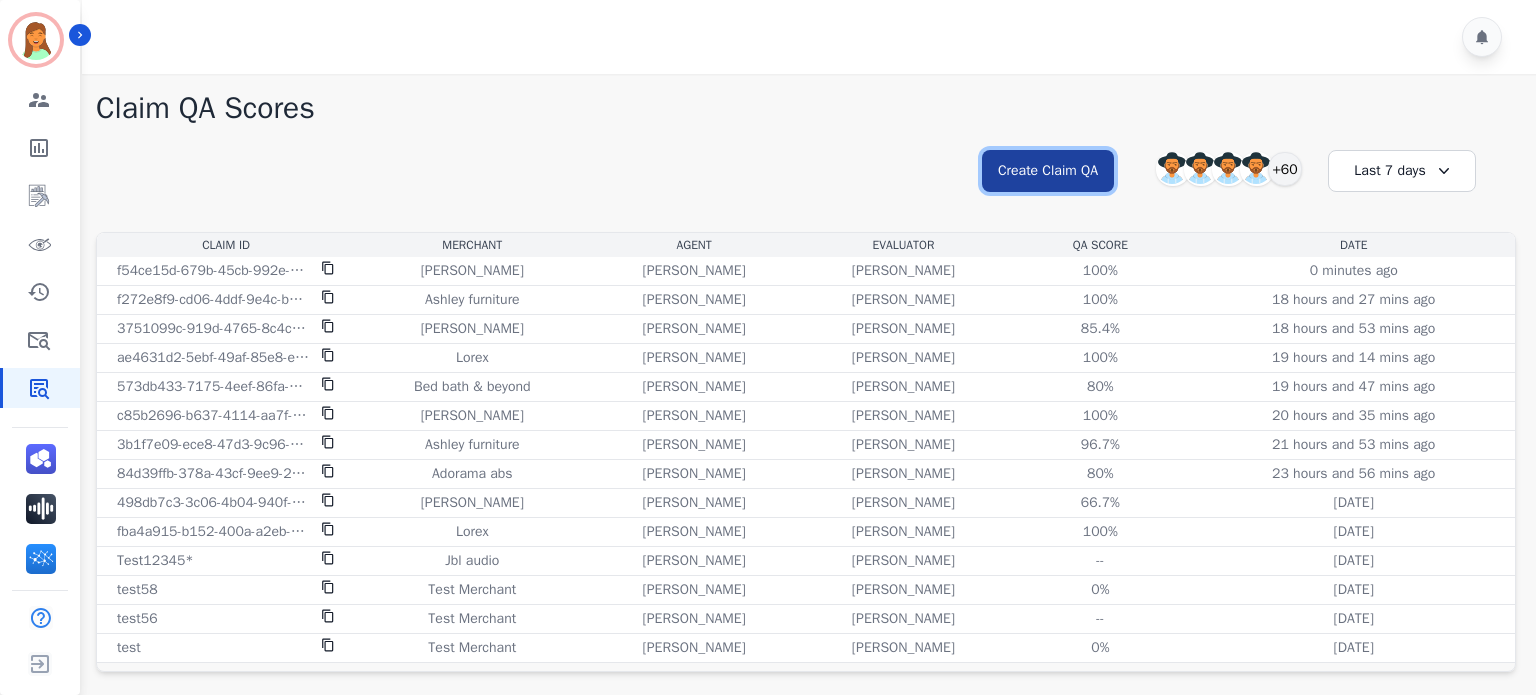 click on "Create Claim QA" at bounding box center [1048, 171] 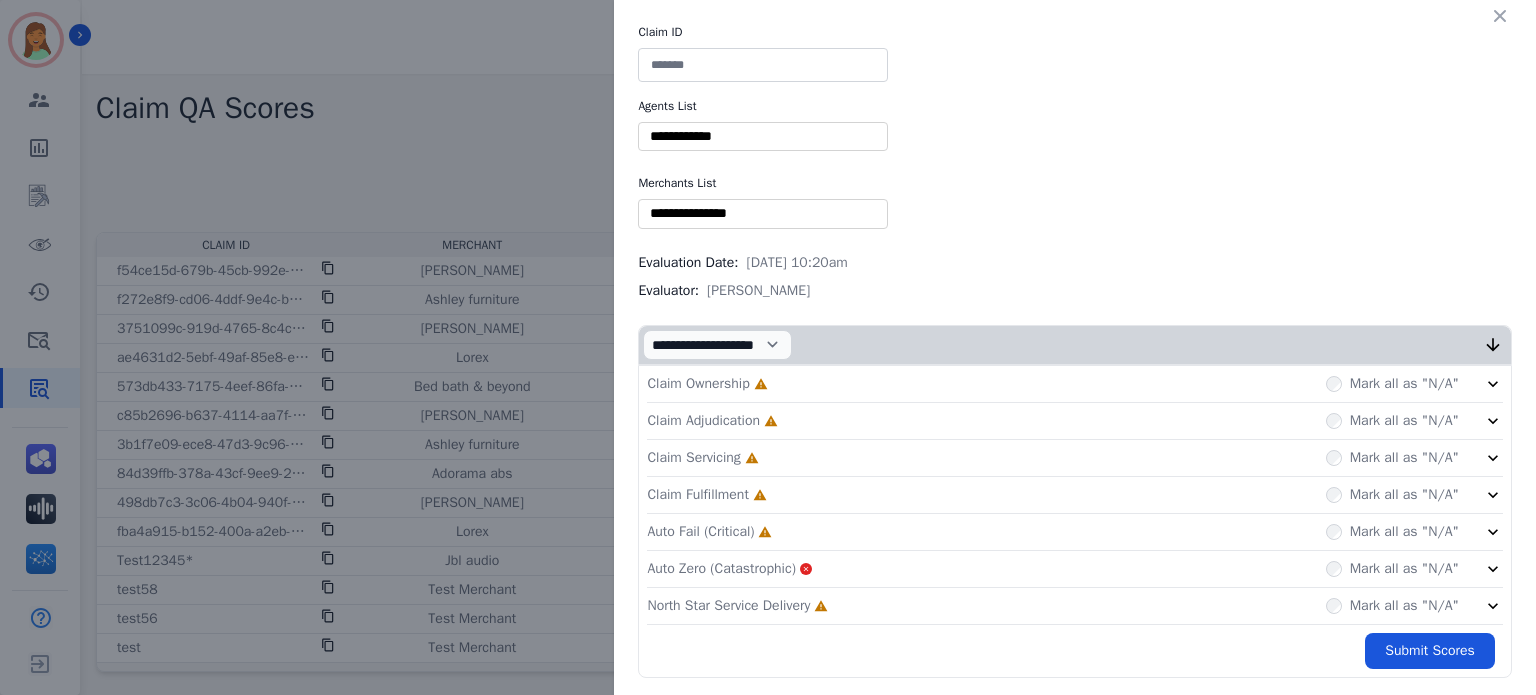 click at bounding box center [763, 65] 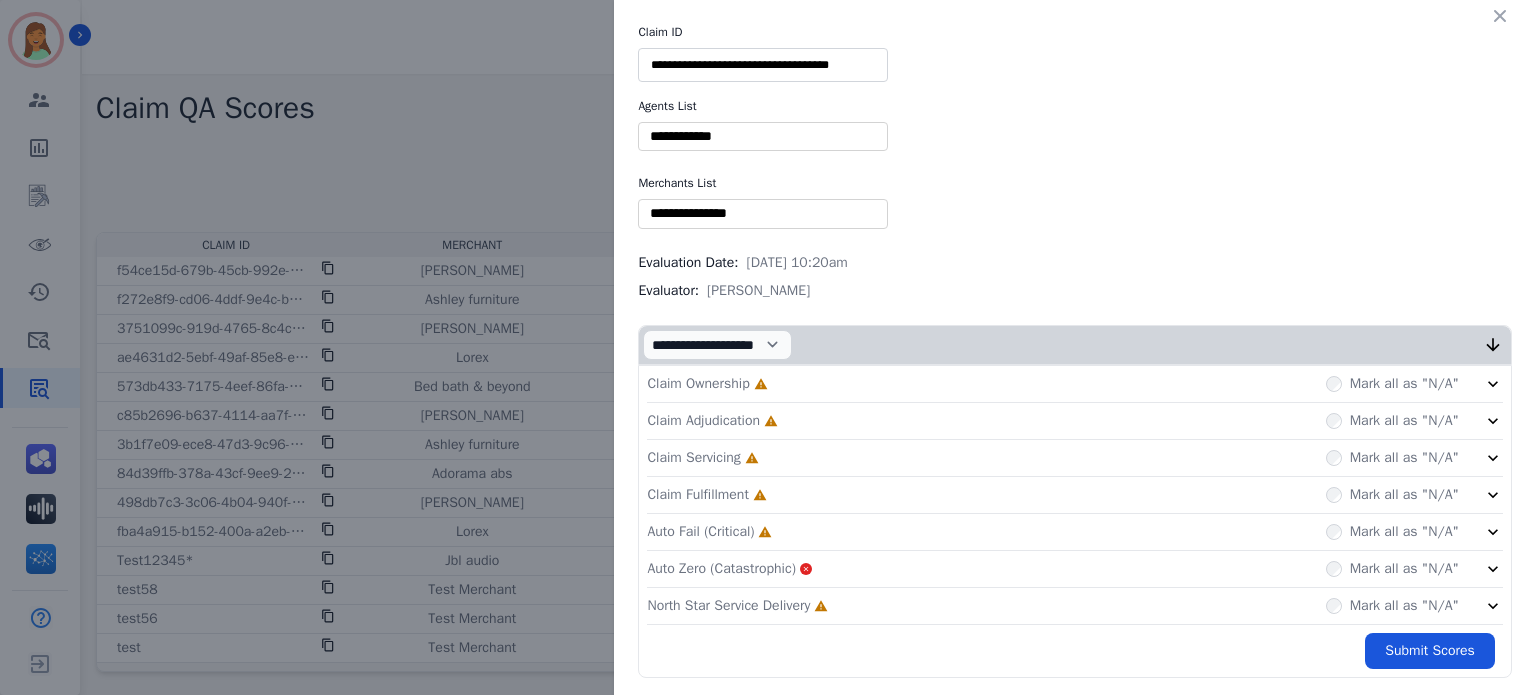 type on "**********" 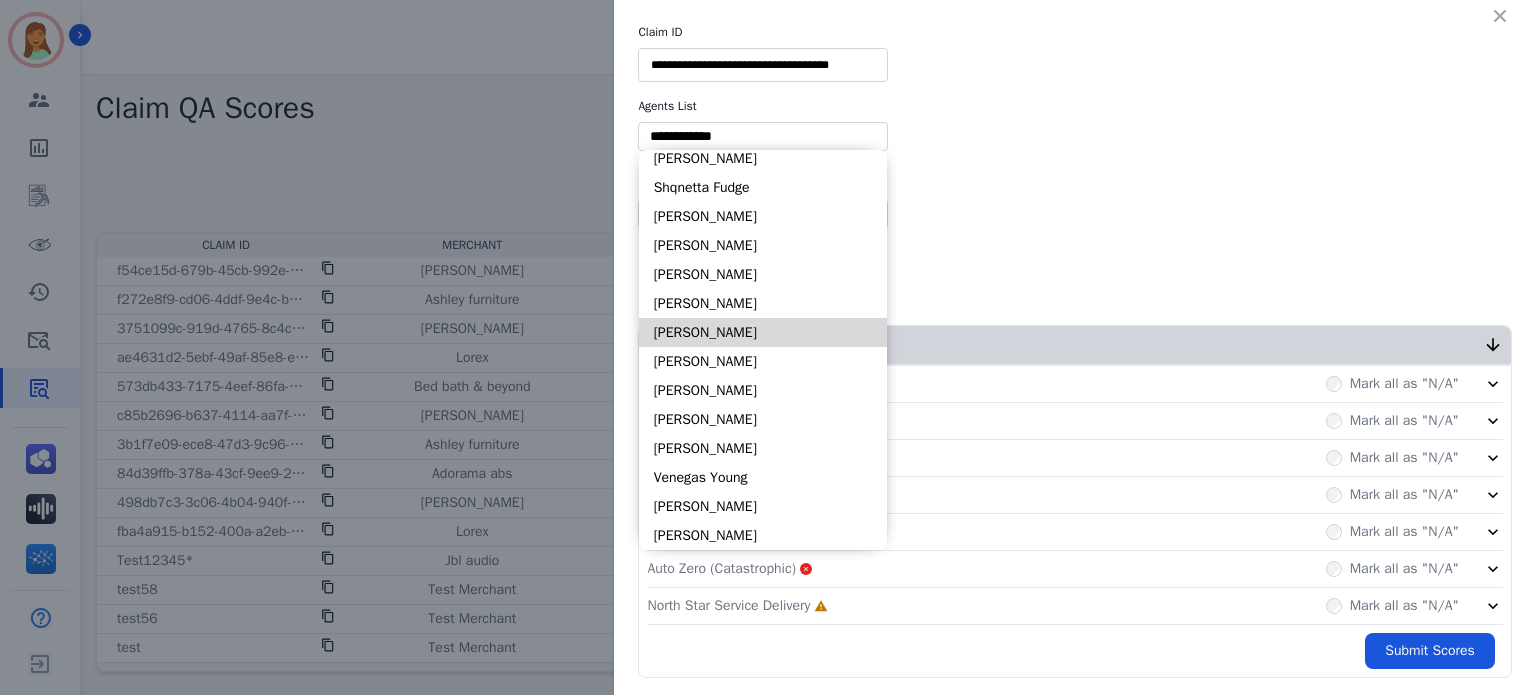 scroll, scrollTop: 1189, scrollLeft: 0, axis: vertical 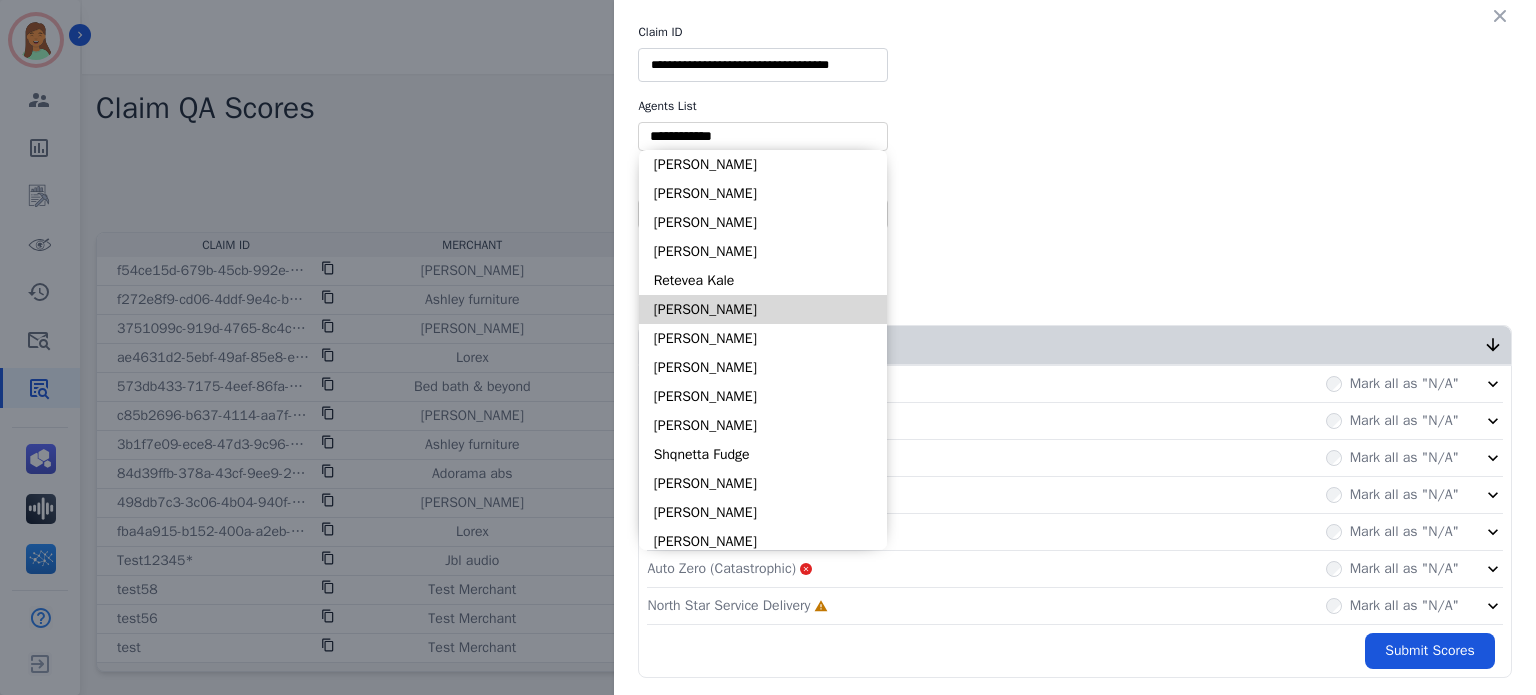 click on "[PERSON_NAME]" at bounding box center (763, 309) 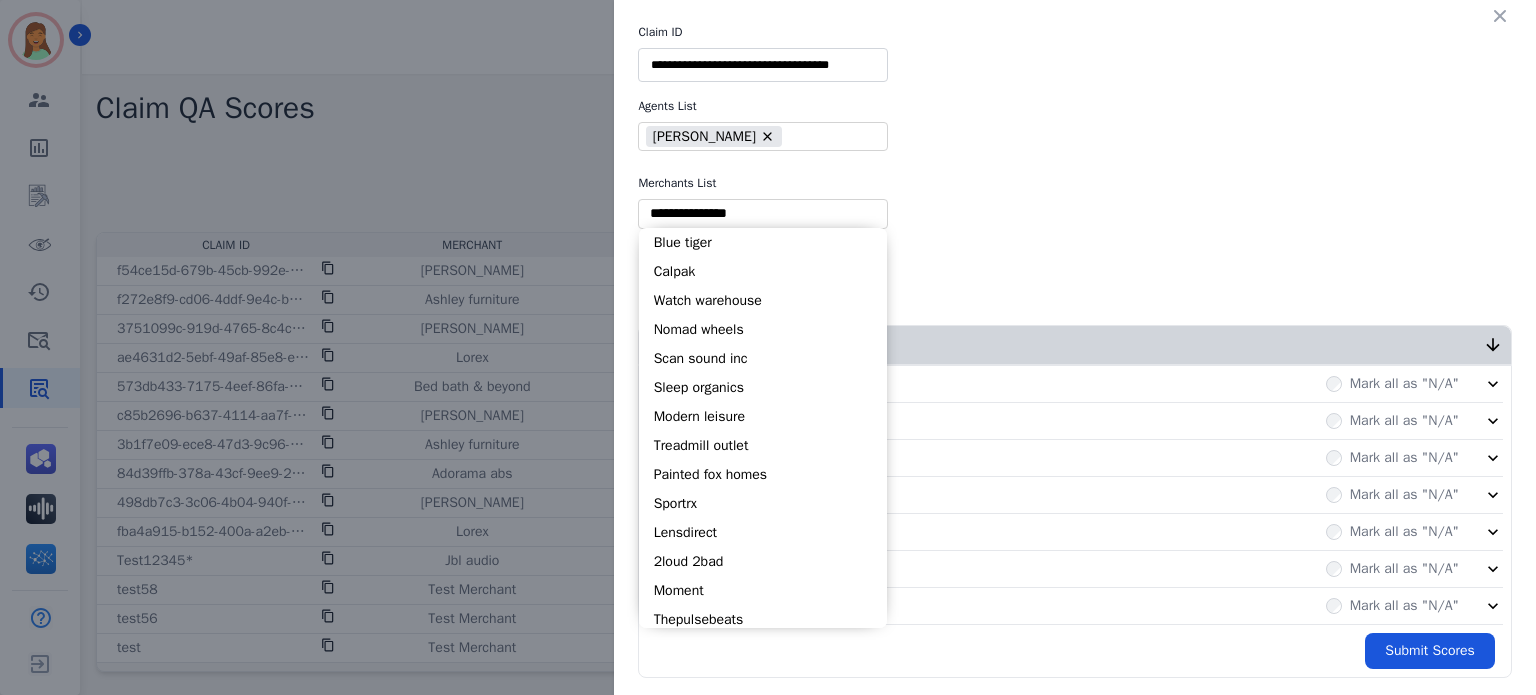 click at bounding box center (763, 213) 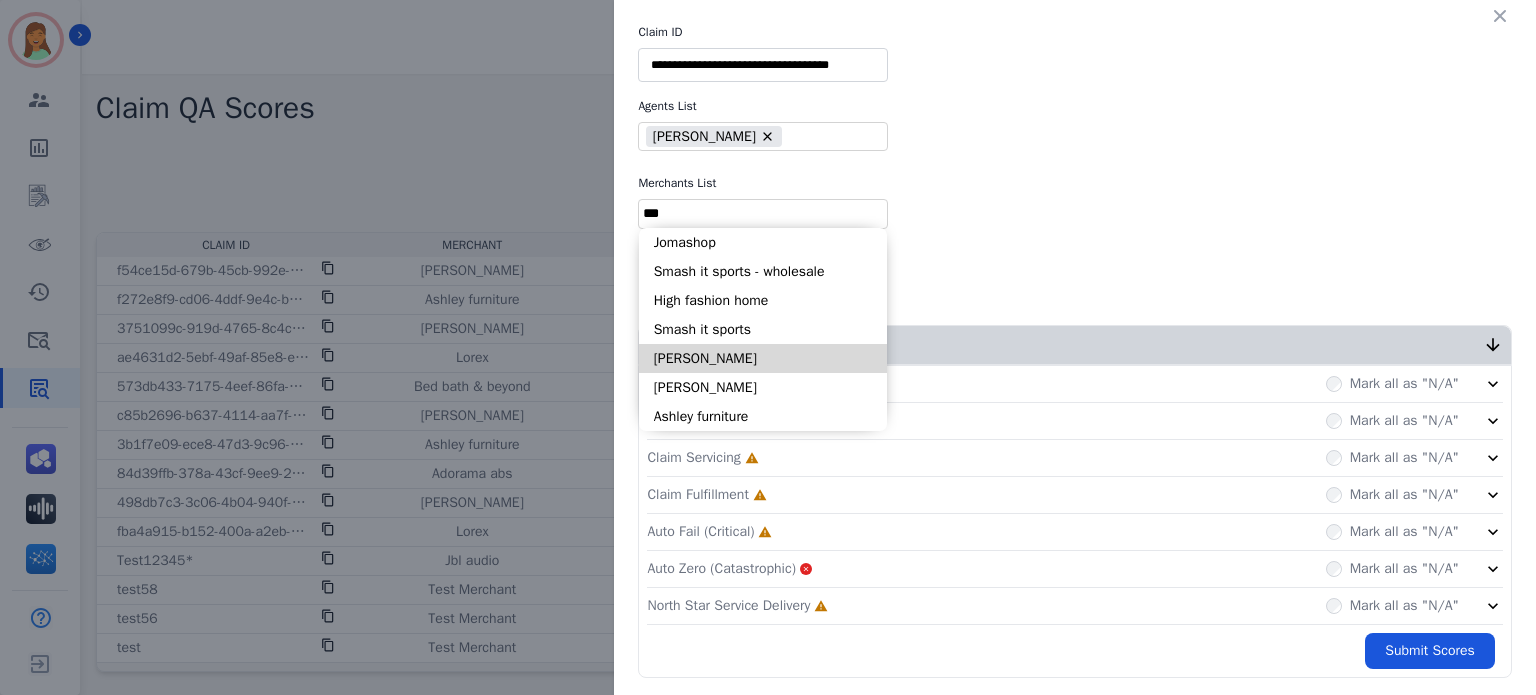 type on "***" 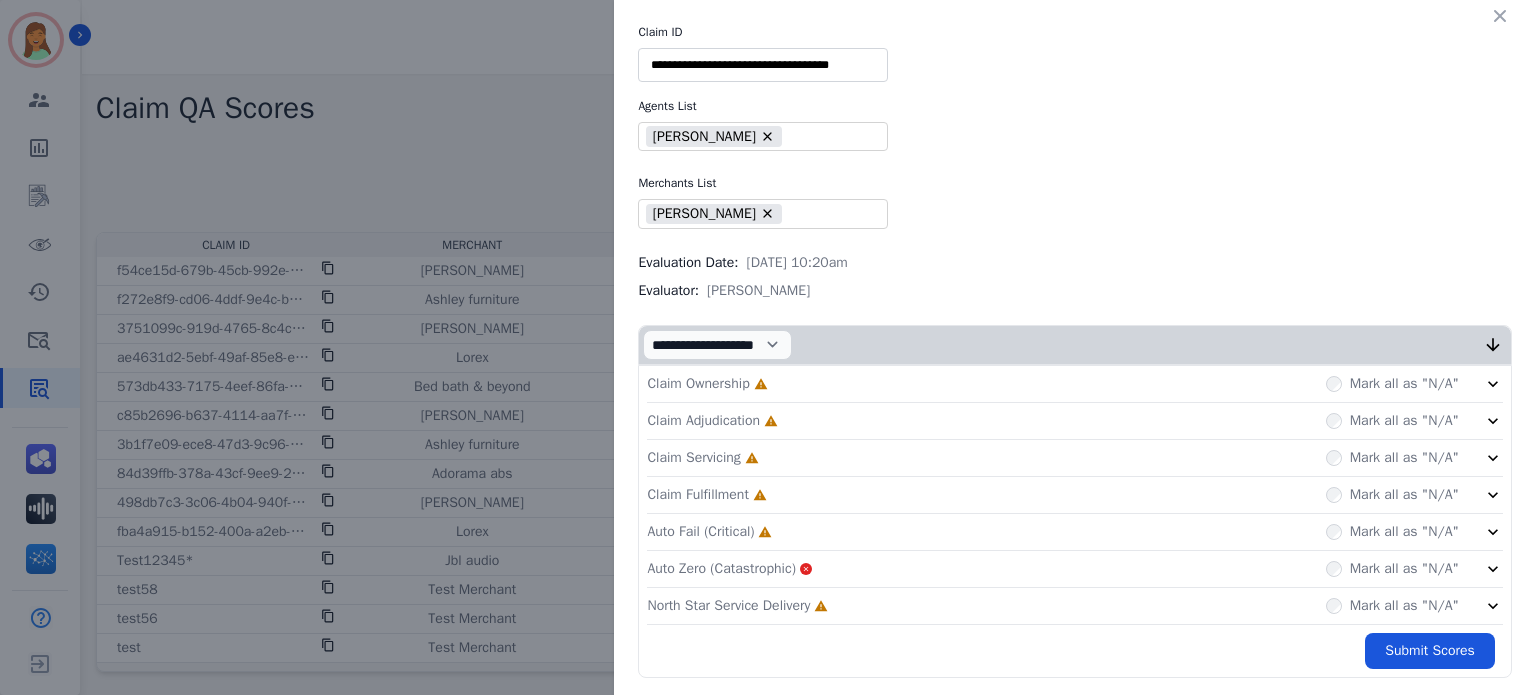click on "Claim Ownership     Incomplete         Mark all as "N/A"" at bounding box center [1075, 384] 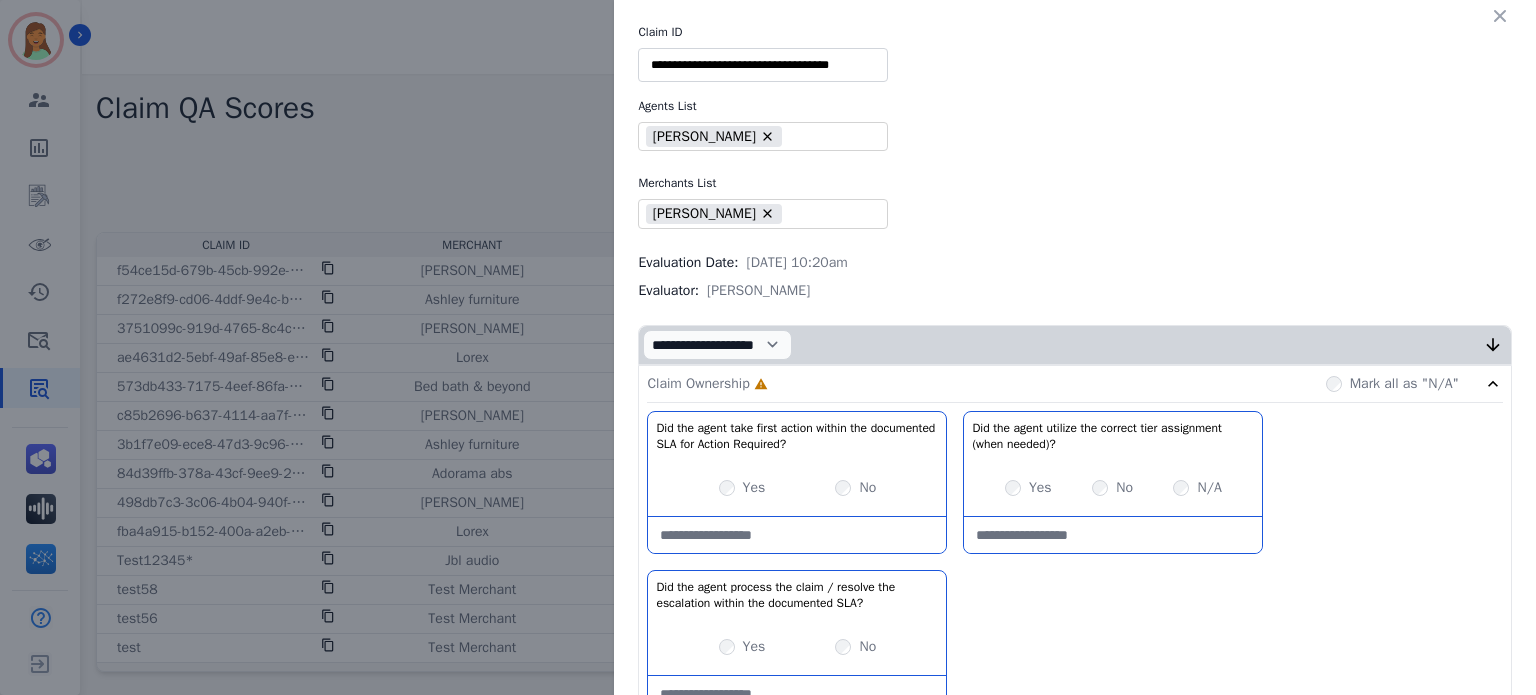click on "Yes" at bounding box center [1040, 488] 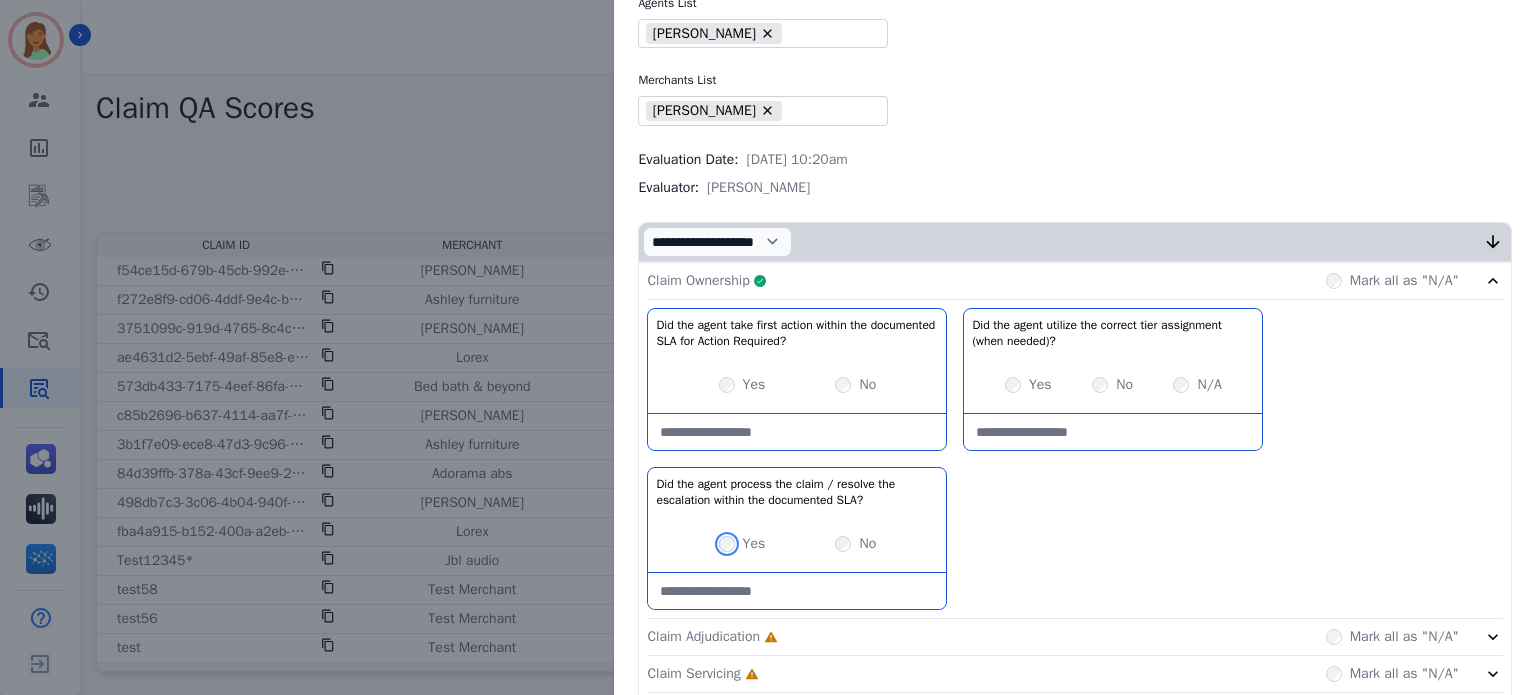 scroll, scrollTop: 321, scrollLeft: 0, axis: vertical 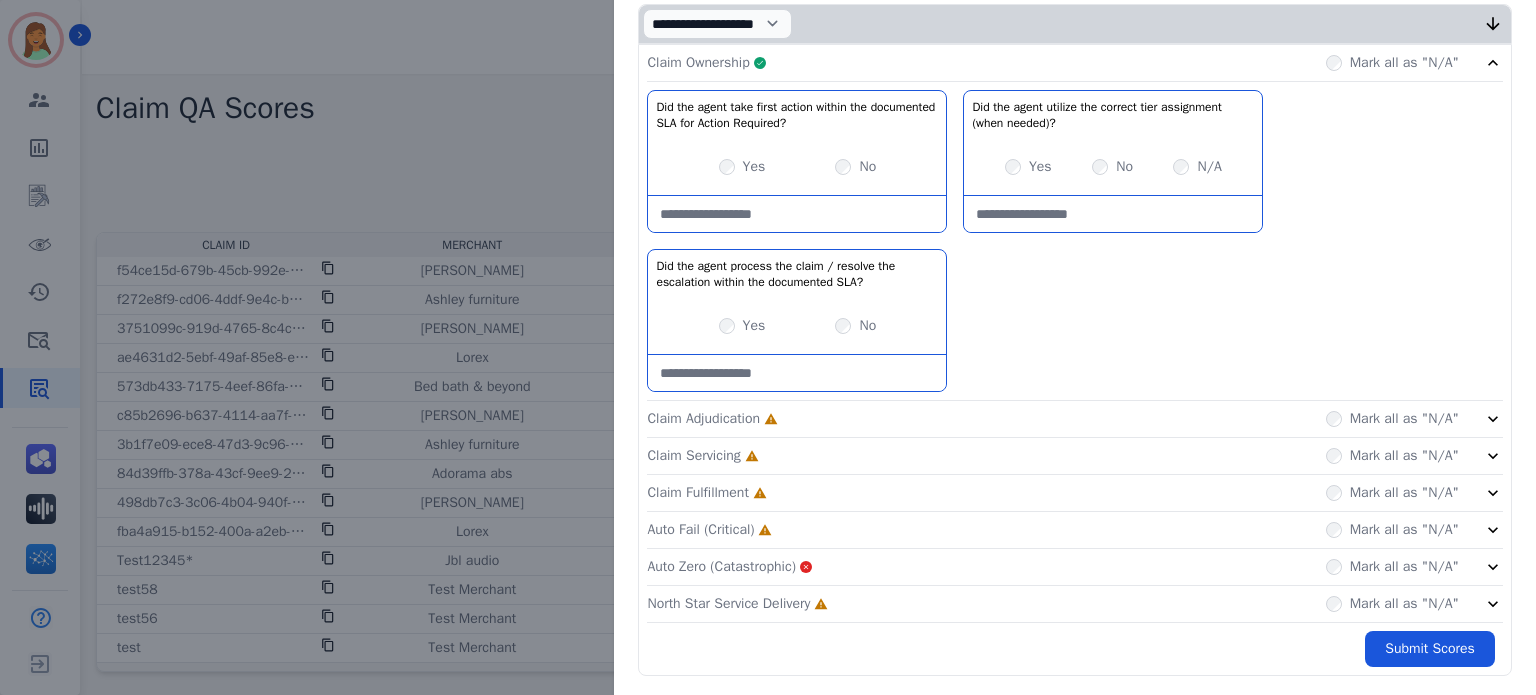 click 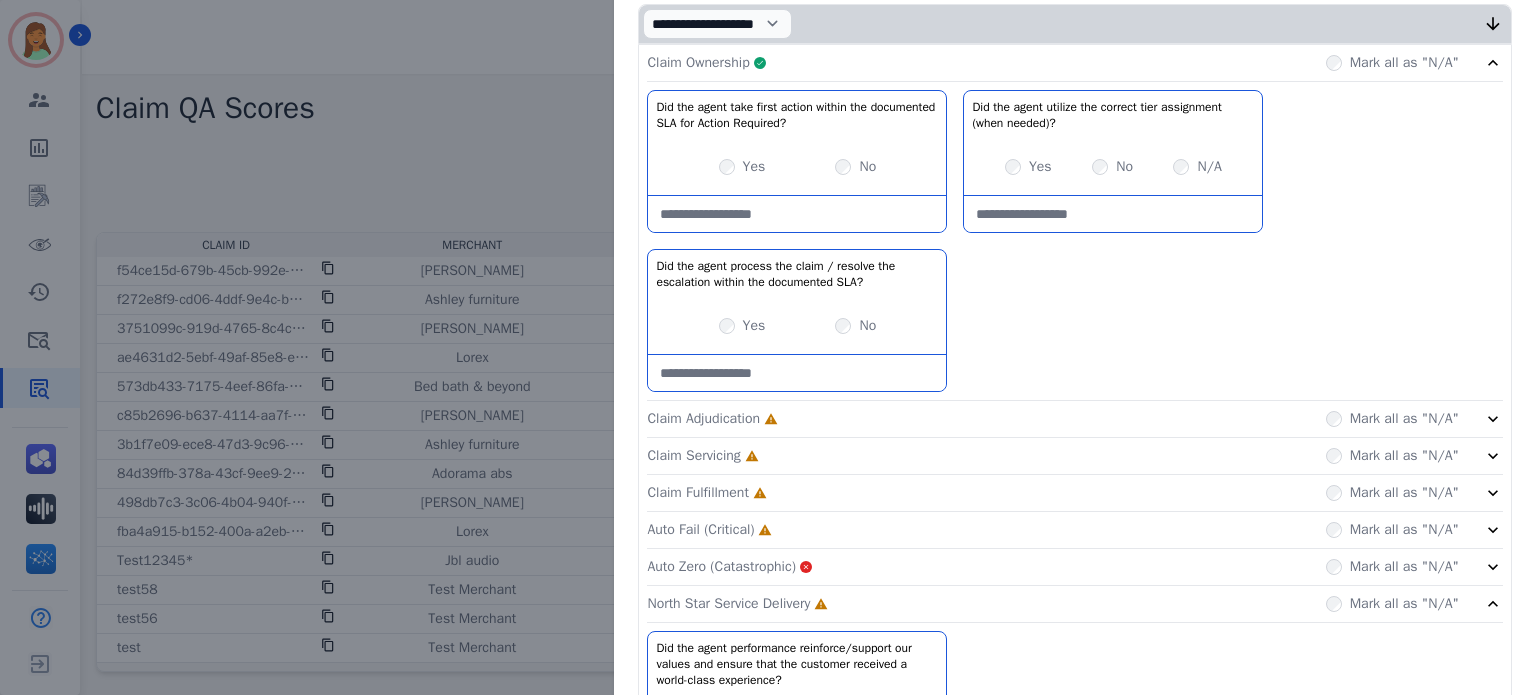 click 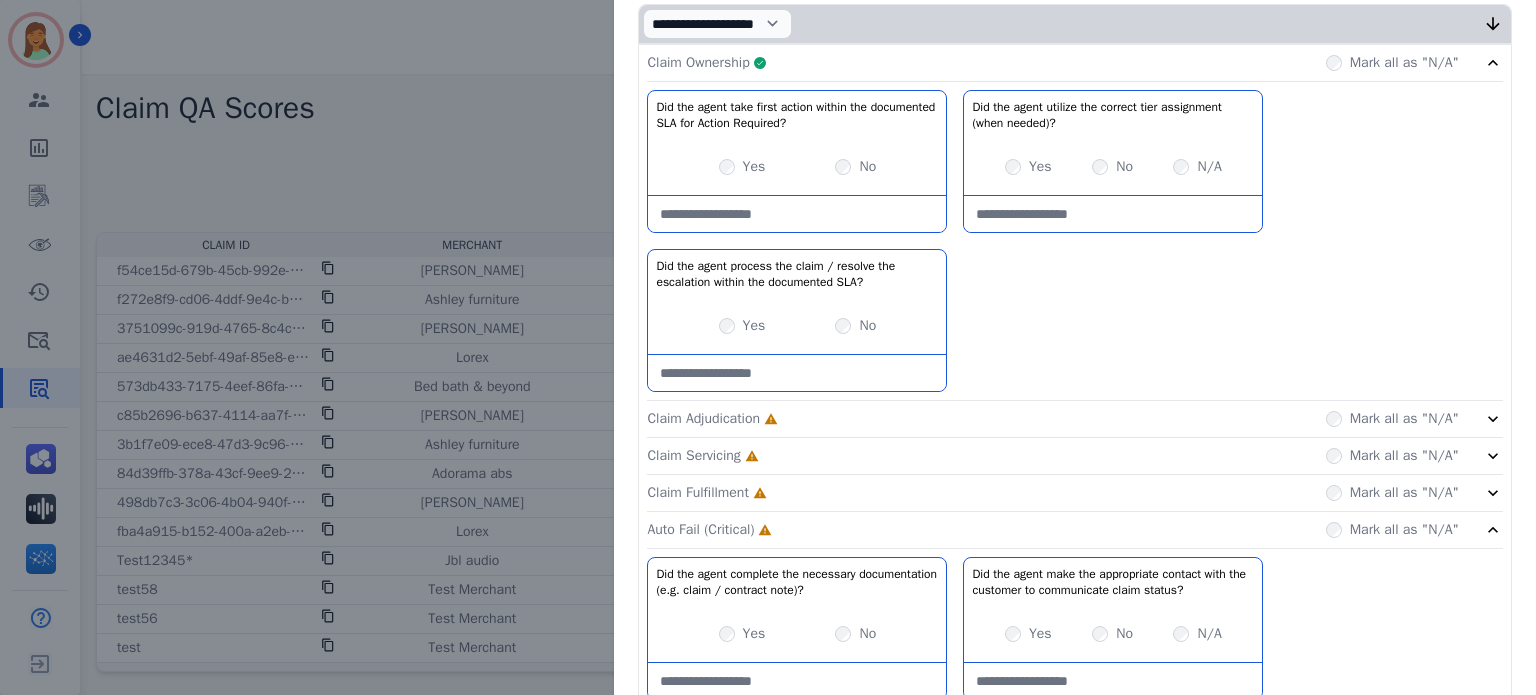click 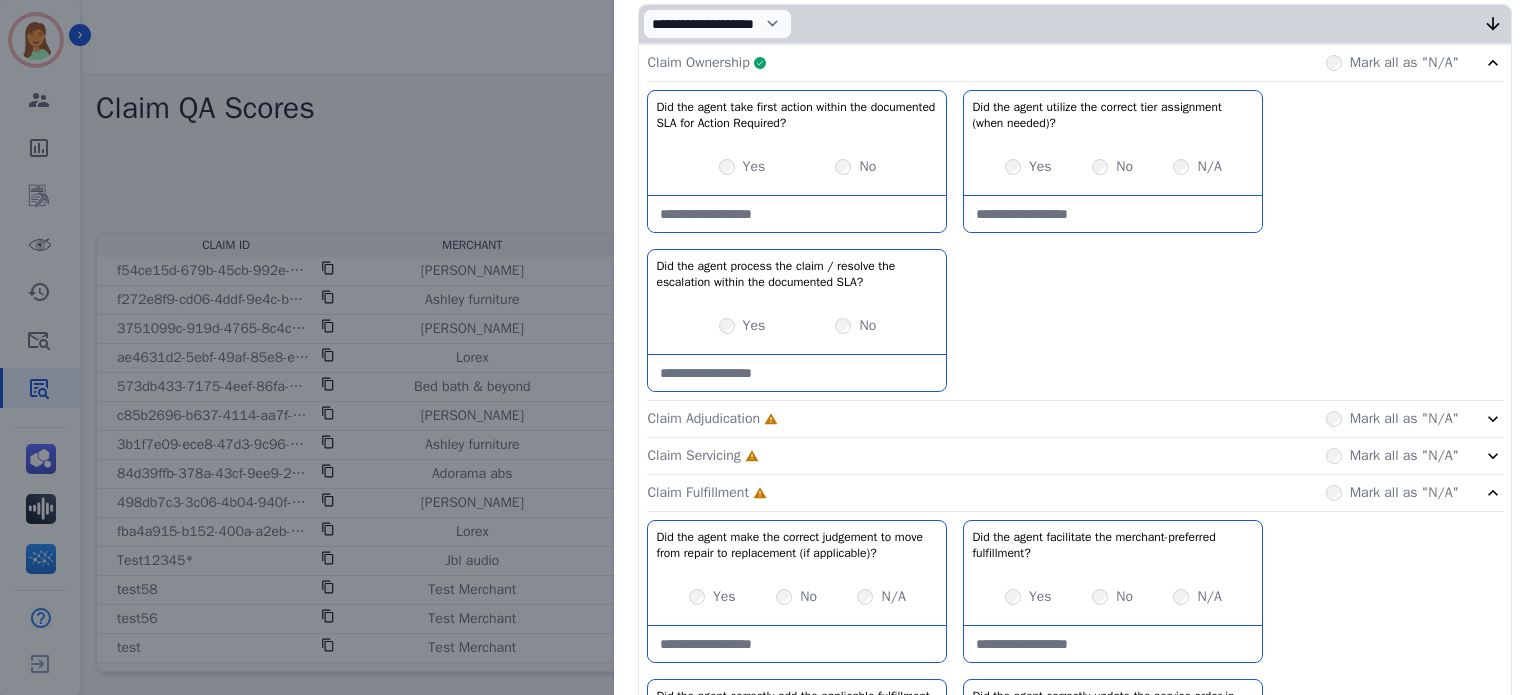 click on "Claim Servicing     Incomplete         Mark all as "N/A"" 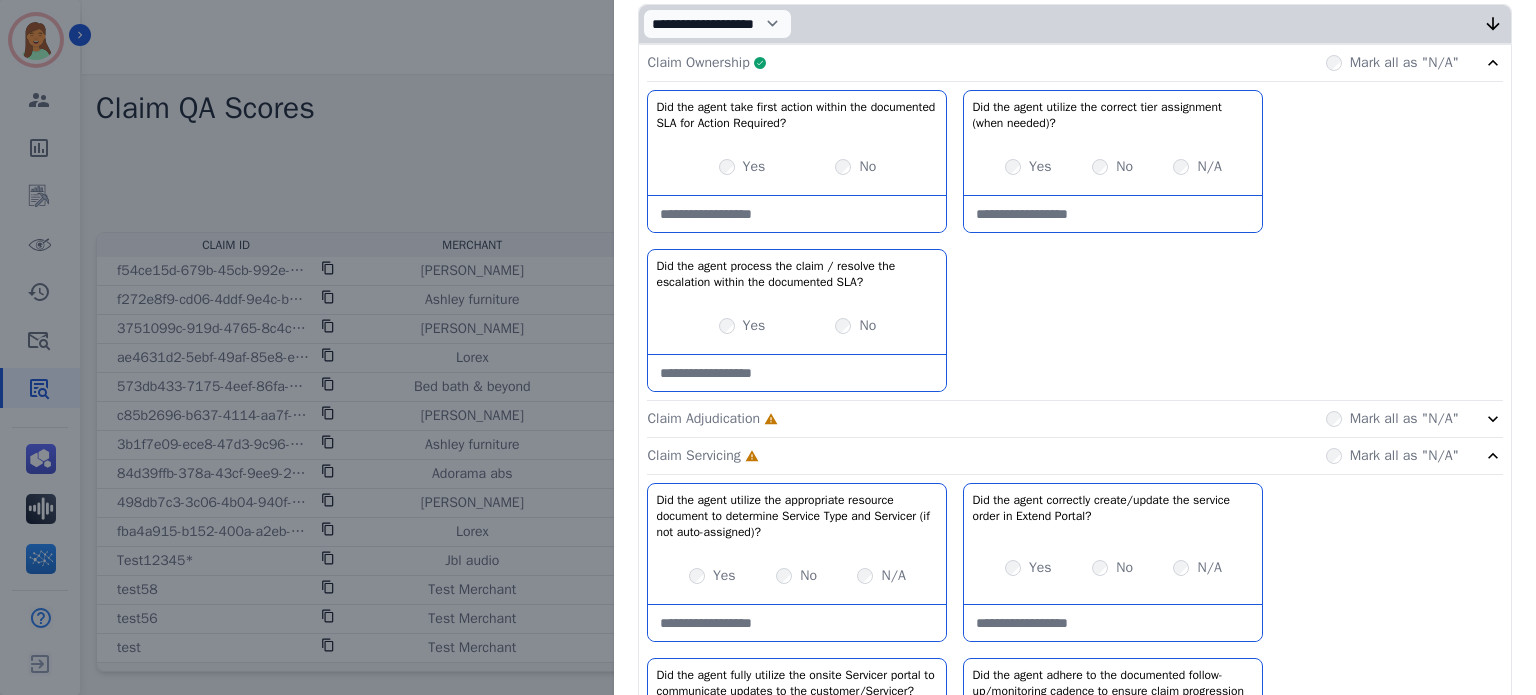 click 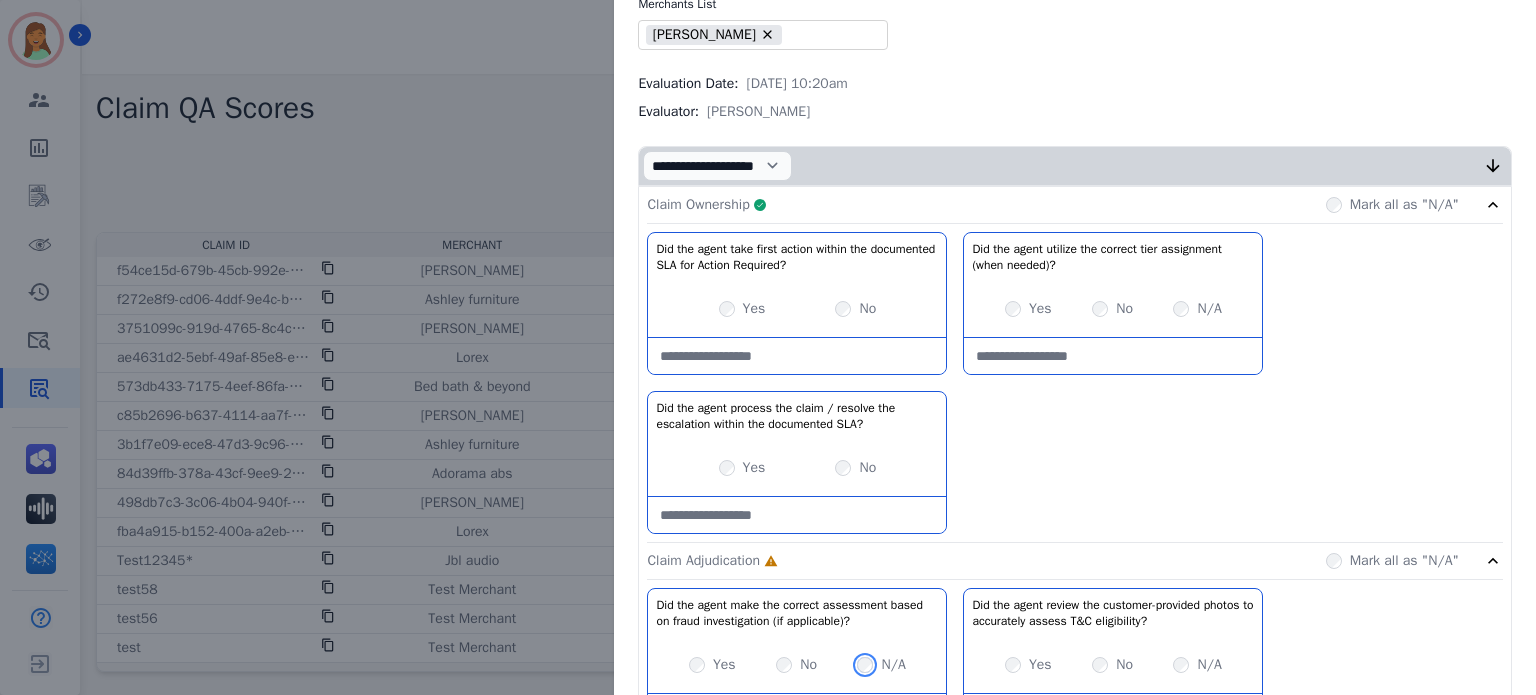scroll, scrollTop: 128, scrollLeft: 0, axis: vertical 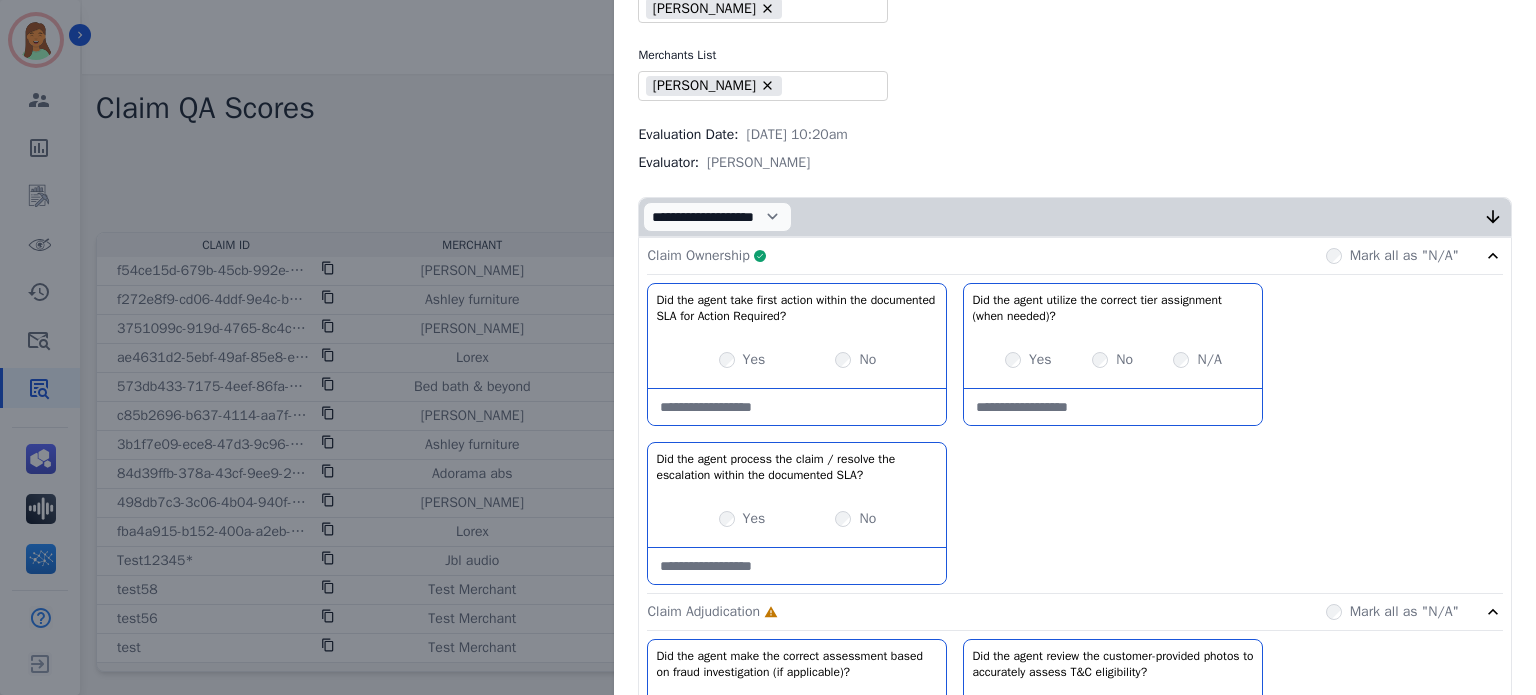 click on "Claim Ownership     Complete         Mark all as "N/A"" at bounding box center (1075, 256) 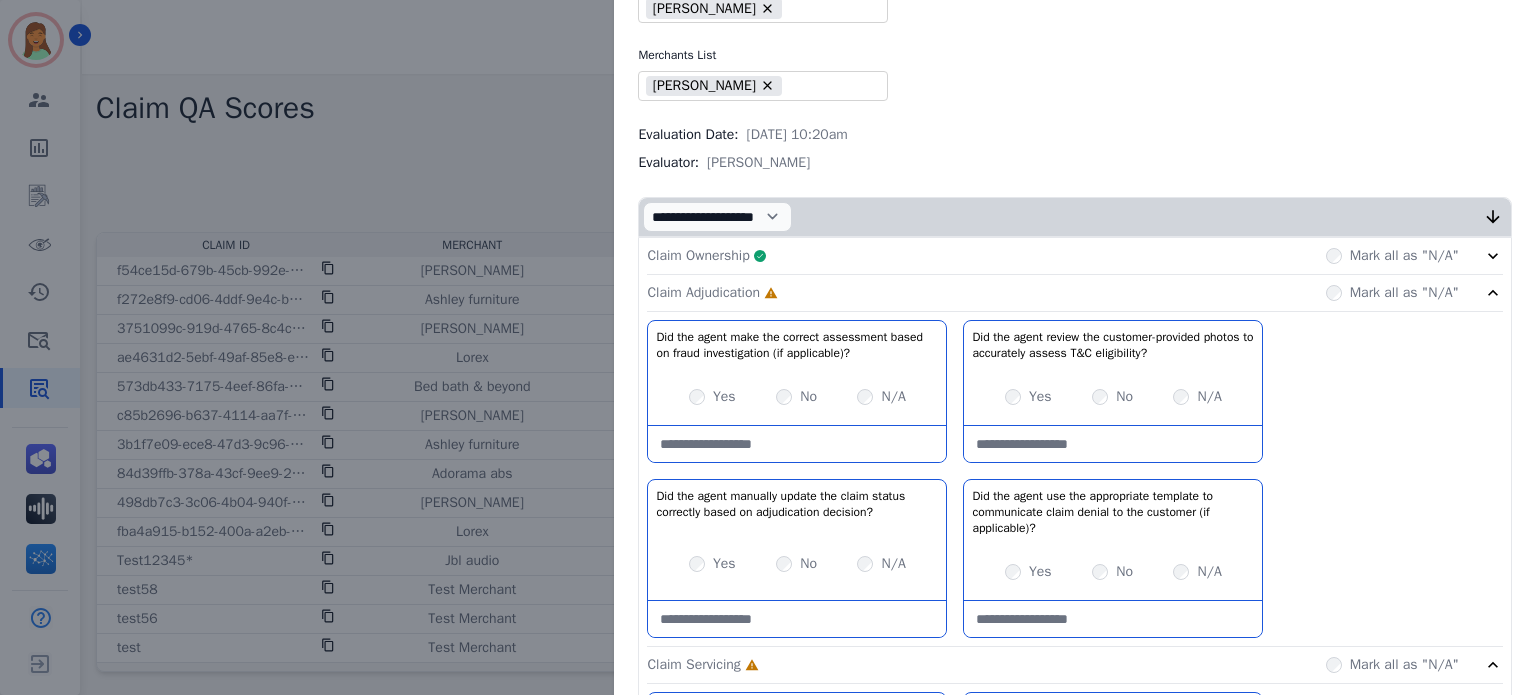 scroll, scrollTop: 262, scrollLeft: 0, axis: vertical 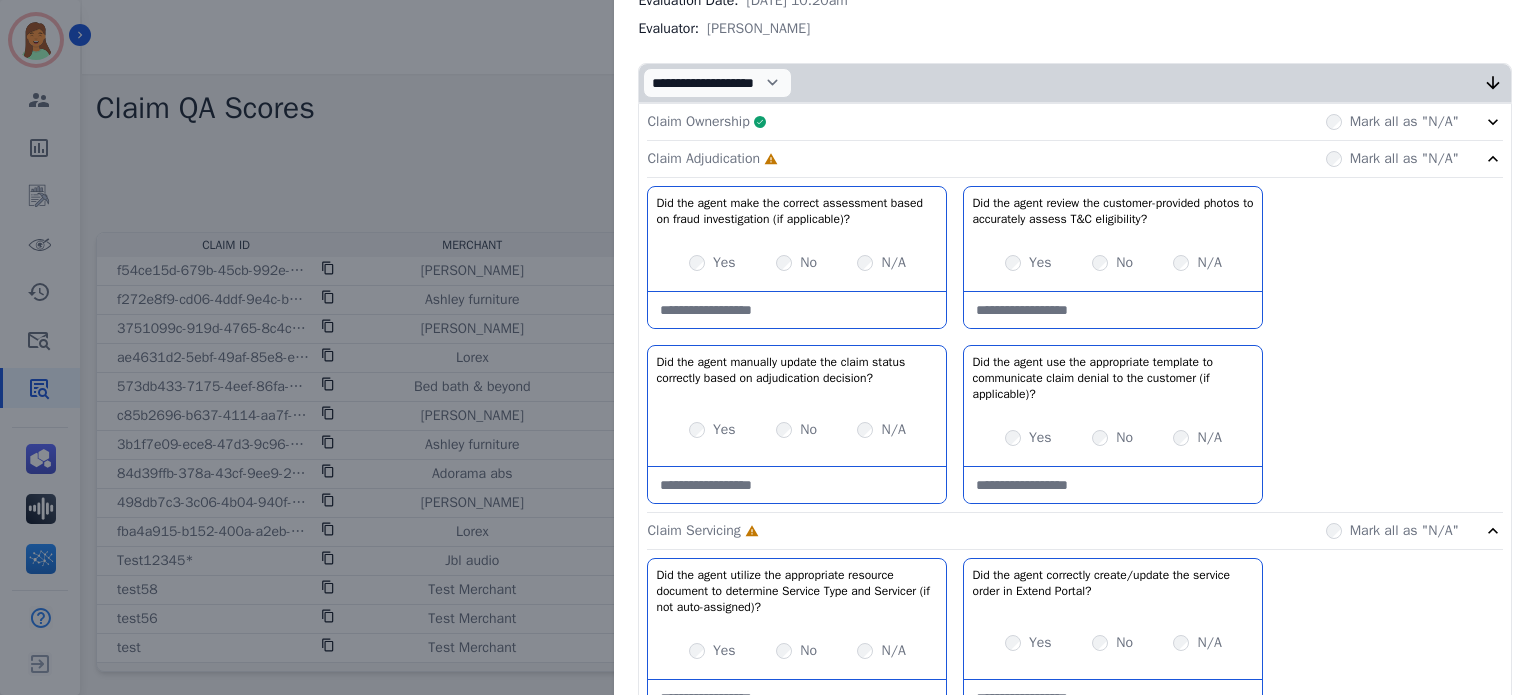 click on "Yes" at bounding box center [1040, 263] 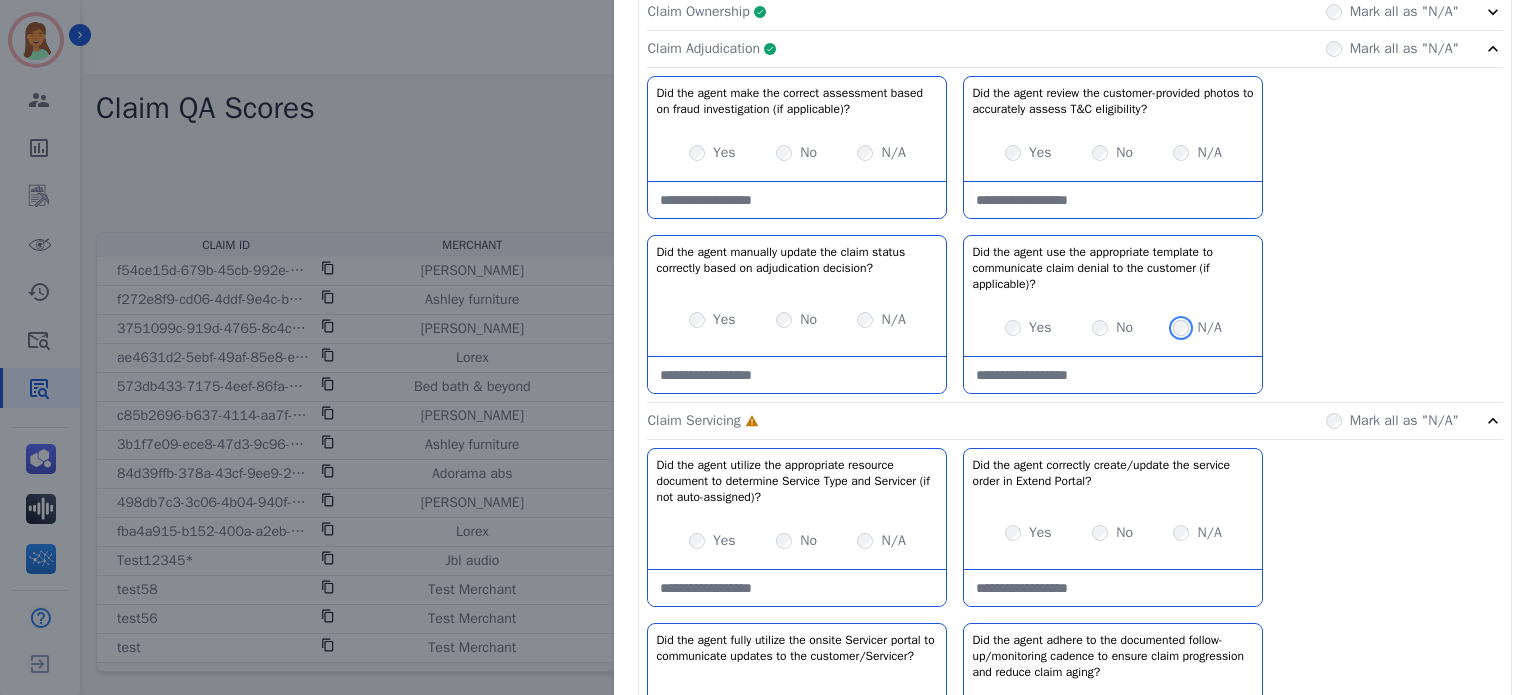 scroll, scrollTop: 377, scrollLeft: 0, axis: vertical 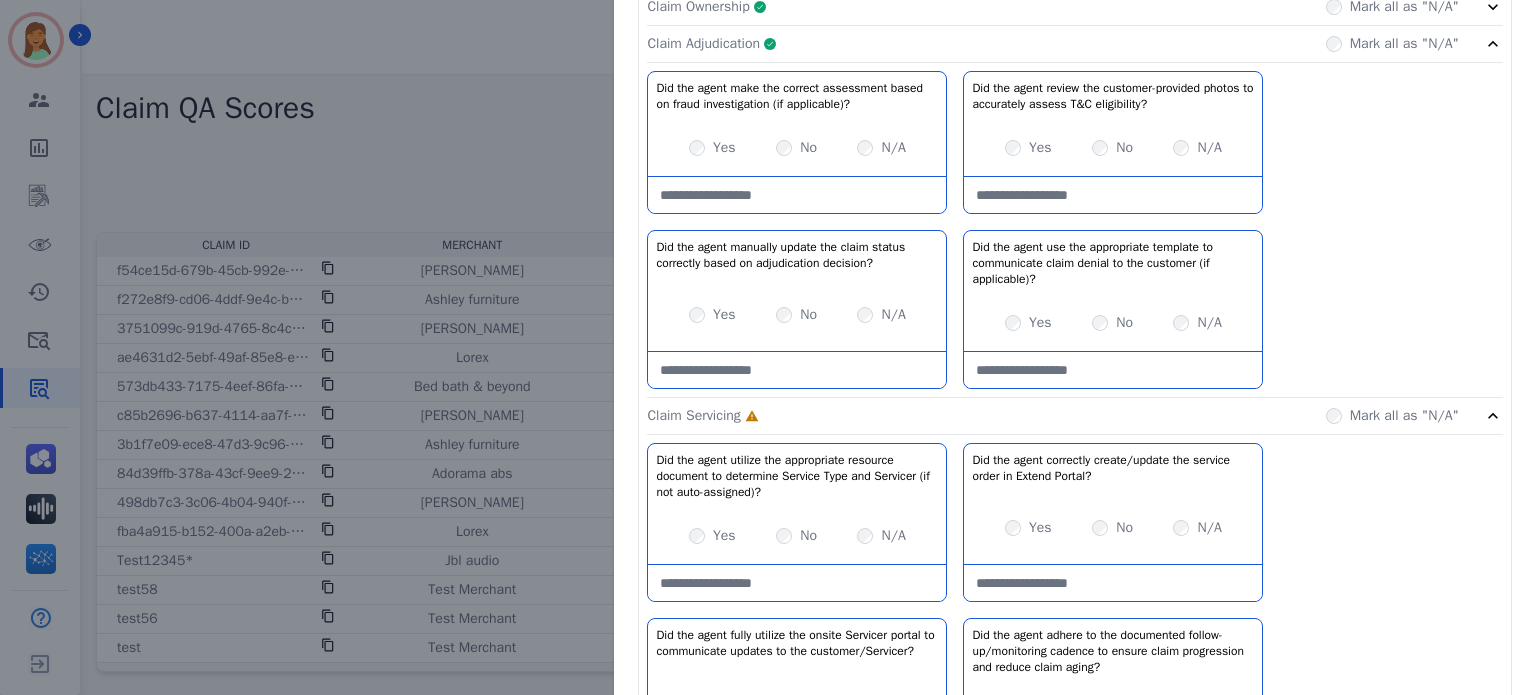 click on "Claim Adjudication     Complete         Mark all as "N/A"" 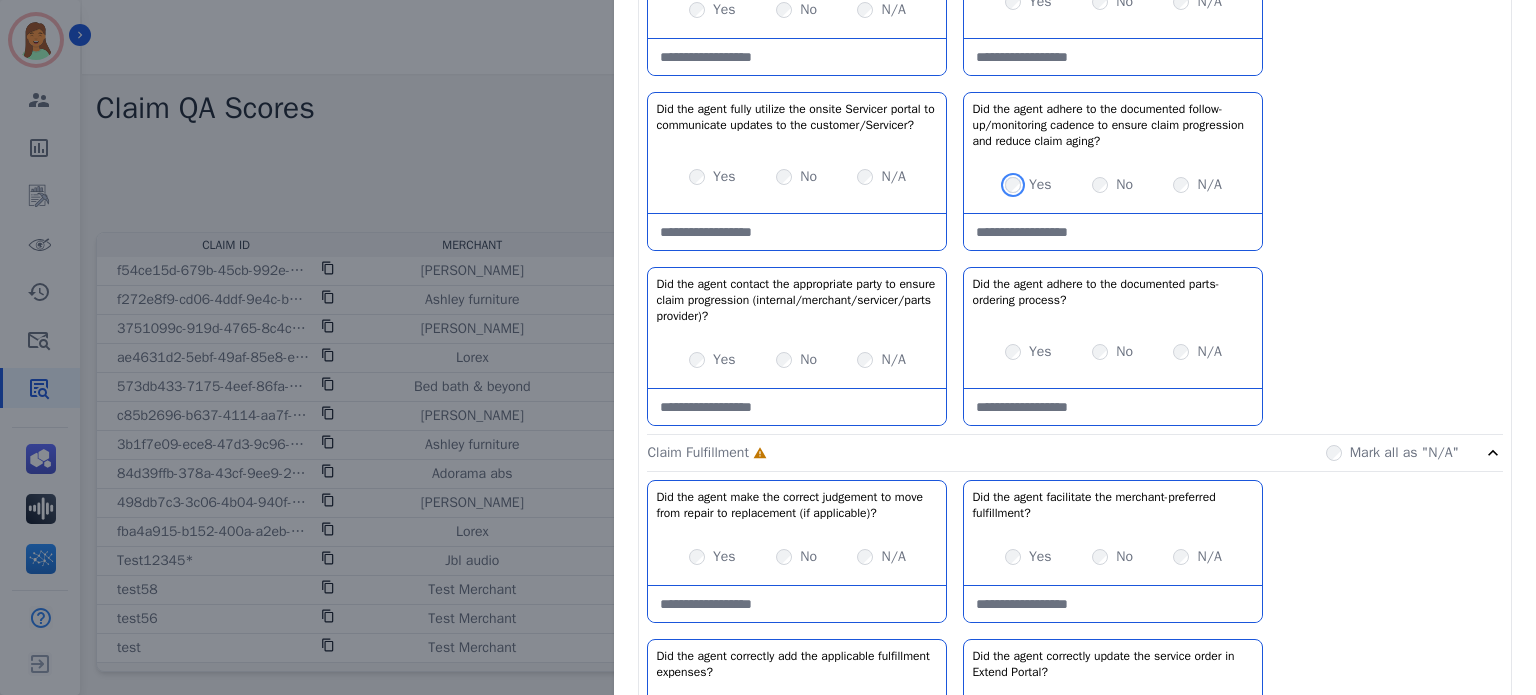 scroll, scrollTop: 589, scrollLeft: 0, axis: vertical 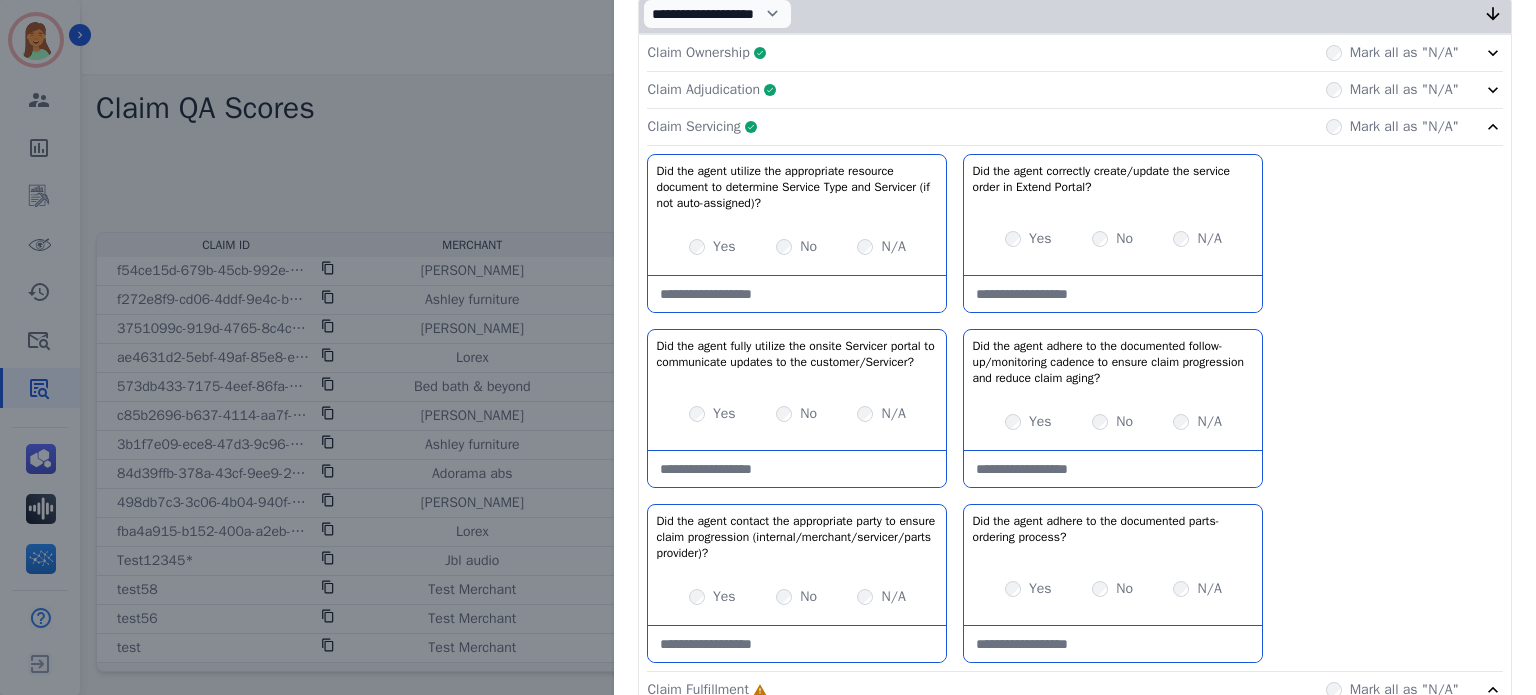 click on "Claim Servicing     Complete         Mark all as "N/A"" 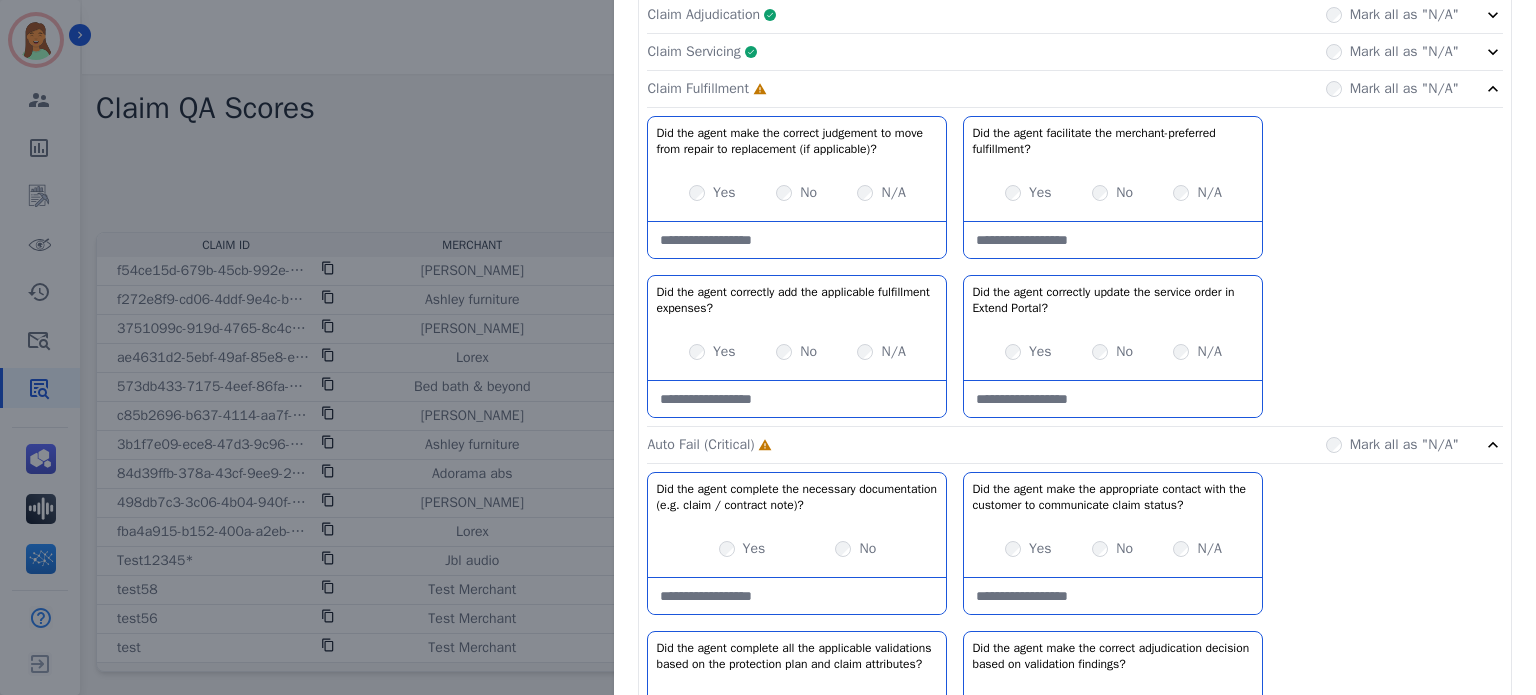 scroll, scrollTop: 426, scrollLeft: 0, axis: vertical 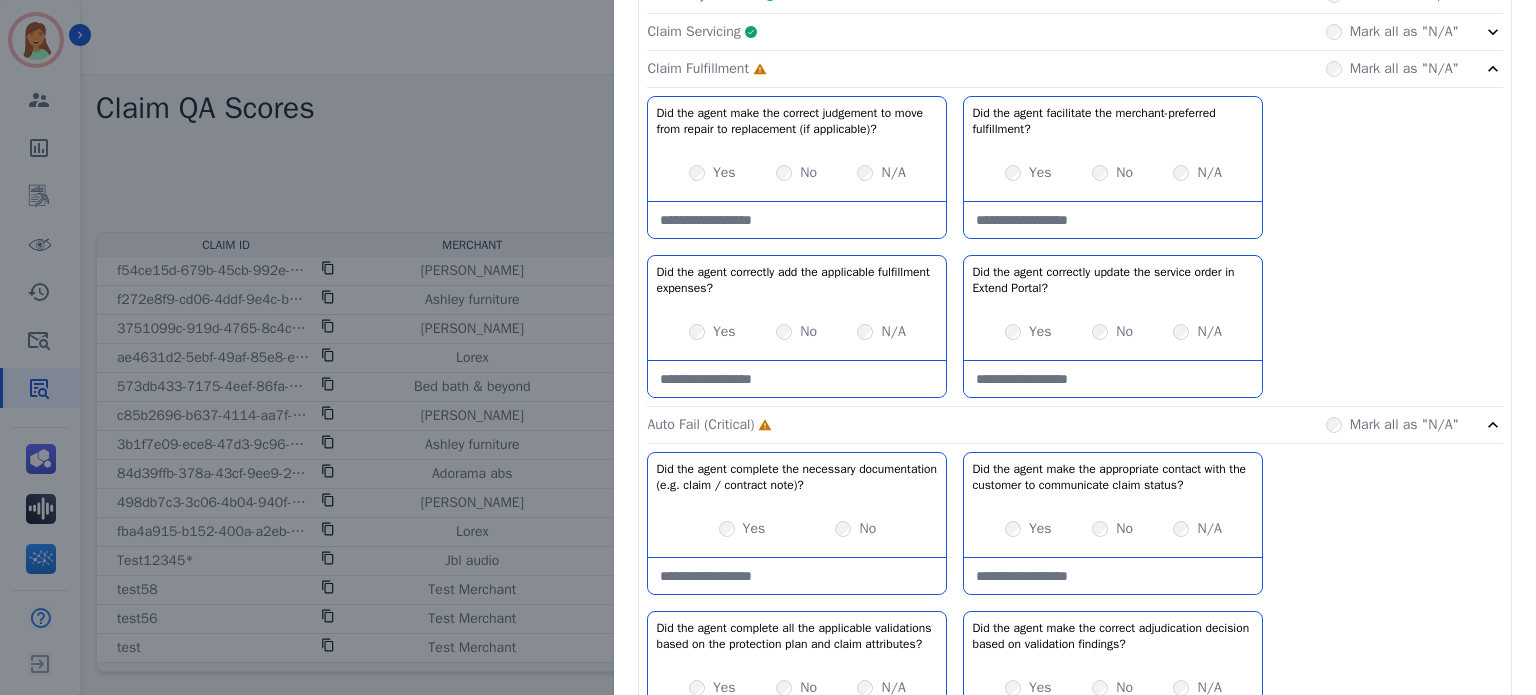 click on "N/A" at bounding box center [881, 173] 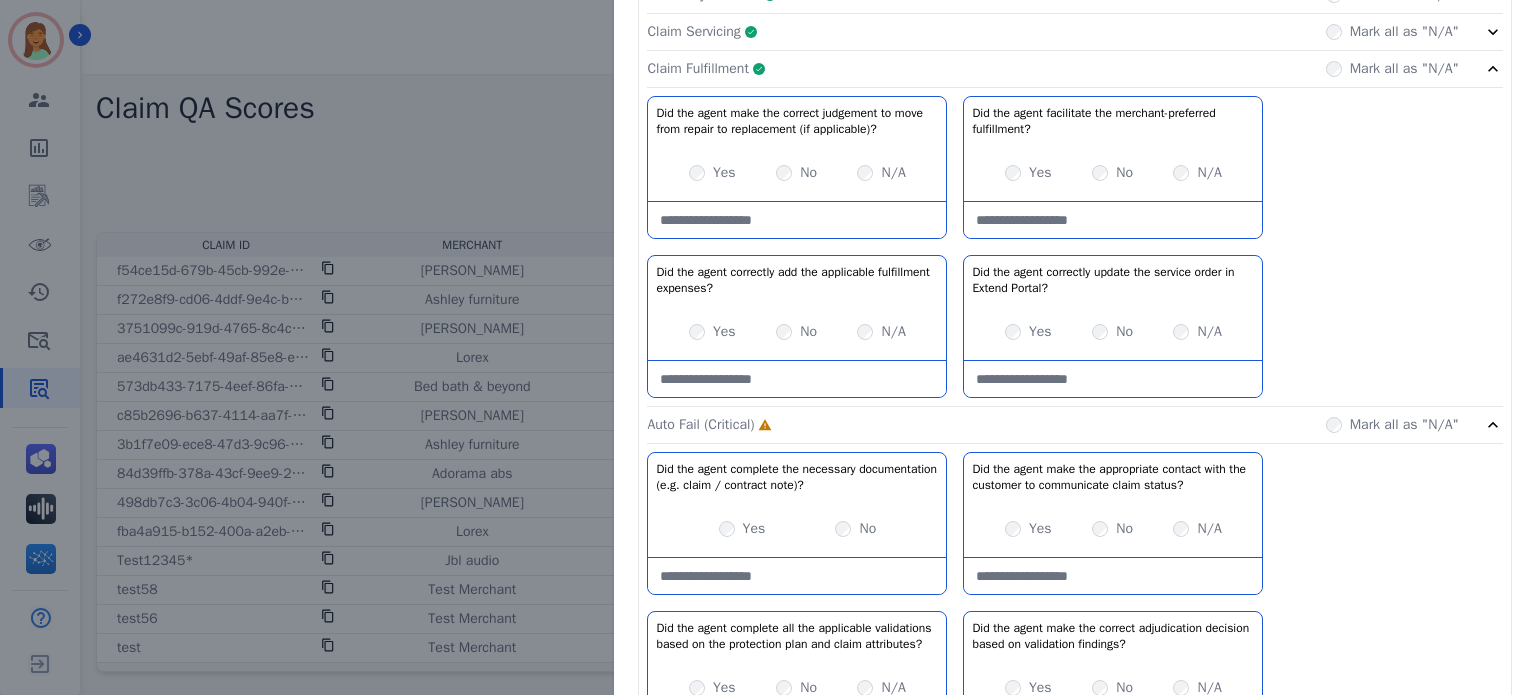 click on "Claim Fulfillment     Complete         Mark all as "N/A"" 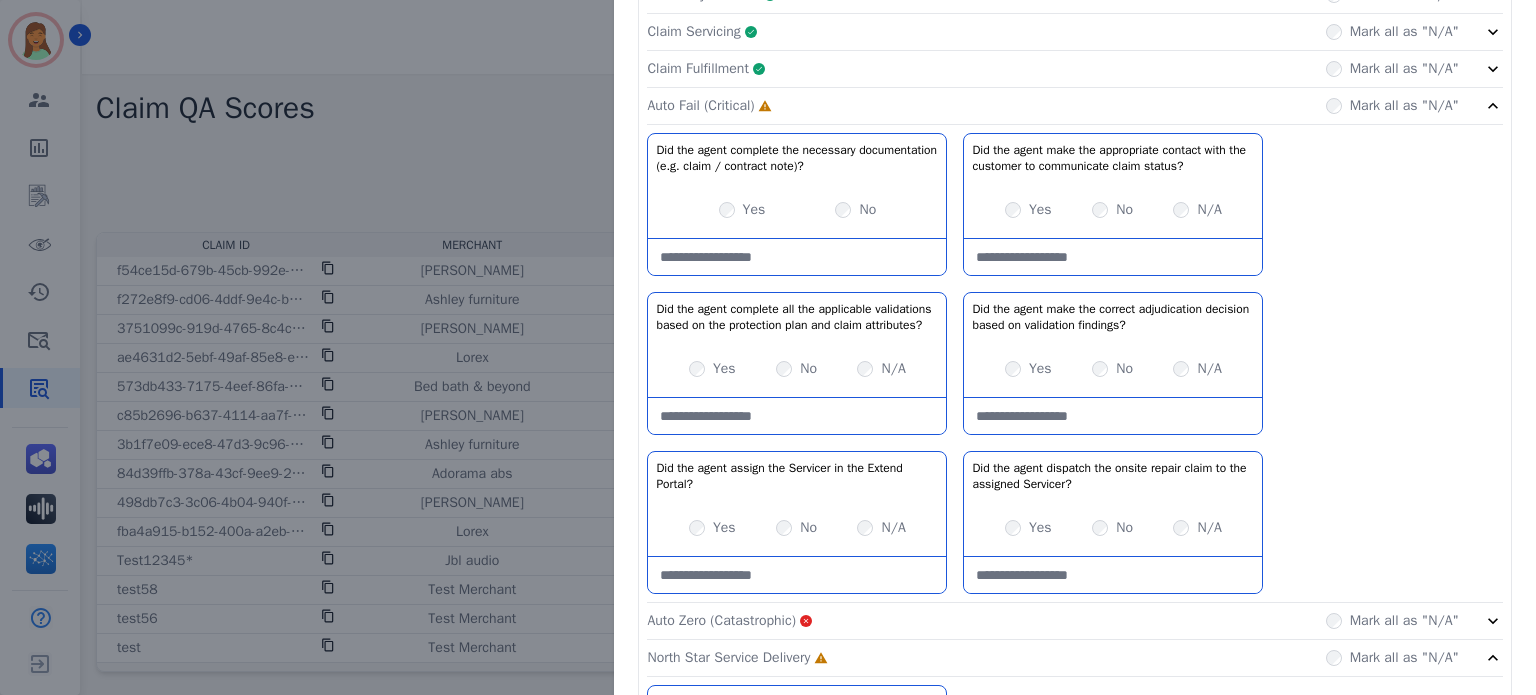 click on "Yes" at bounding box center [1040, 210] 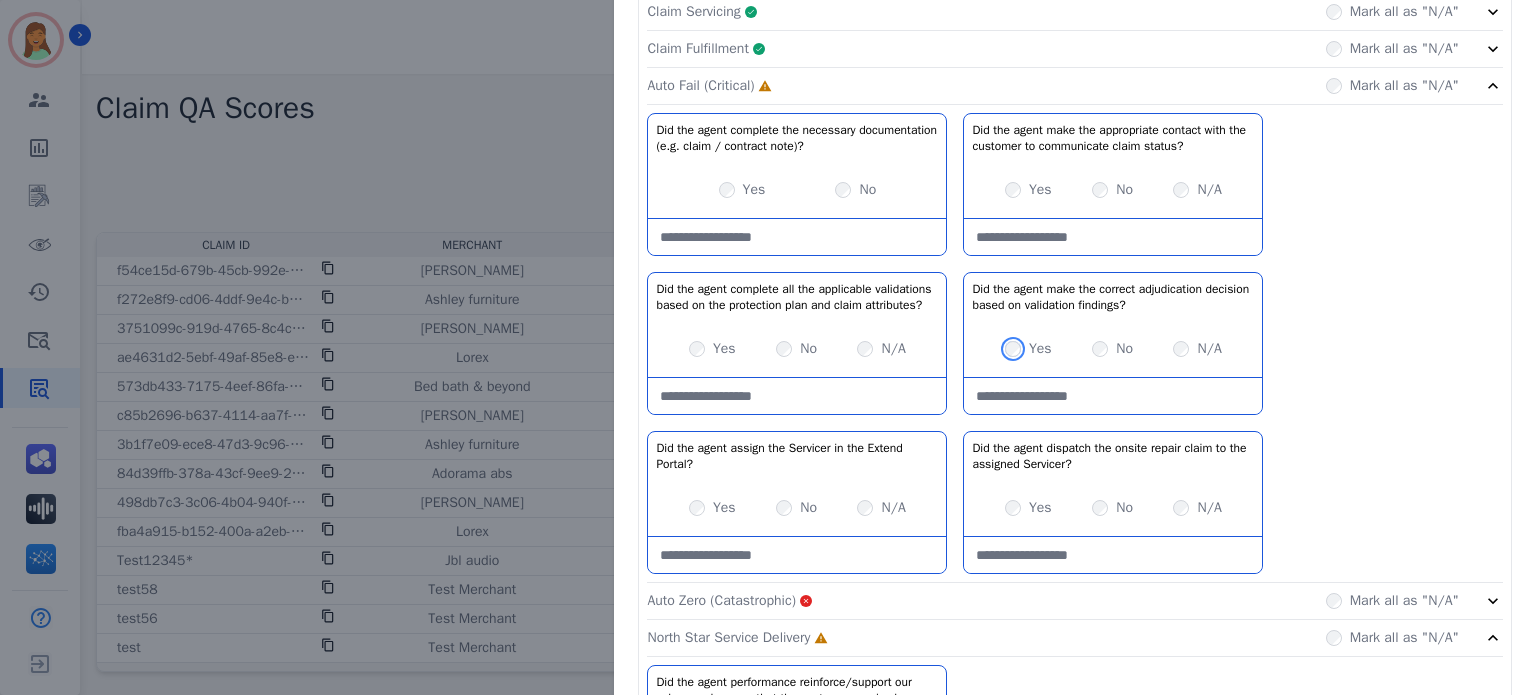 scroll, scrollTop: 447, scrollLeft: 0, axis: vertical 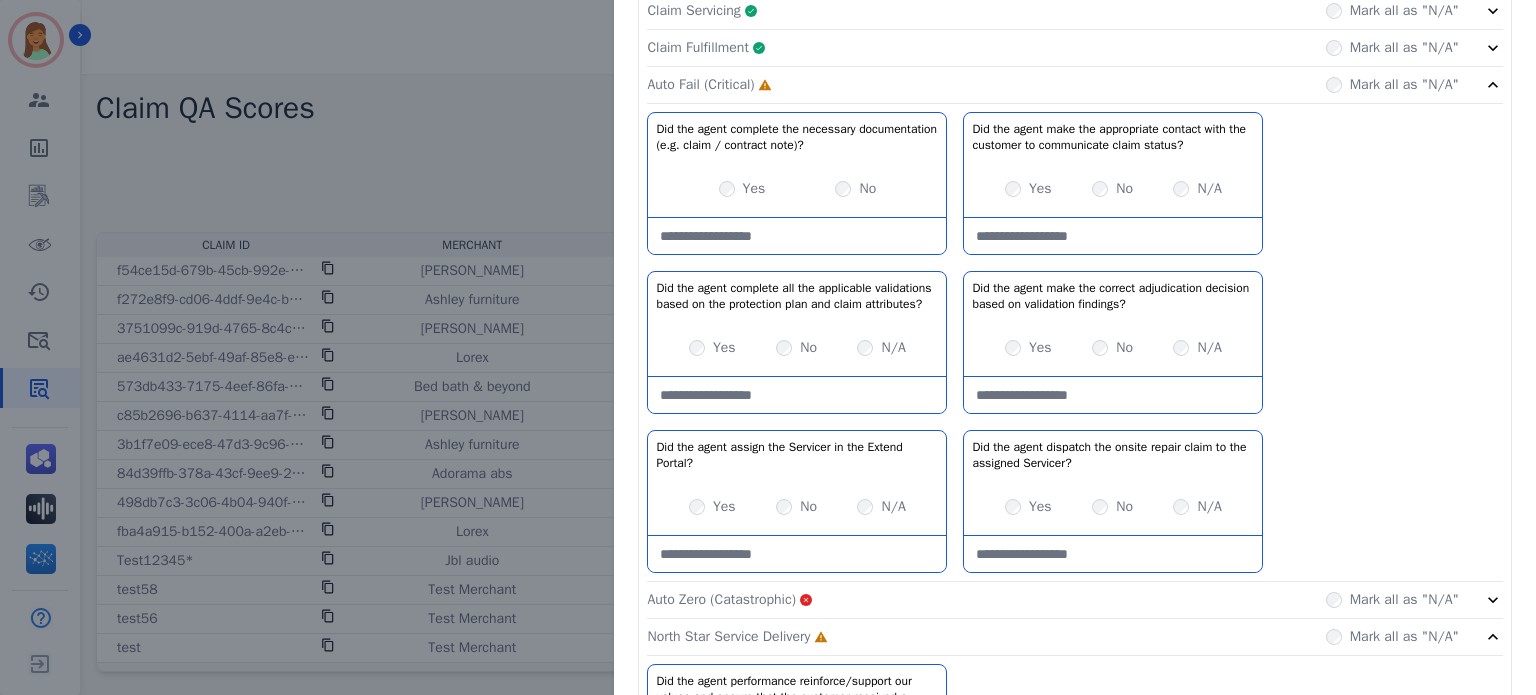 click on "Yes" at bounding box center (724, 507) 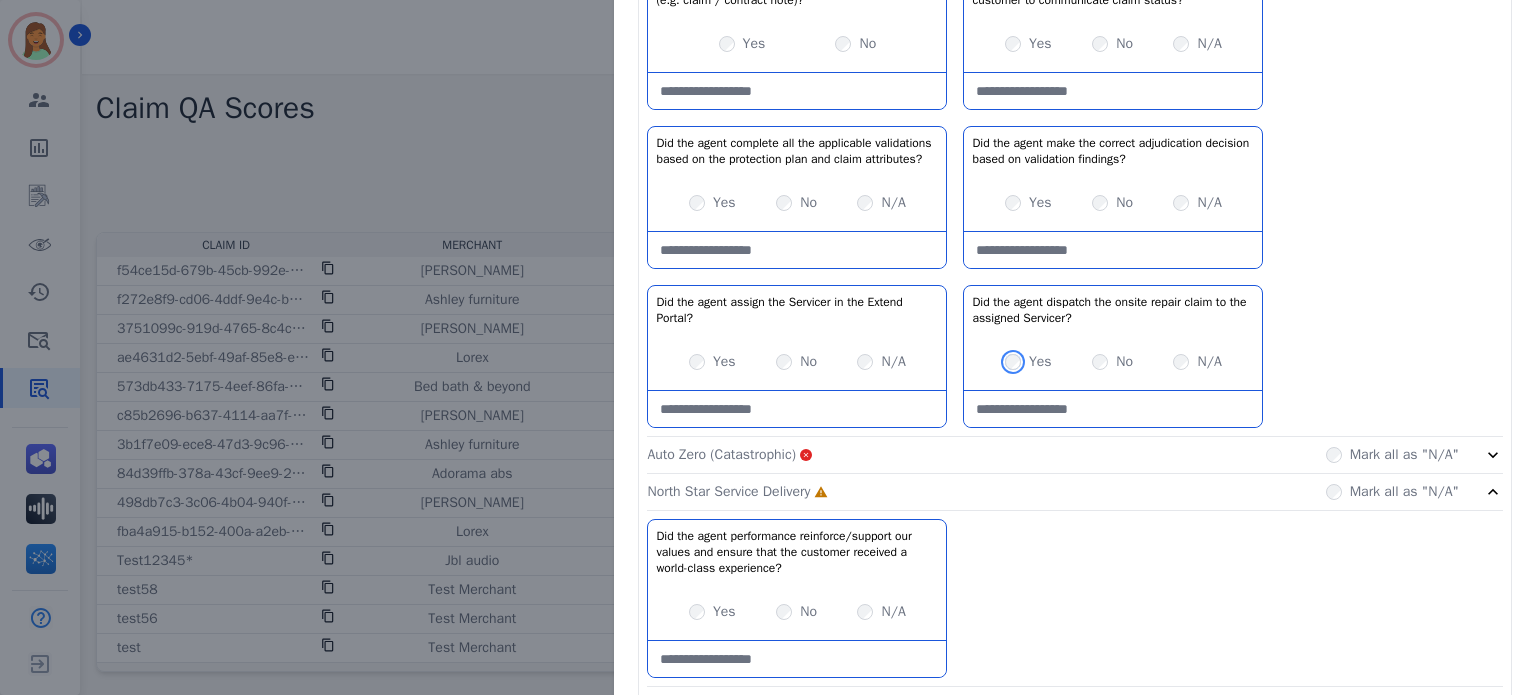 scroll, scrollTop: 614, scrollLeft: 0, axis: vertical 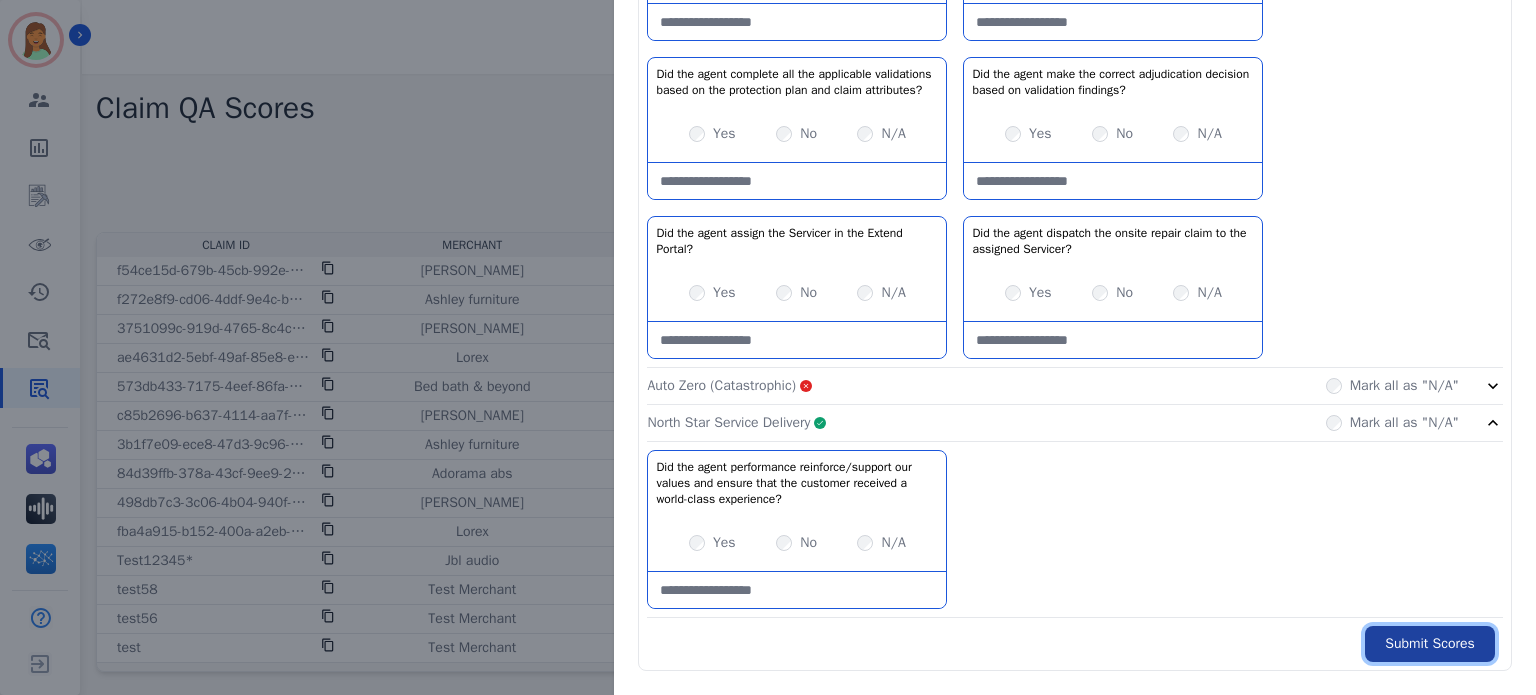 click on "Submit Scores" at bounding box center (1430, 644) 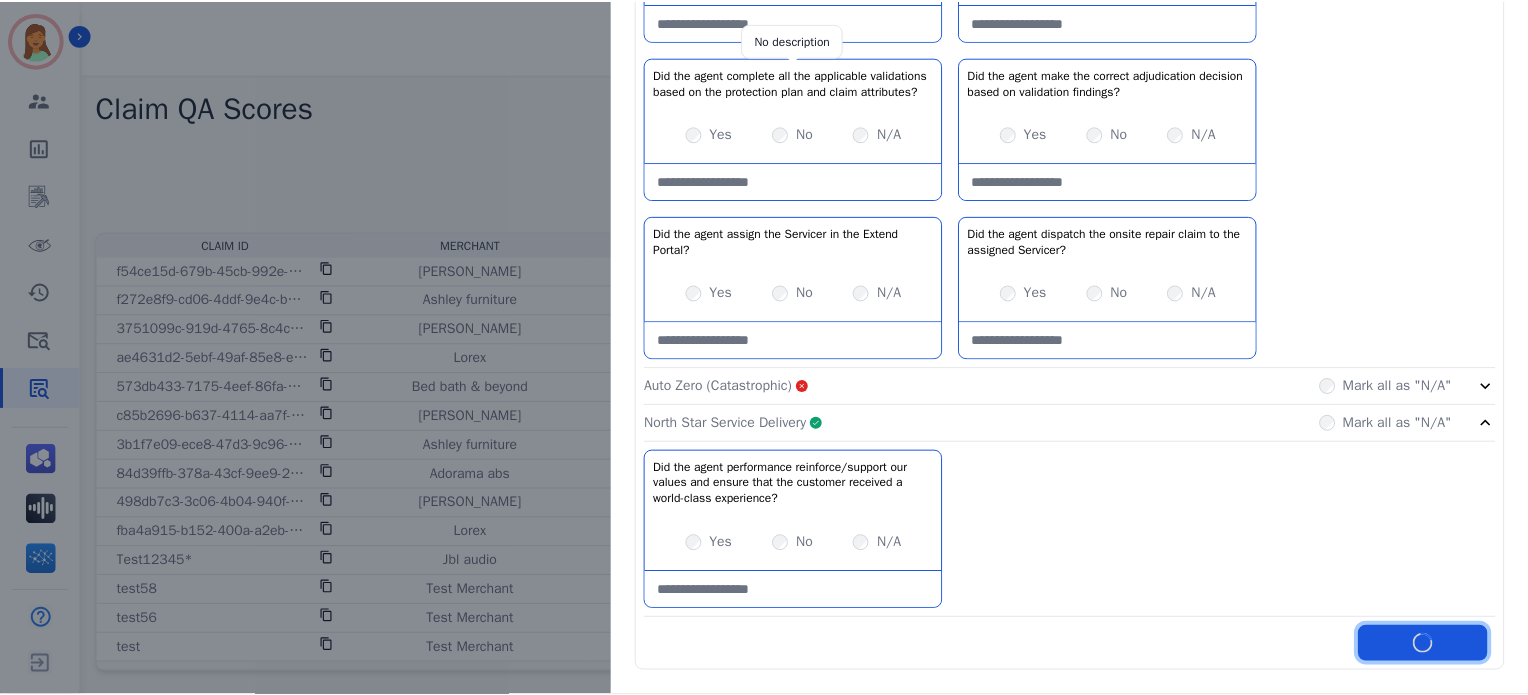 scroll, scrollTop: 783, scrollLeft: 0, axis: vertical 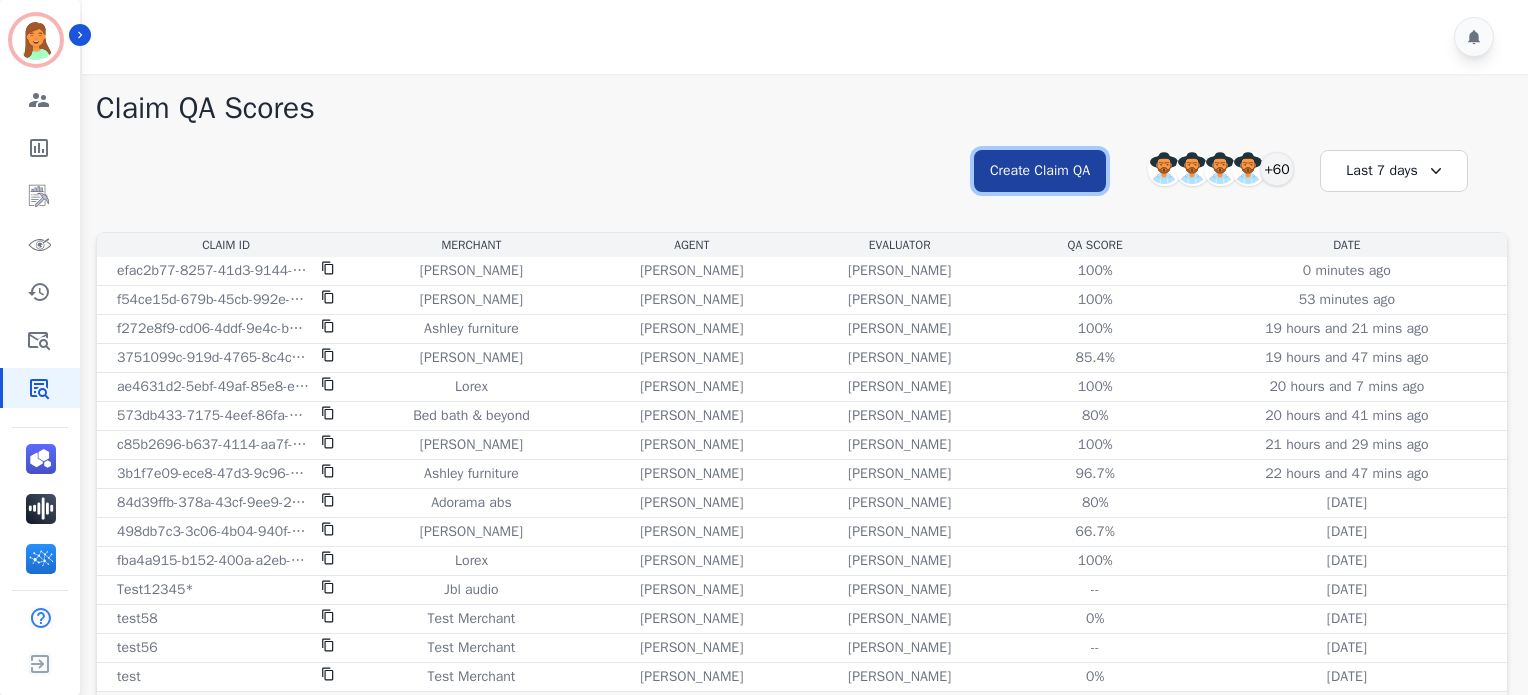 click on "Create Claim QA" at bounding box center [1040, 171] 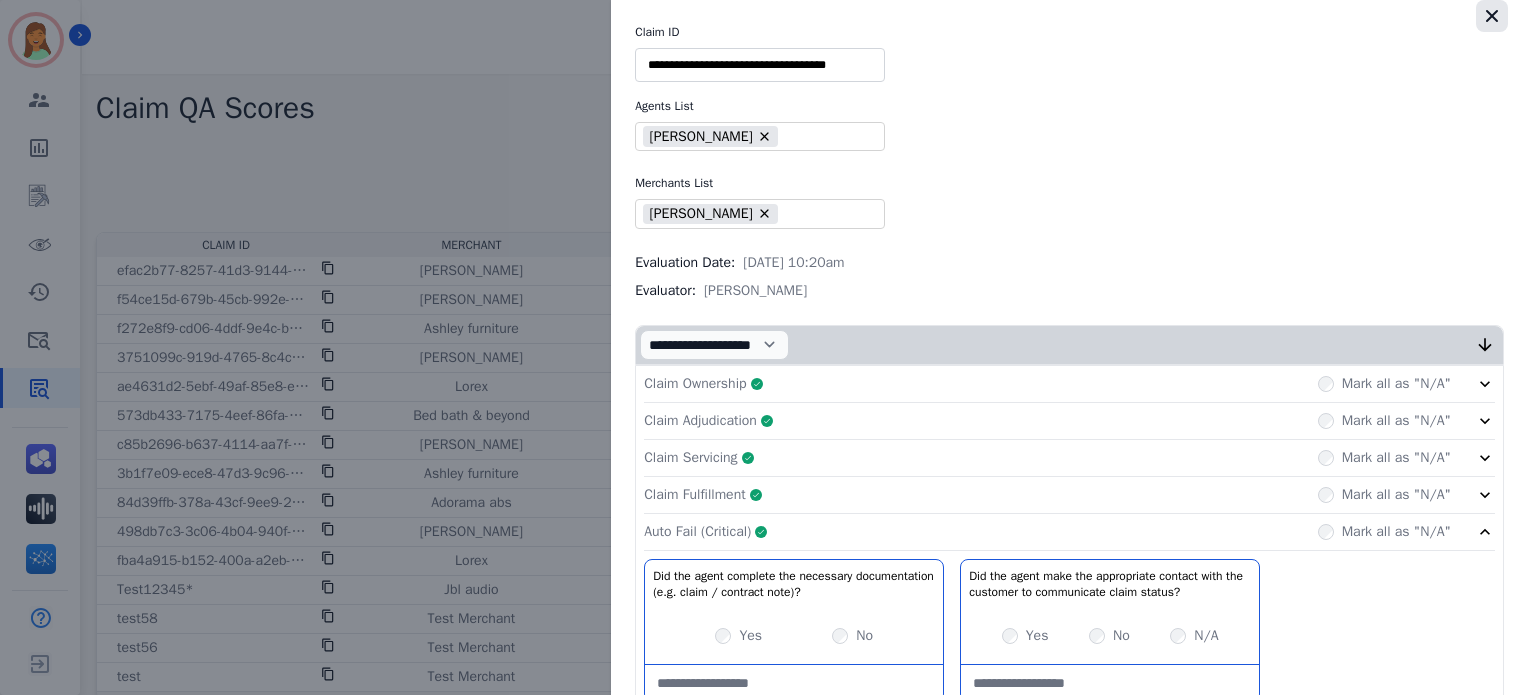 click 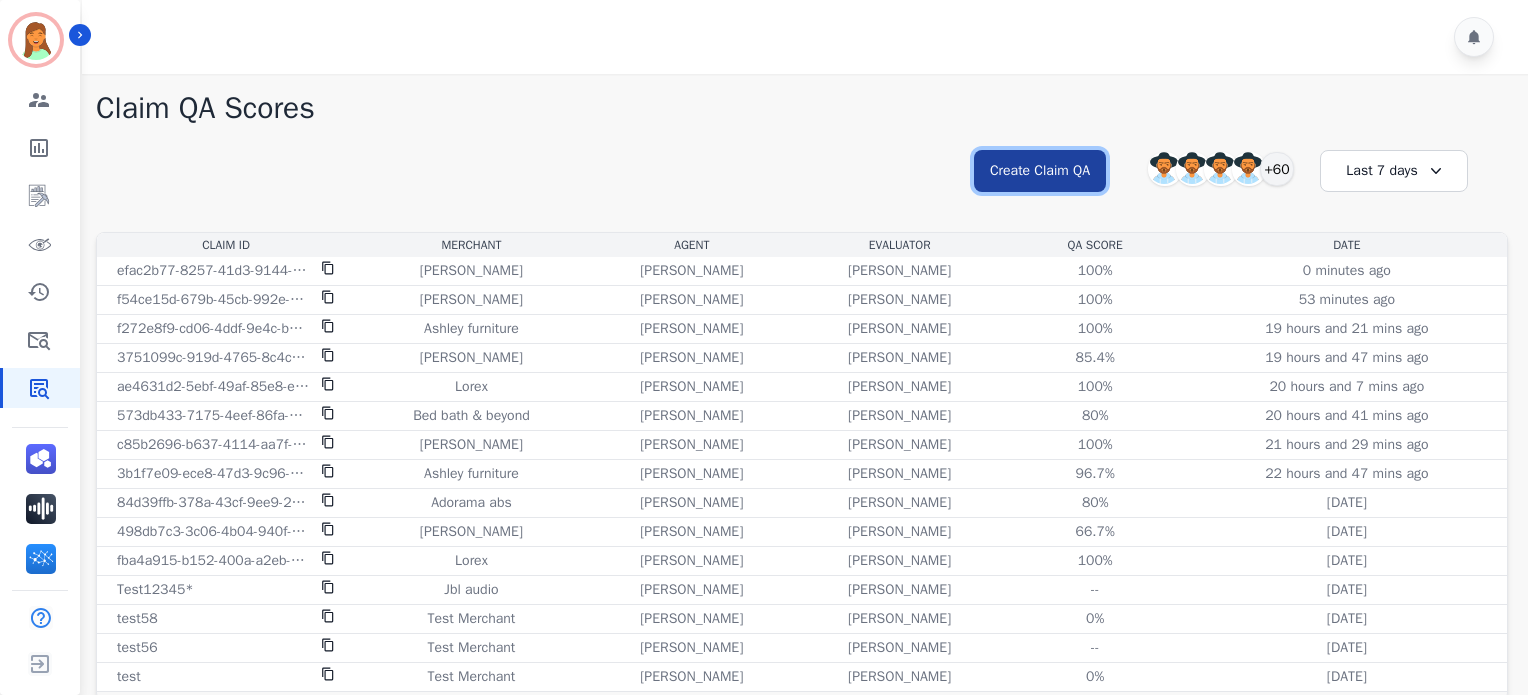 click on "Create Claim QA" at bounding box center [1040, 171] 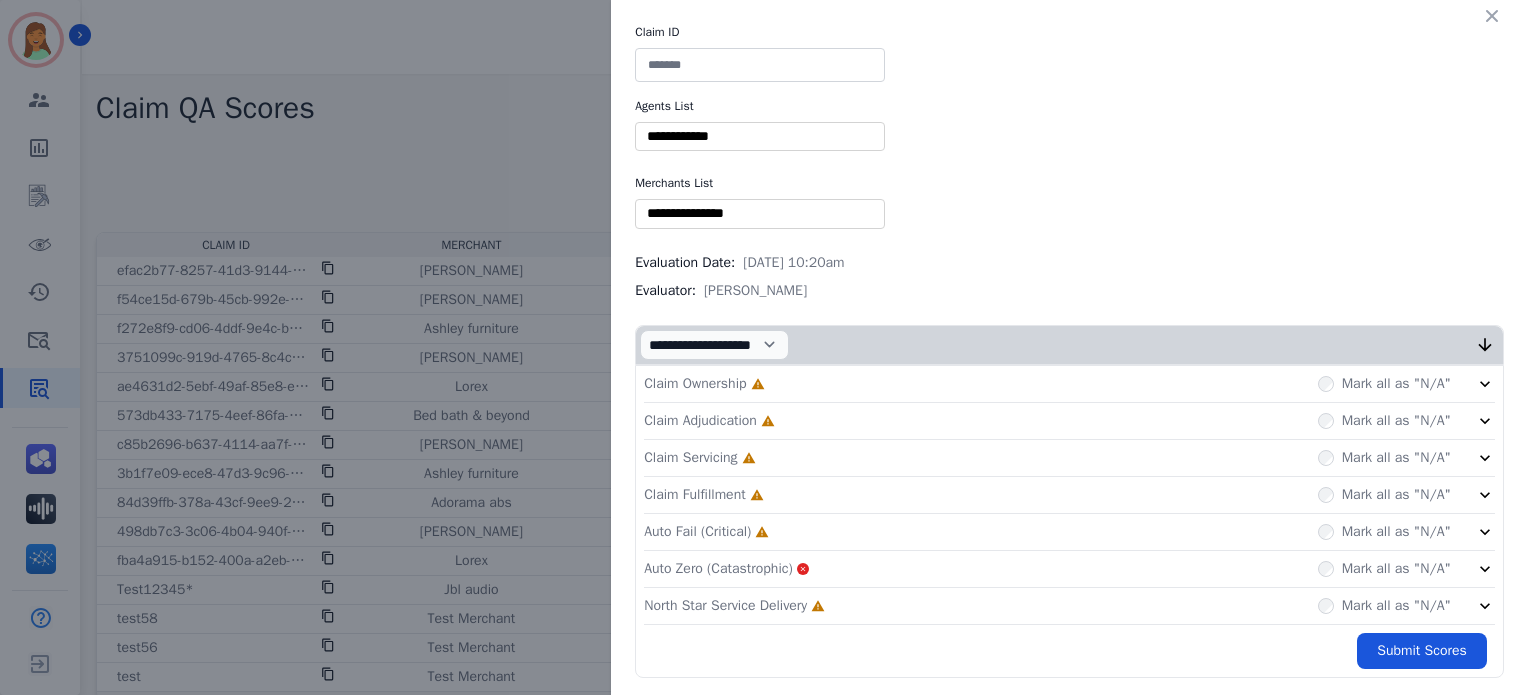 click at bounding box center [760, 65] 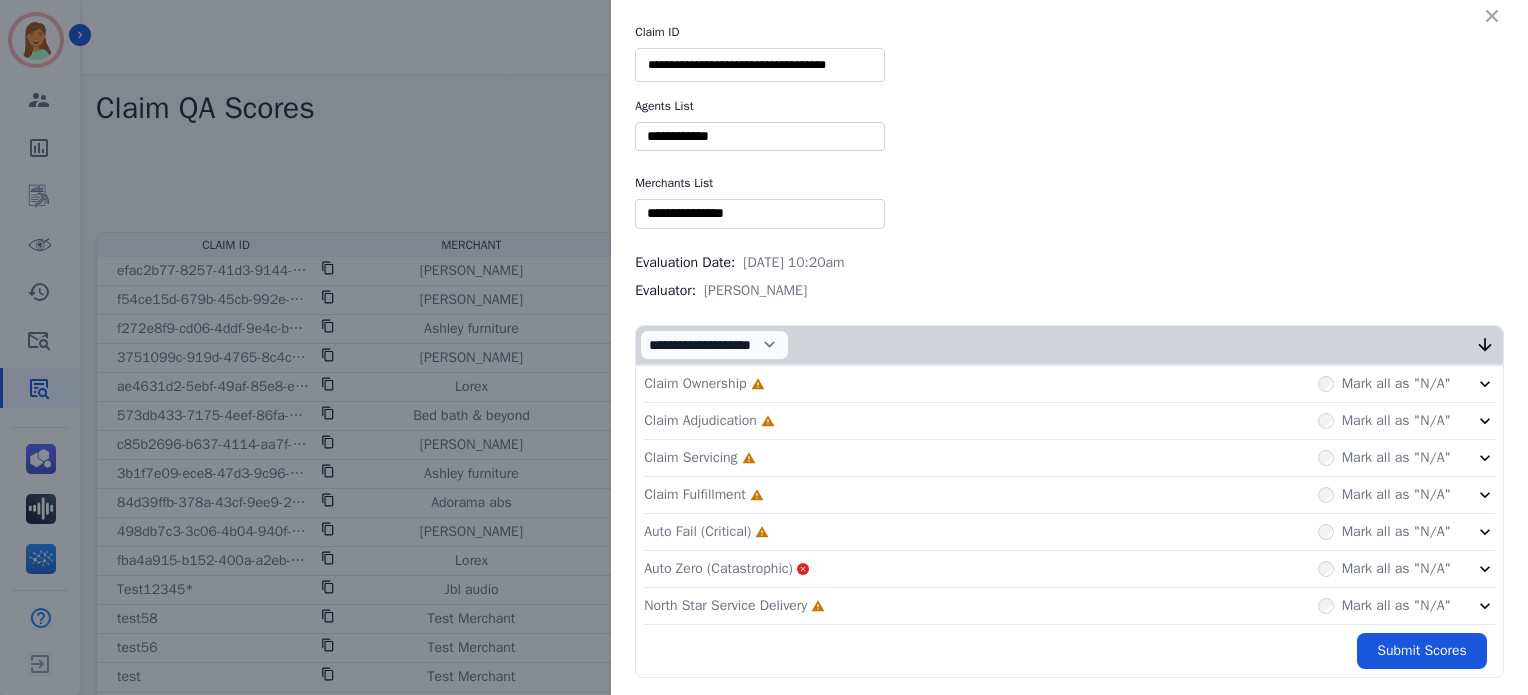 type on "**********" 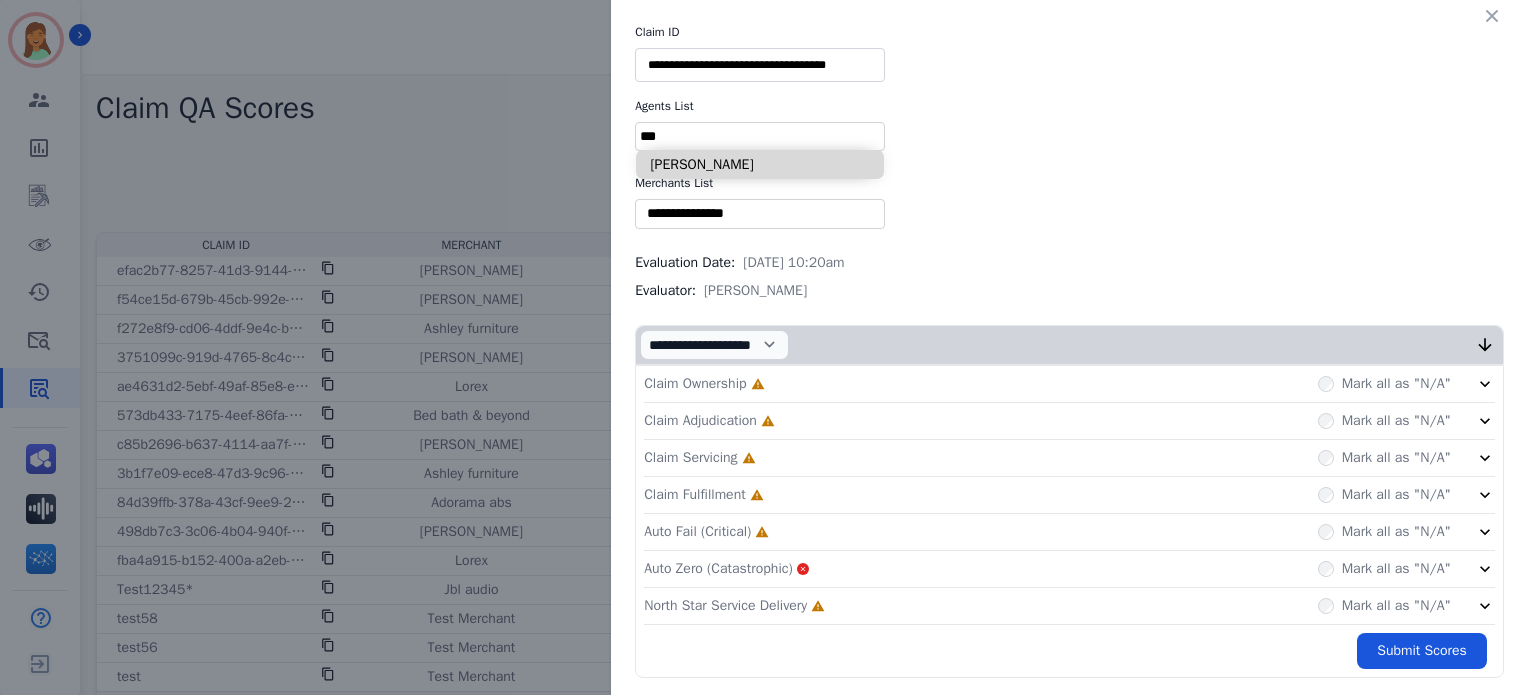 type on "***" 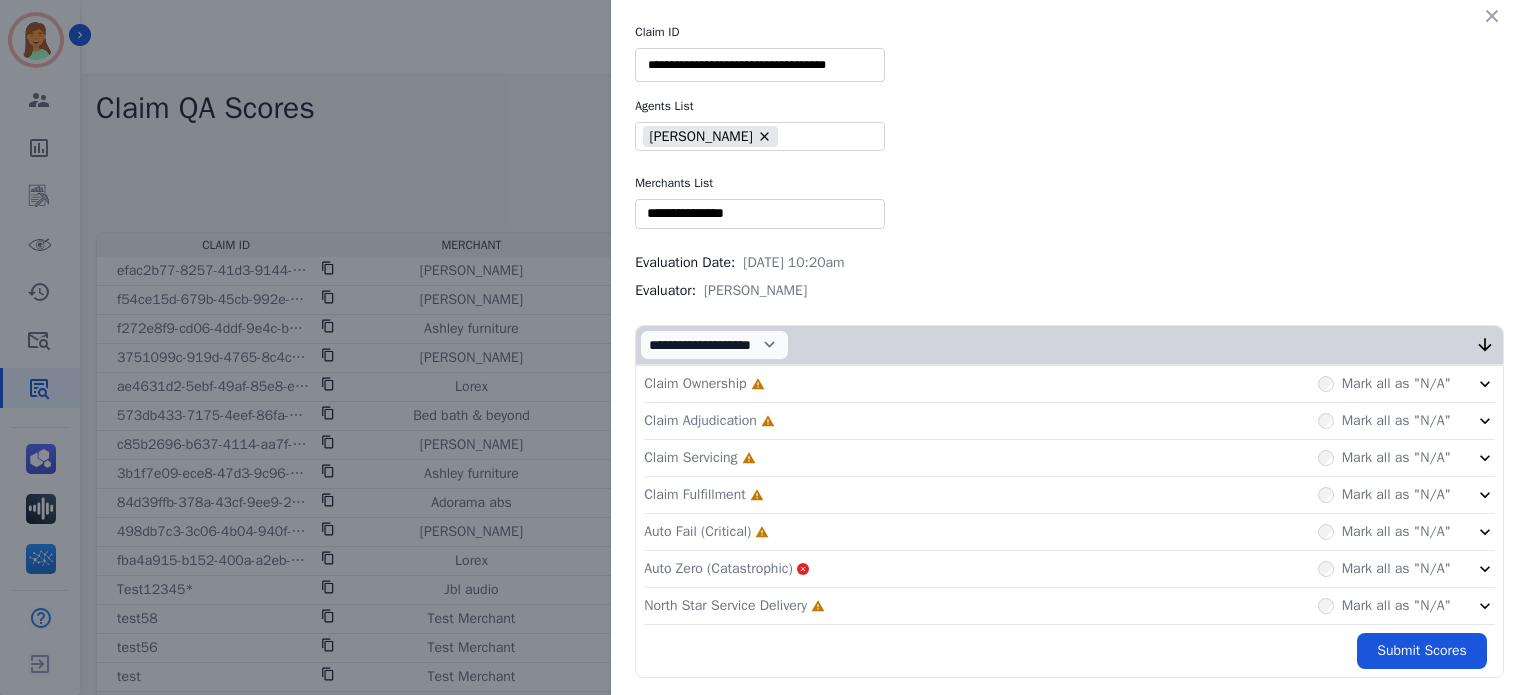 click at bounding box center [760, 213] 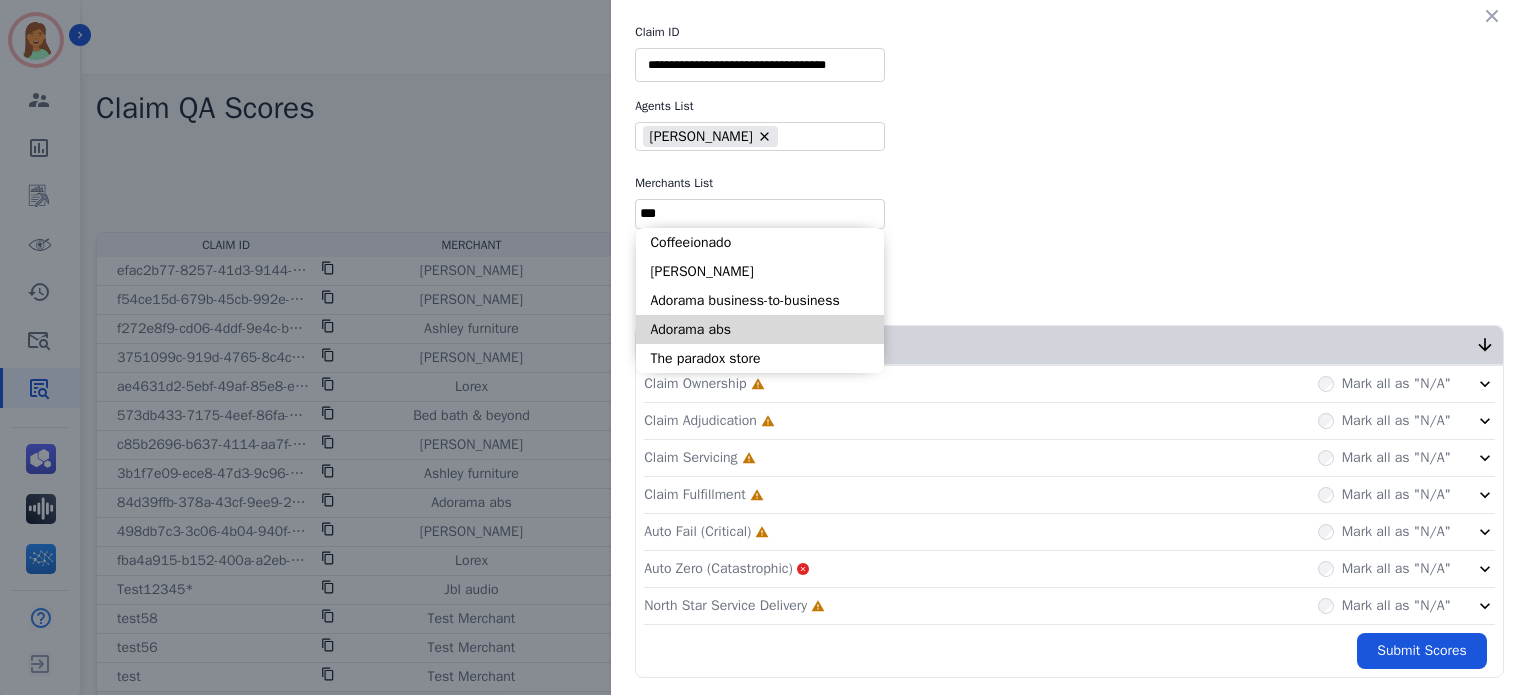 type on "***" 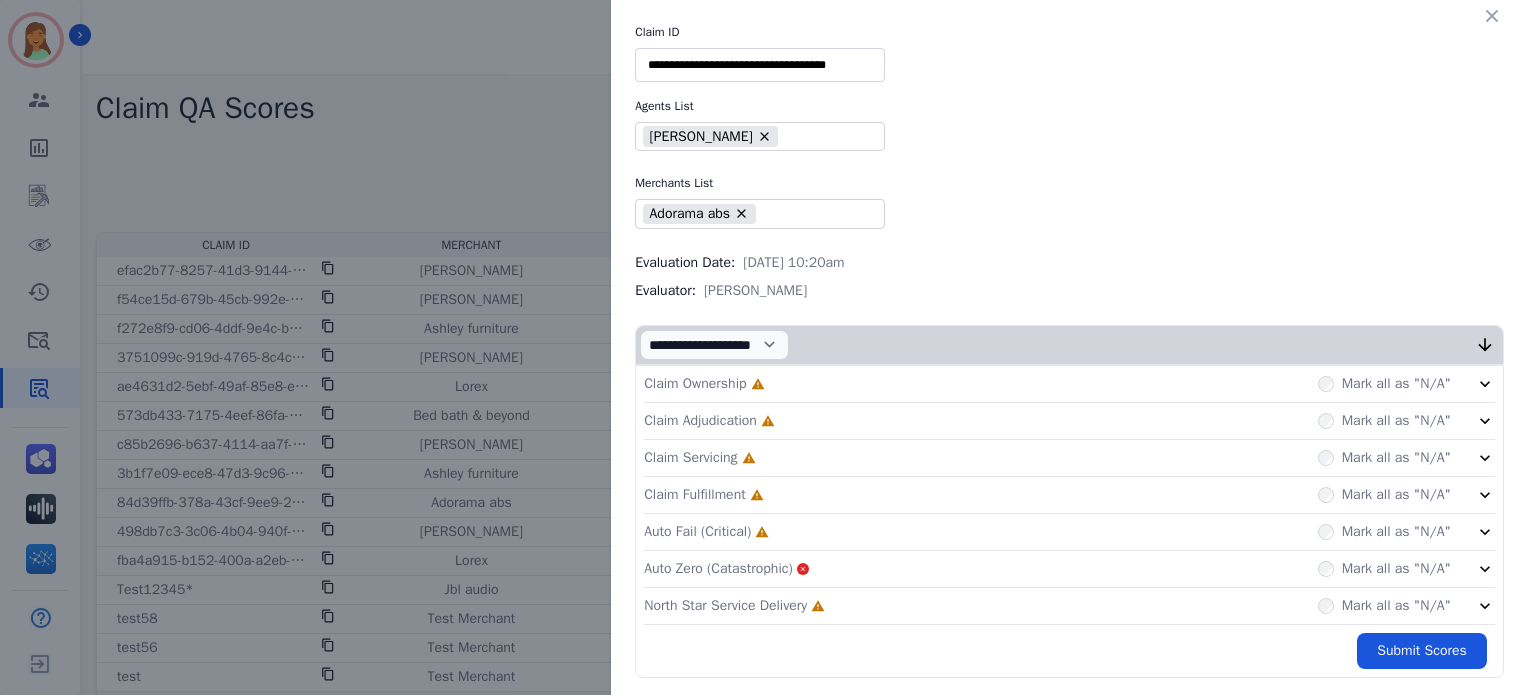 click on "North Star Service Delivery     Incomplete         Mark all as "N/A"" 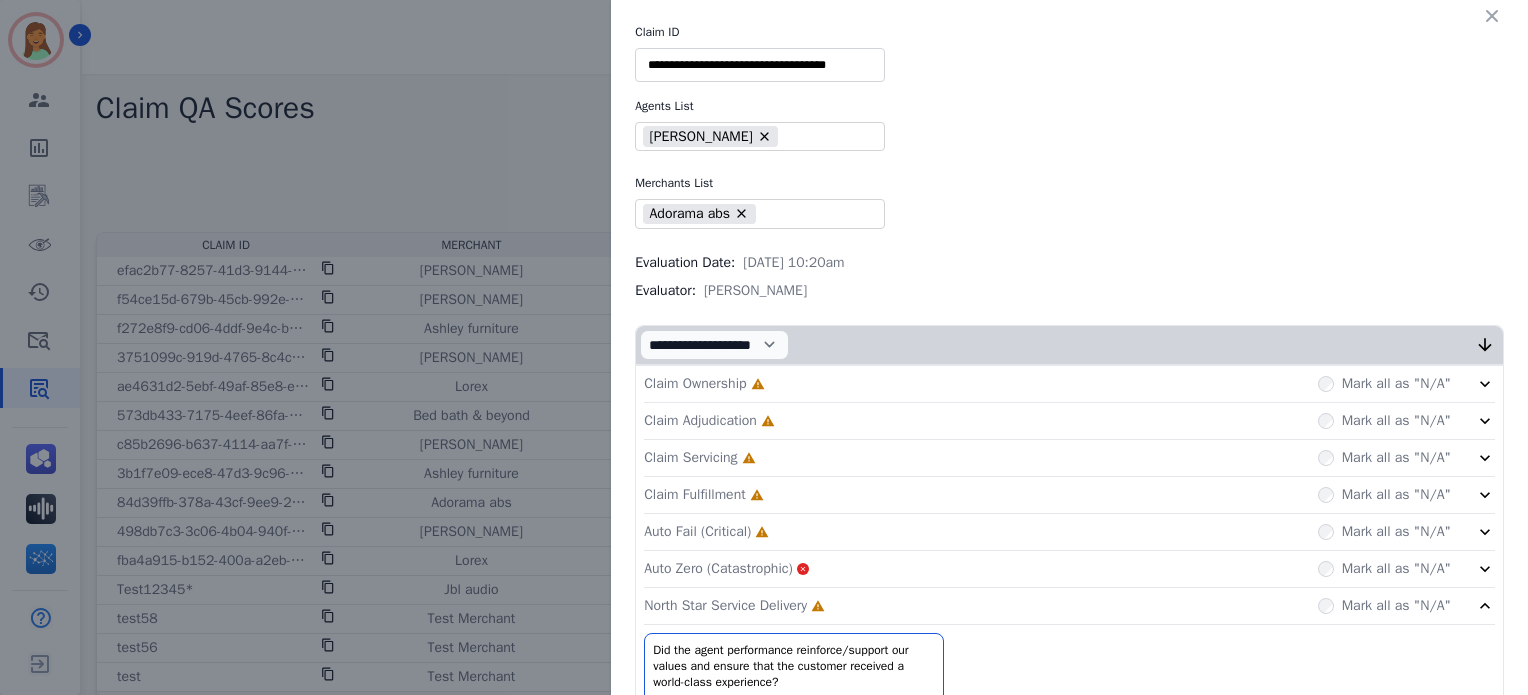 click on "Auto Fail (Critical)     Incomplete         Mark all as "N/A"" 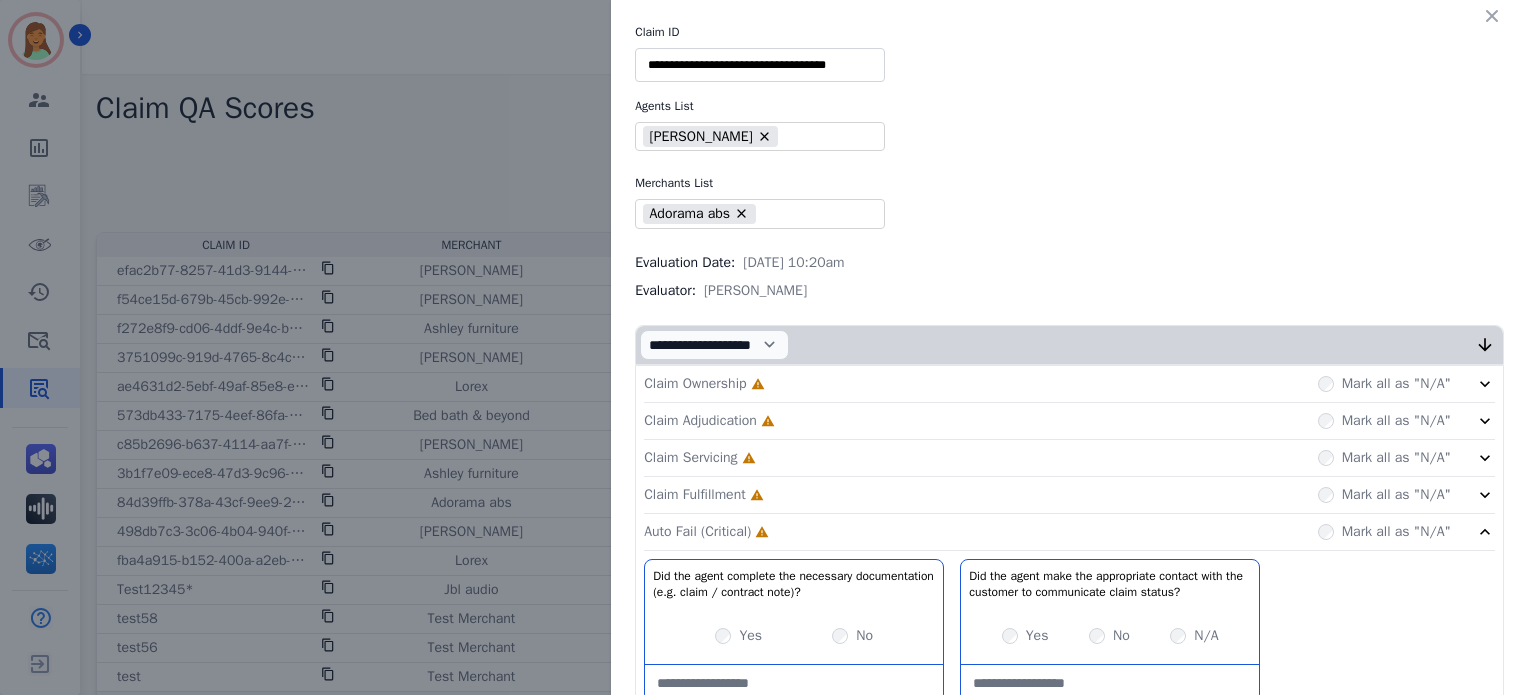 click on "Claim Servicing     Incomplete         Mark all as "N/A"" 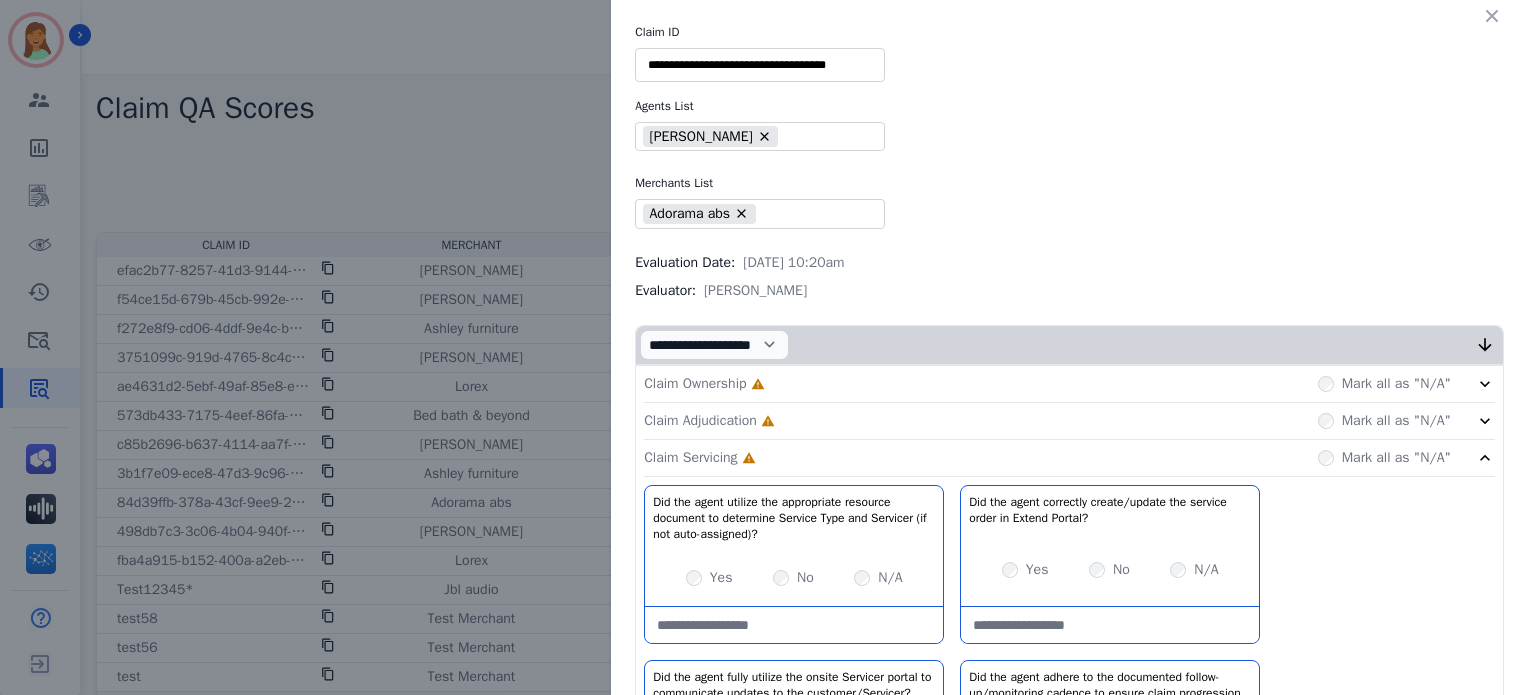 click on "Claim Servicing     Incomplete         Mark all as "N/A"" 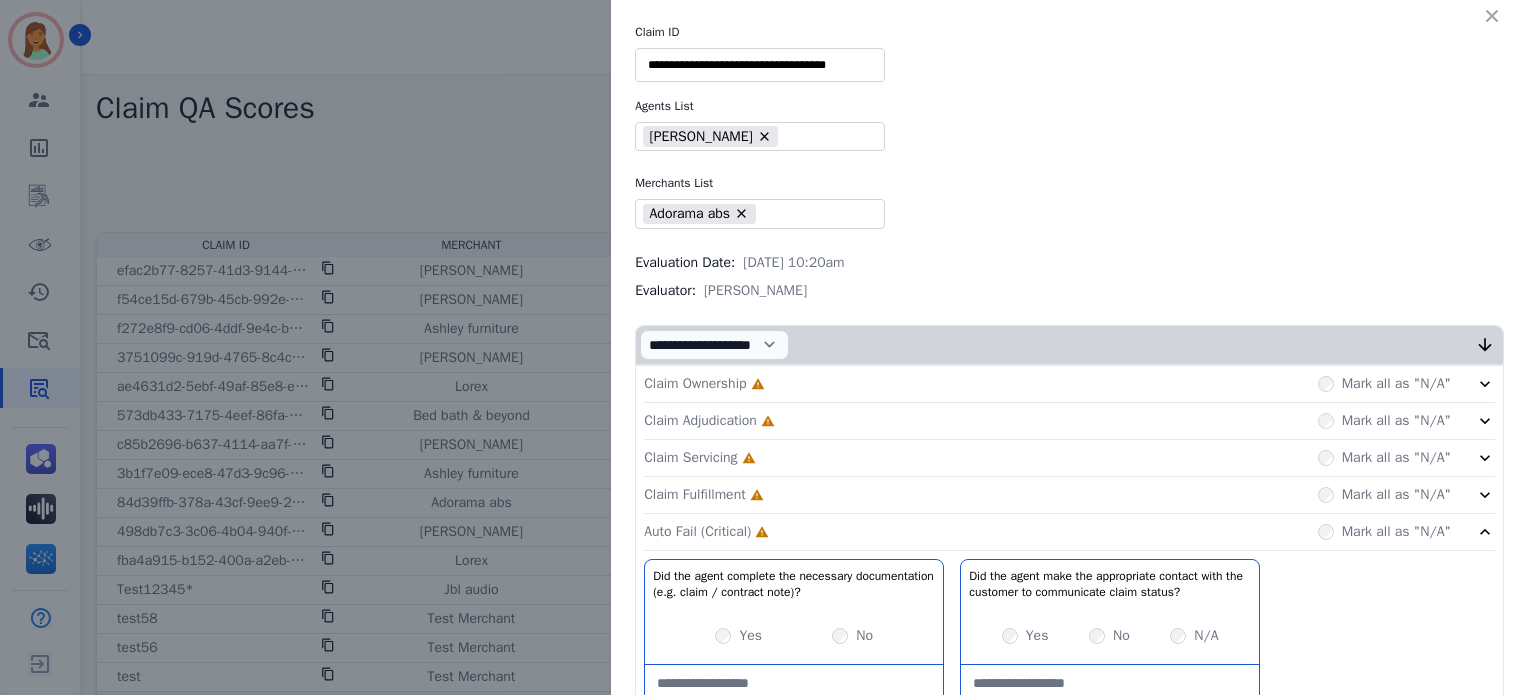 click on "Claim Adjudication     Incomplete         Mark all as "N/A"" 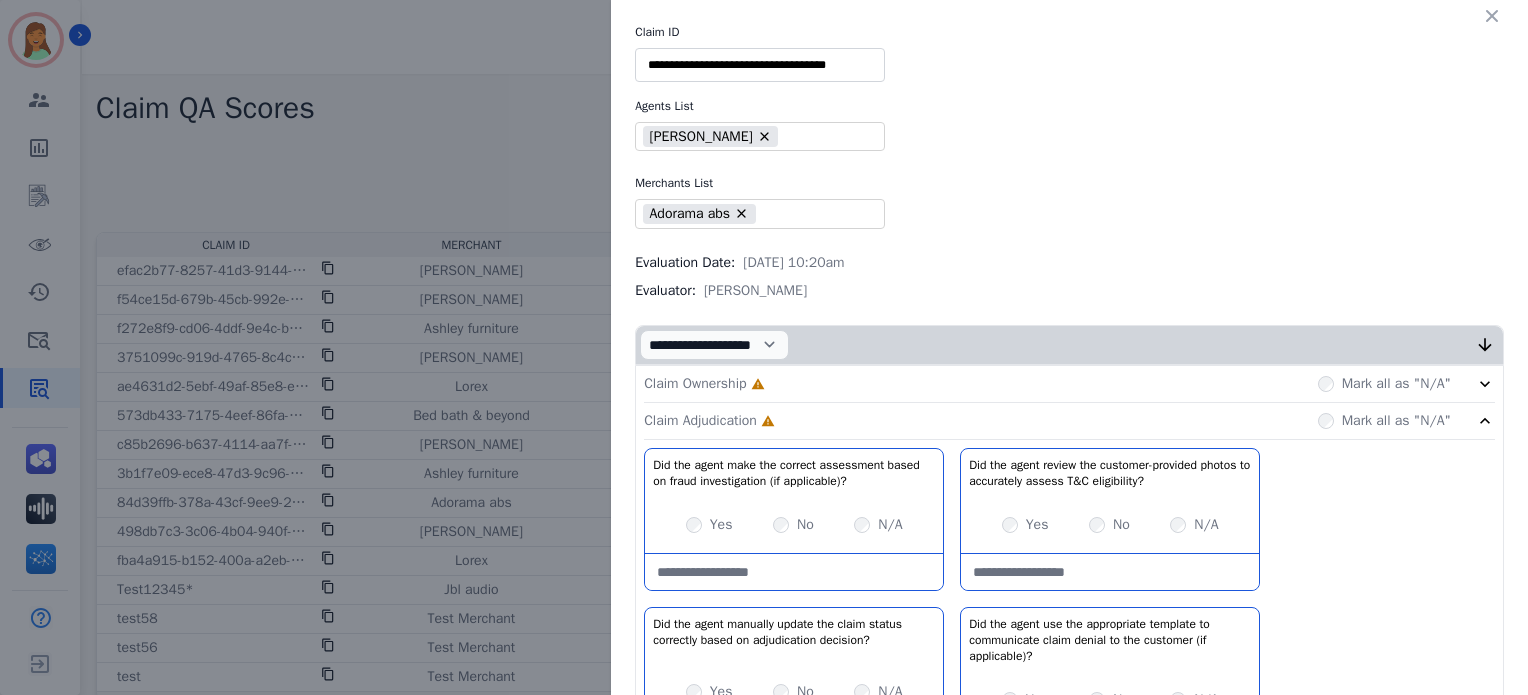click on "Claim Ownership     Incomplete         Mark all as "N/A"" at bounding box center [1069, 384] 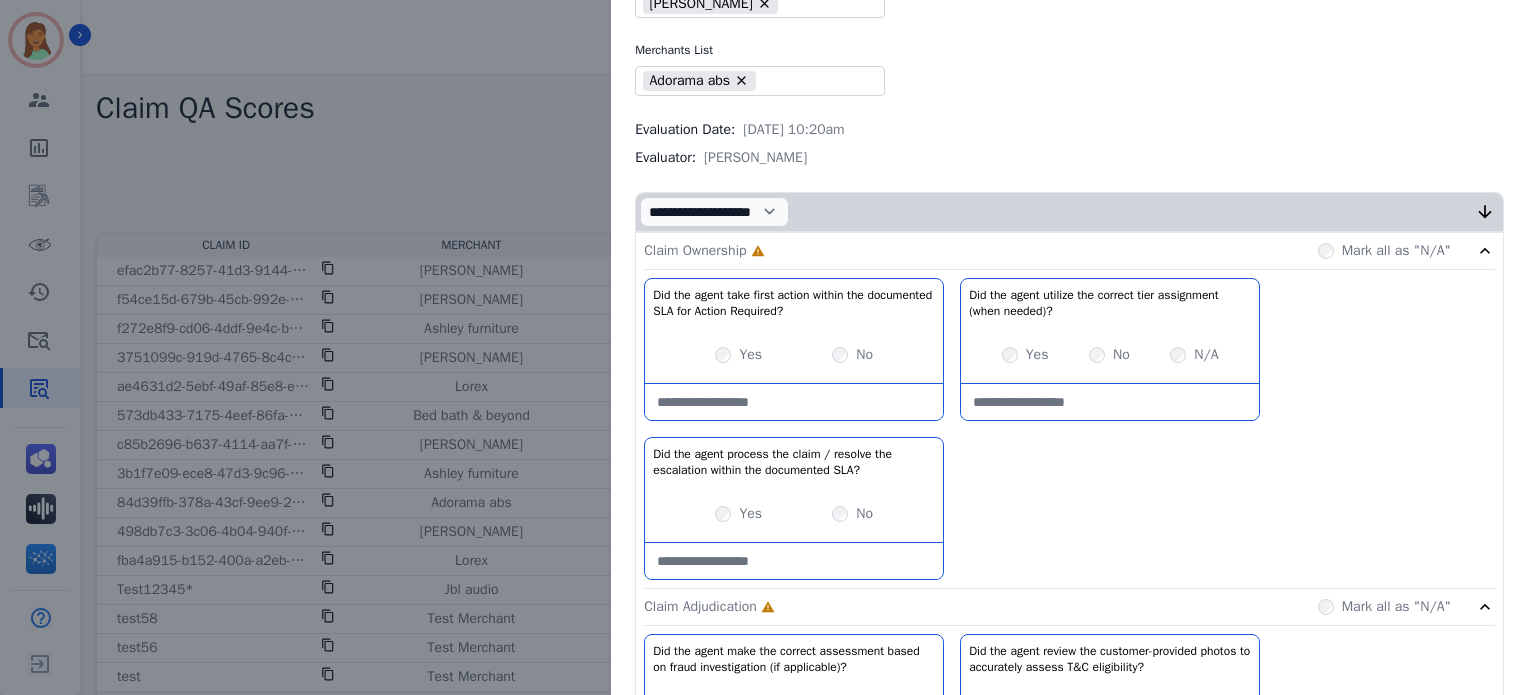scroll, scrollTop: 266, scrollLeft: 0, axis: vertical 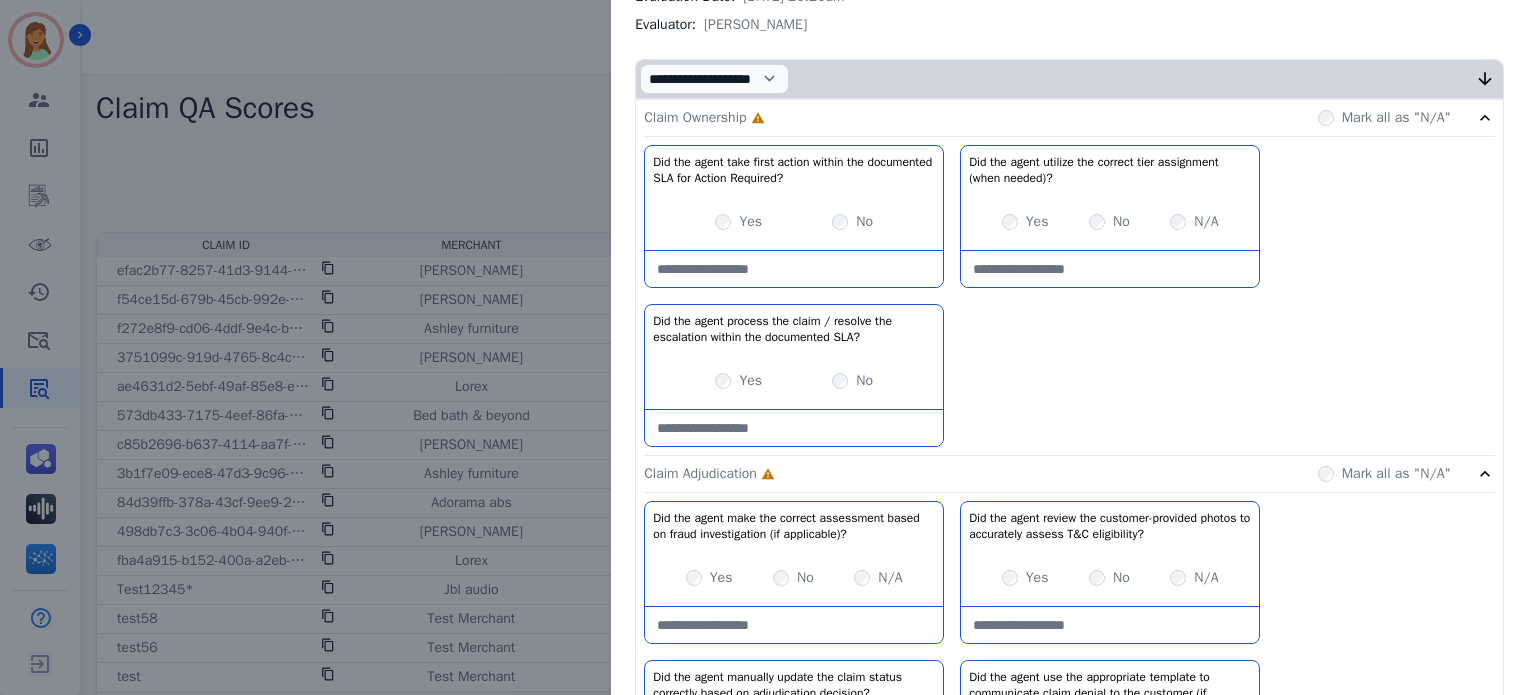 click on "Yes" at bounding box center [1037, 222] 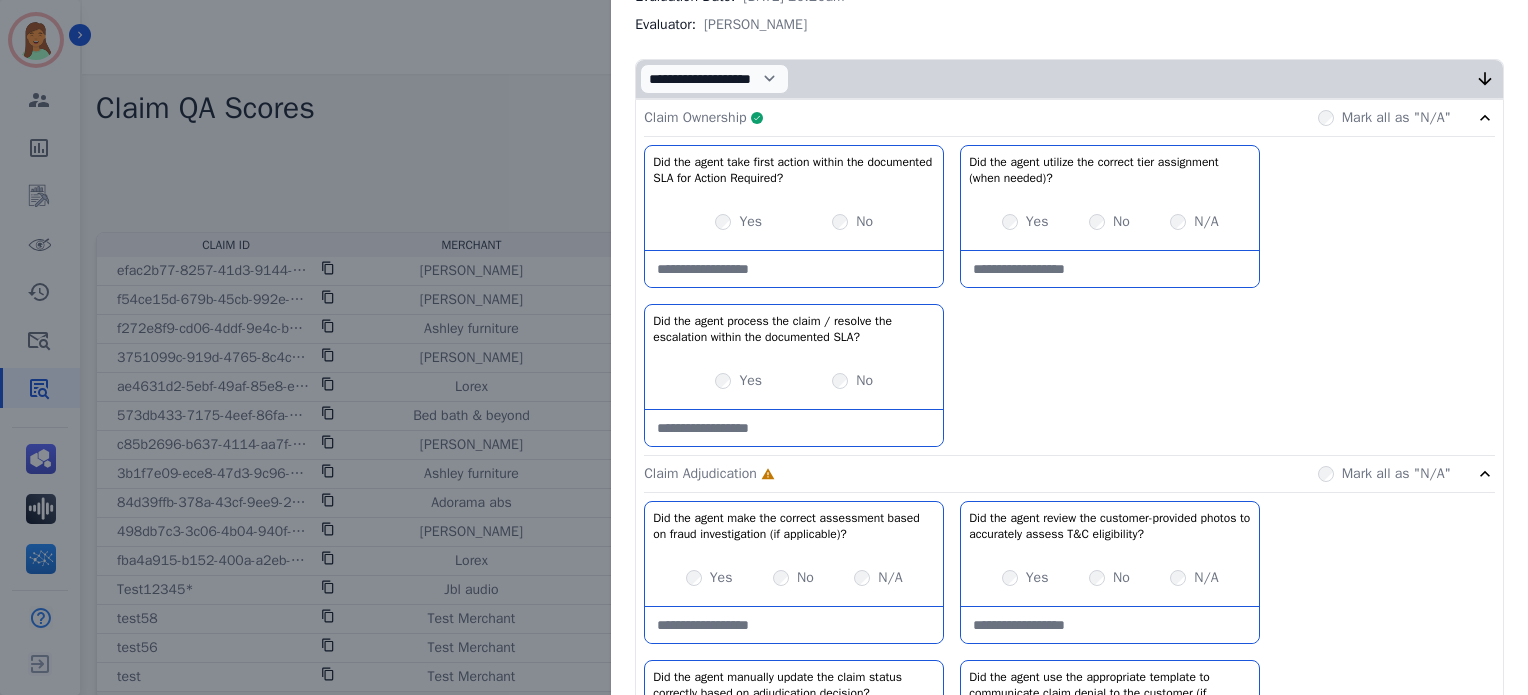 click on "Claim Ownership     Complete         Mark all as "N/A"" at bounding box center (1069, 118) 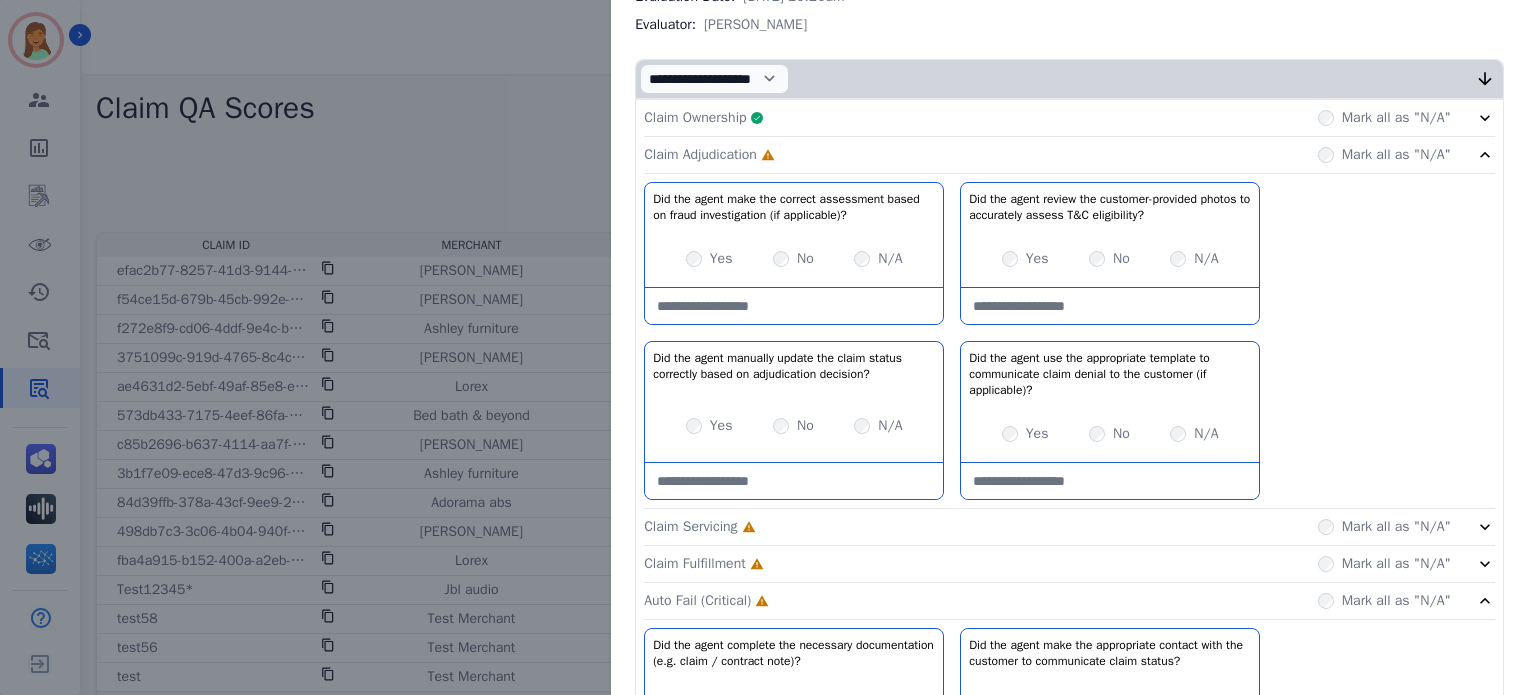 drag, startPoint x: 1160, startPoint y: 418, endPoint x: 1160, endPoint y: 445, distance: 27 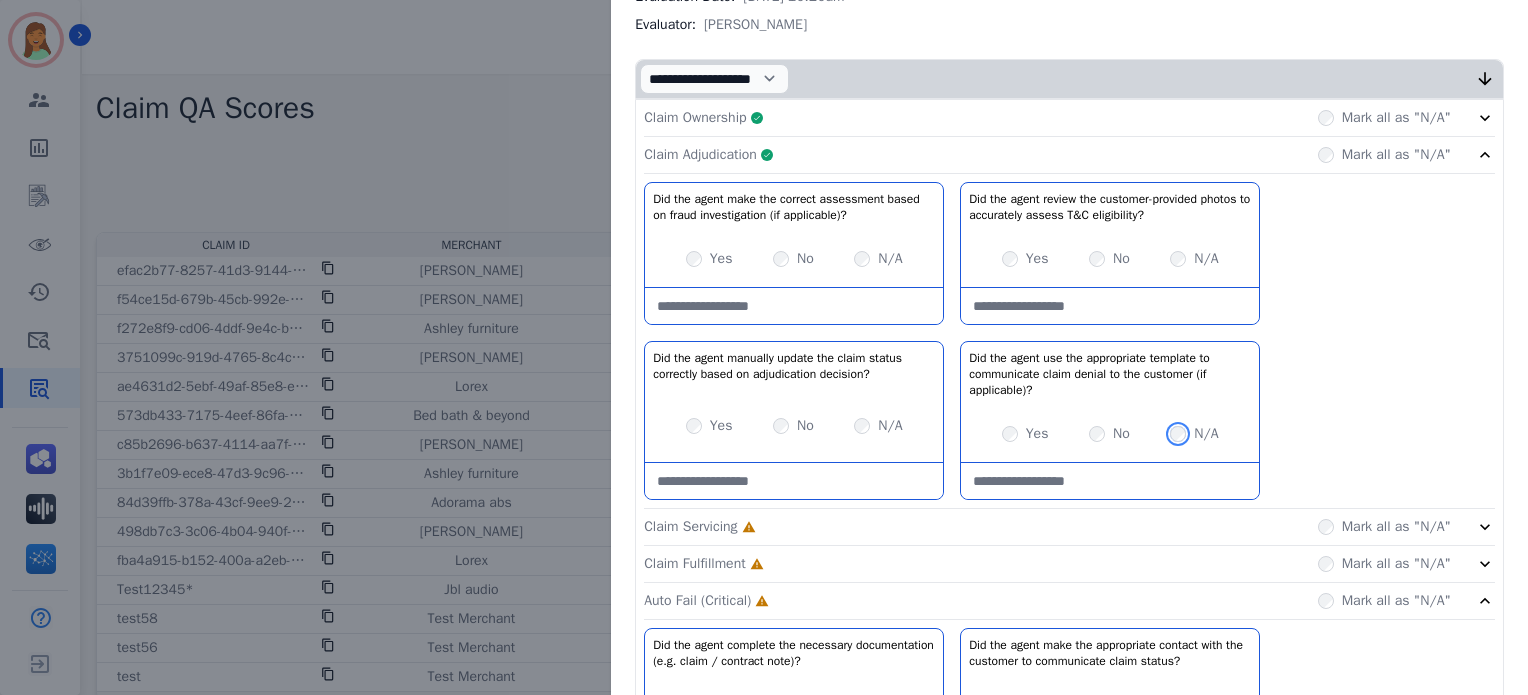 scroll, scrollTop: 533, scrollLeft: 0, axis: vertical 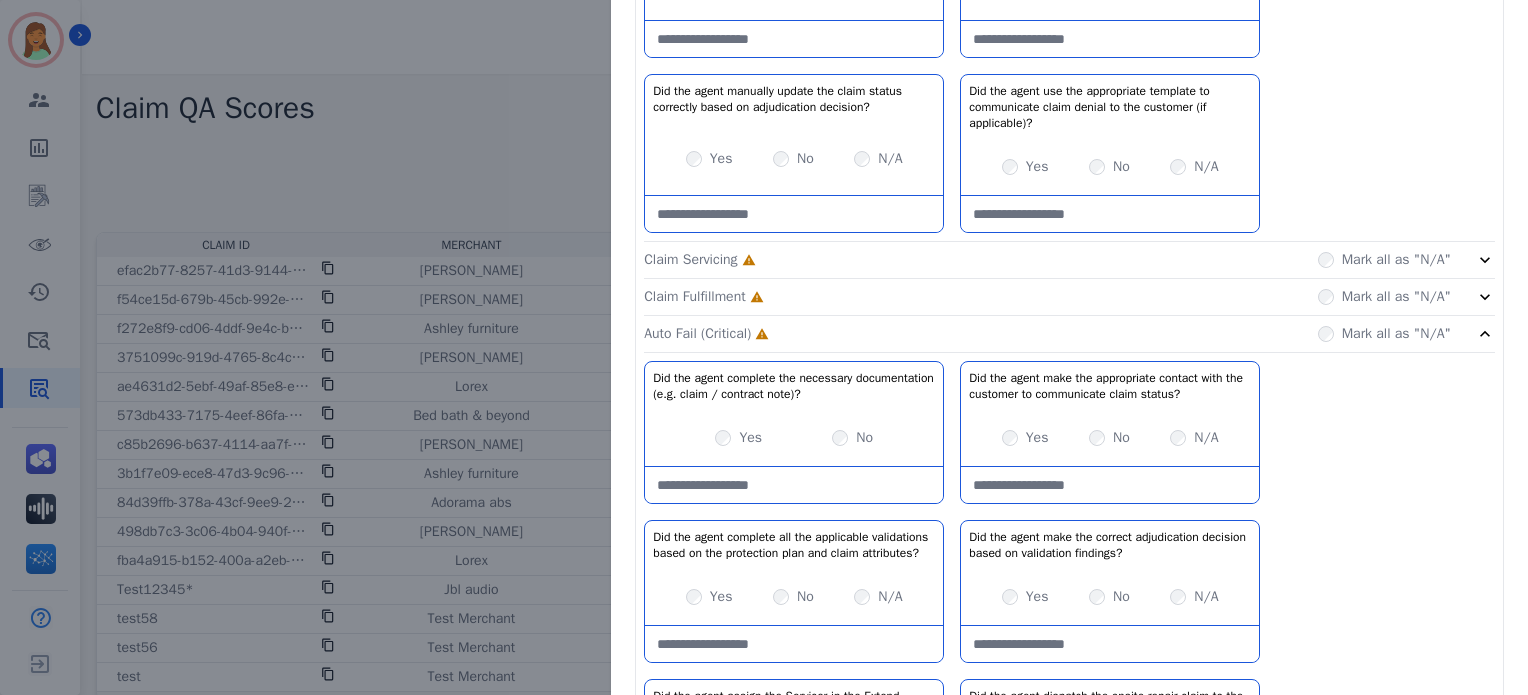 click on "Claim Fulfillment     Incomplete" at bounding box center [703, 297] 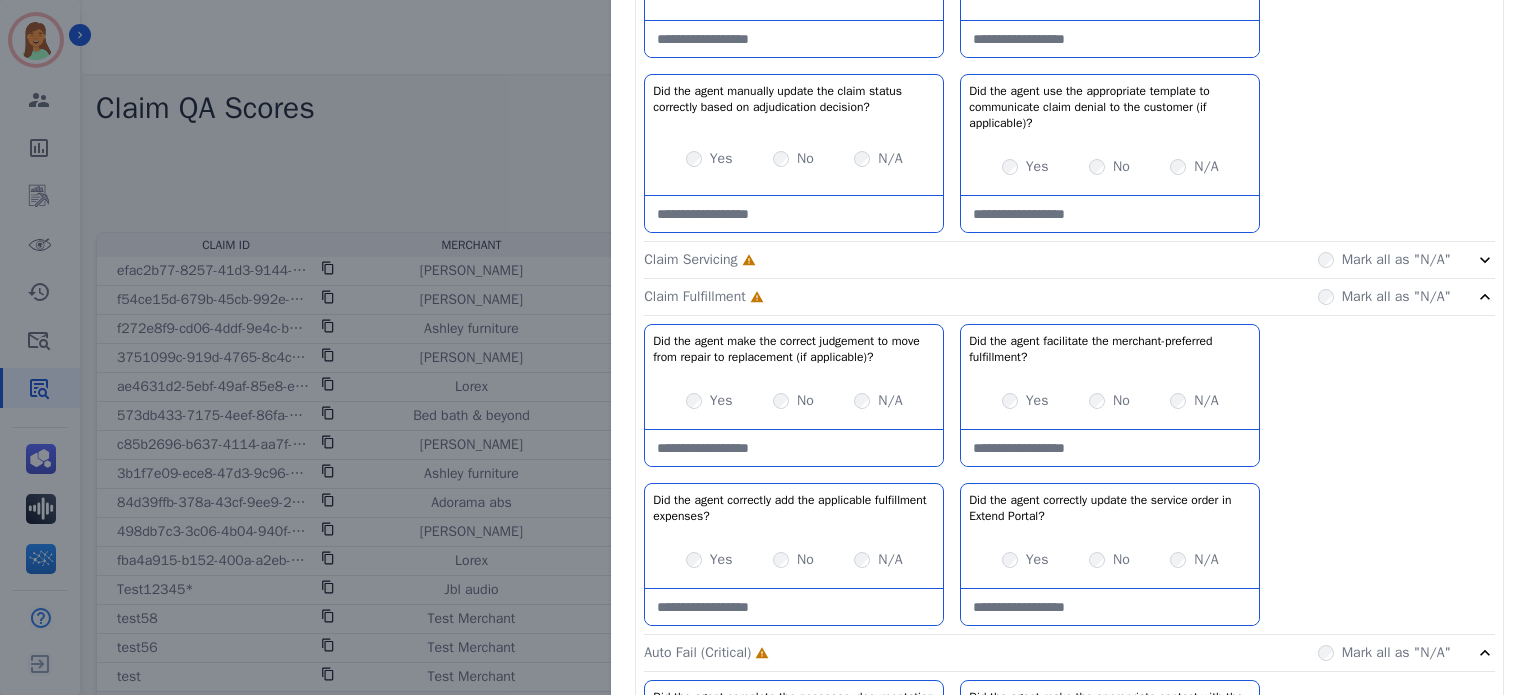 click on "Claim Servicing     Incomplete         Mark all as "N/A"" 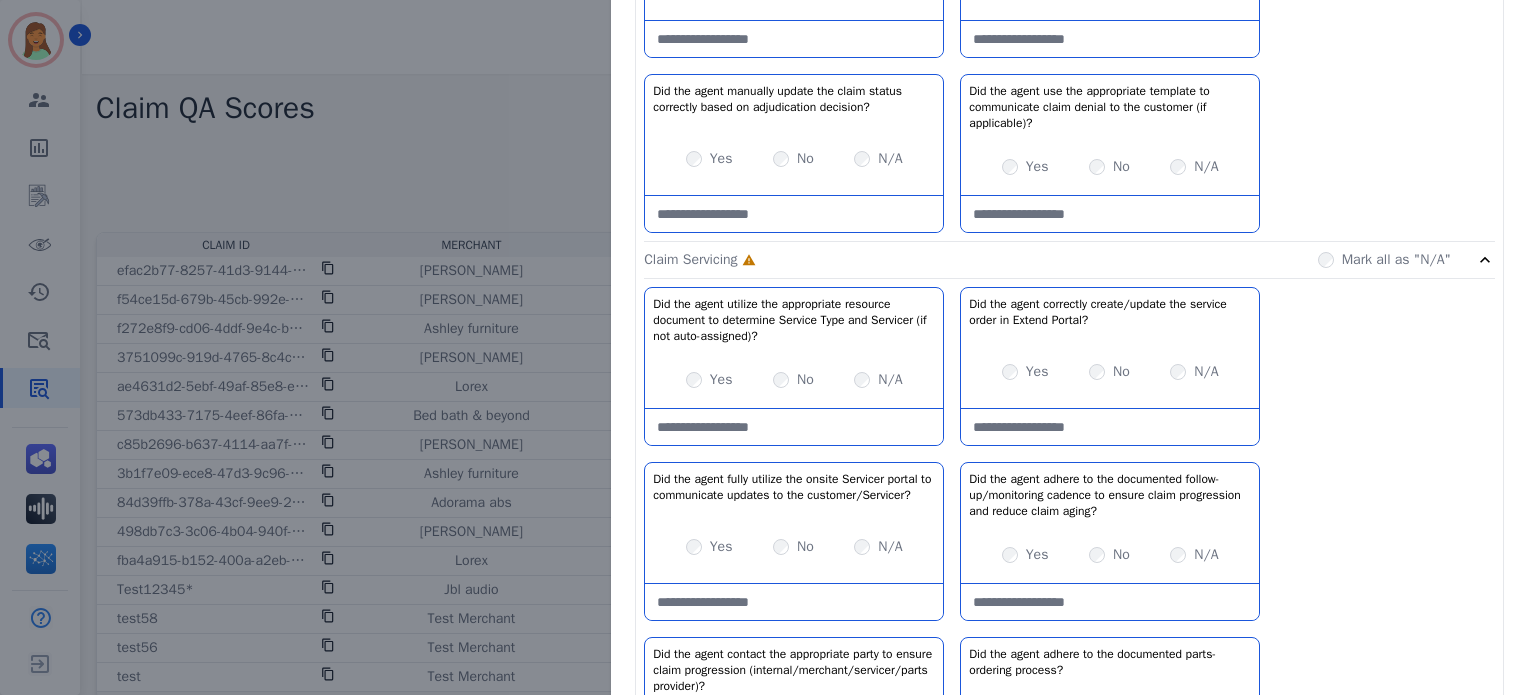 click on "Did the agent utilize the appropriate resource document to determine Service Type and Servicer (if not auto-assigned)?   No description         Yes     No     N/A   Did the agent correctly create/update the service order in Extend Portal?   No description         Yes     No     N/A   Did the agent fully utilize the onsite Servicer portal to communicate updates to the customer/Servicer?   No description         Yes     No     N/A   Did the agent adhere to the documented follow-up/monitoring cadence to ensure claim progression and reduce claim aging?   No description         Yes     No     N/A   Did the agent contact the appropriate party to ensure claim progression (internal/merchant/servicer/parts provider)?   No description         Yes     No     N/A   Did the agent adhere to the documented parts-ordering process?   No description         Yes     No     N/A" 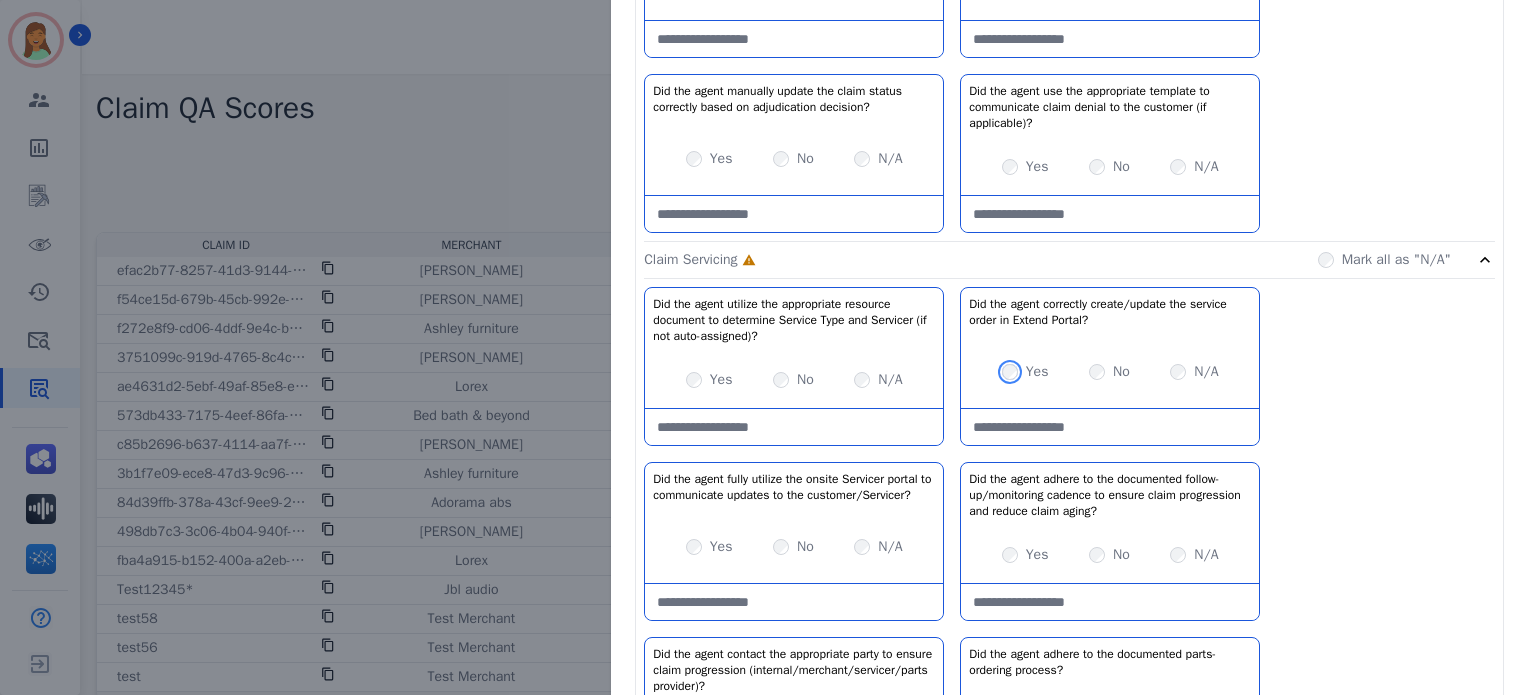 scroll, scrollTop: 666, scrollLeft: 0, axis: vertical 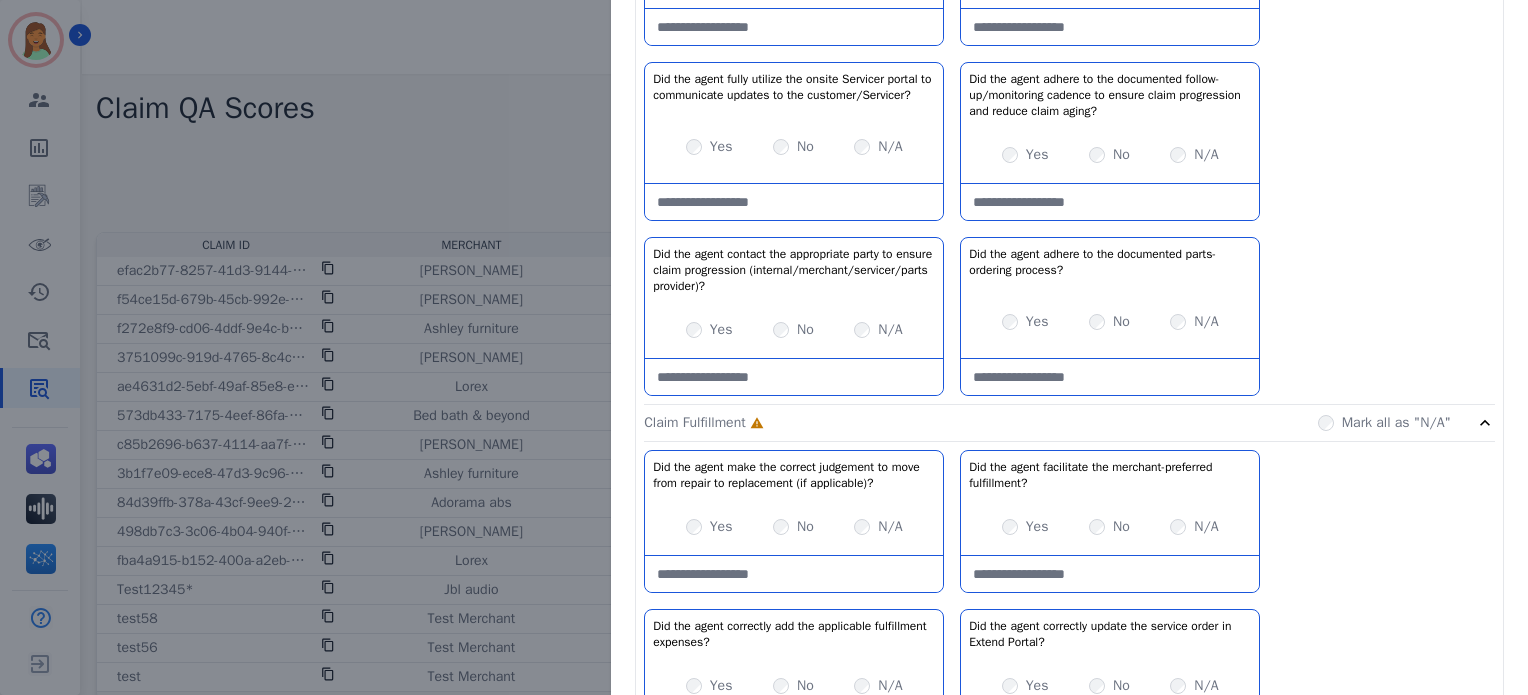 click on "N/A" at bounding box center [1206, 322] 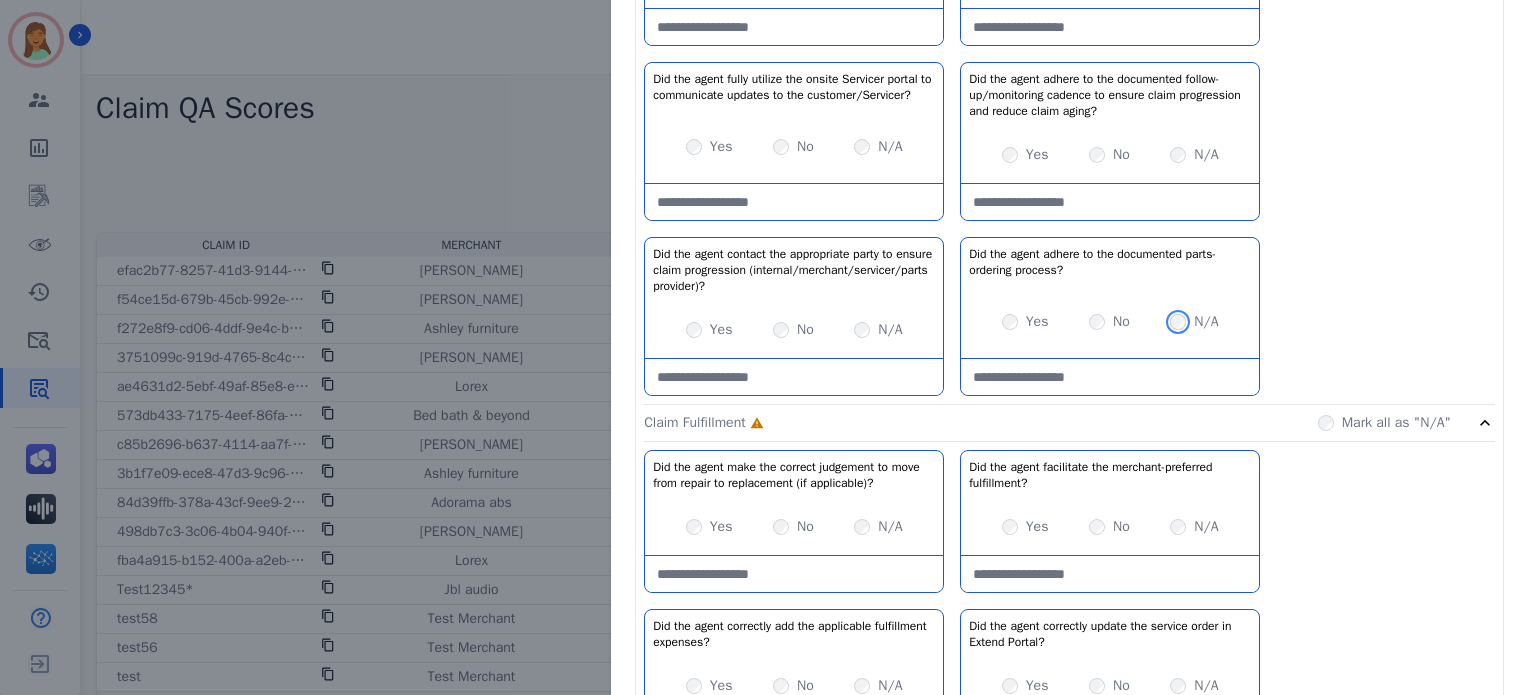 scroll, scrollTop: 1066, scrollLeft: 0, axis: vertical 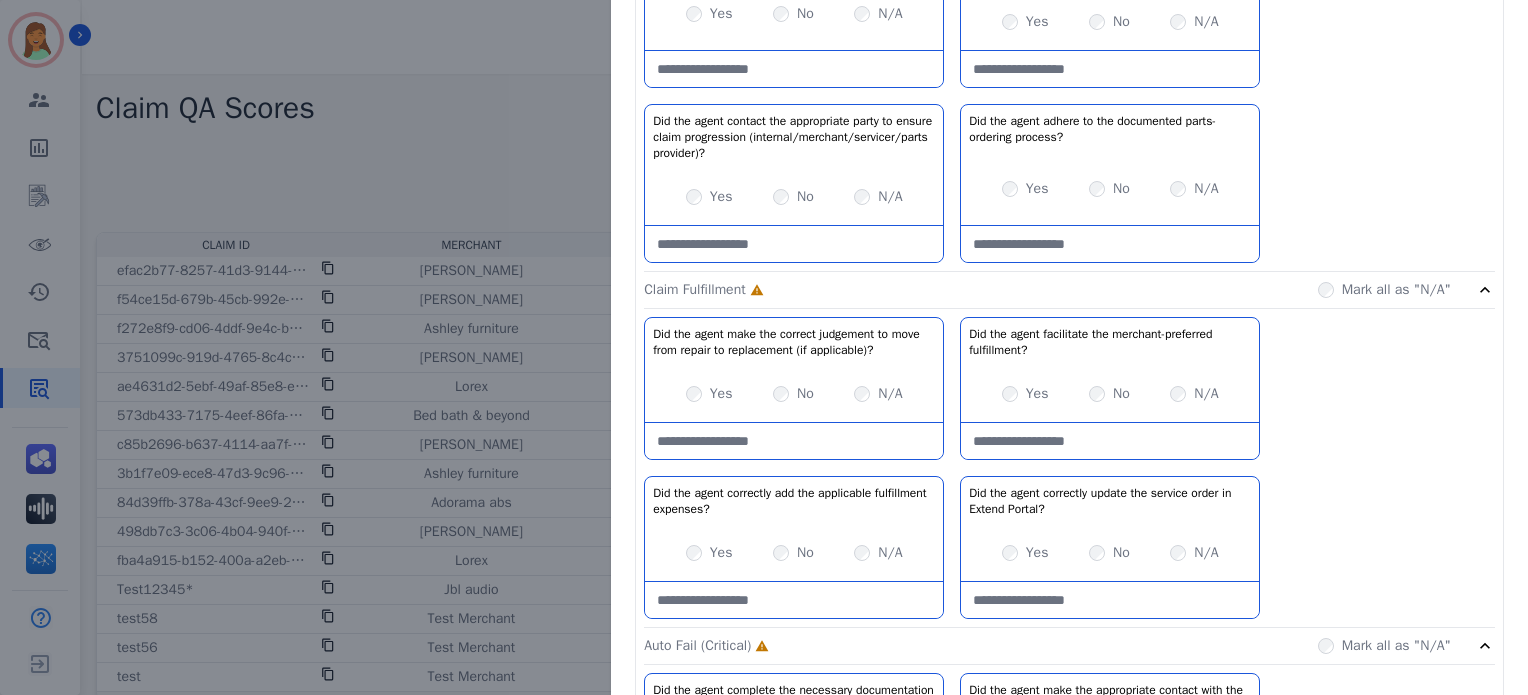 click on "N/A" at bounding box center [878, 394] 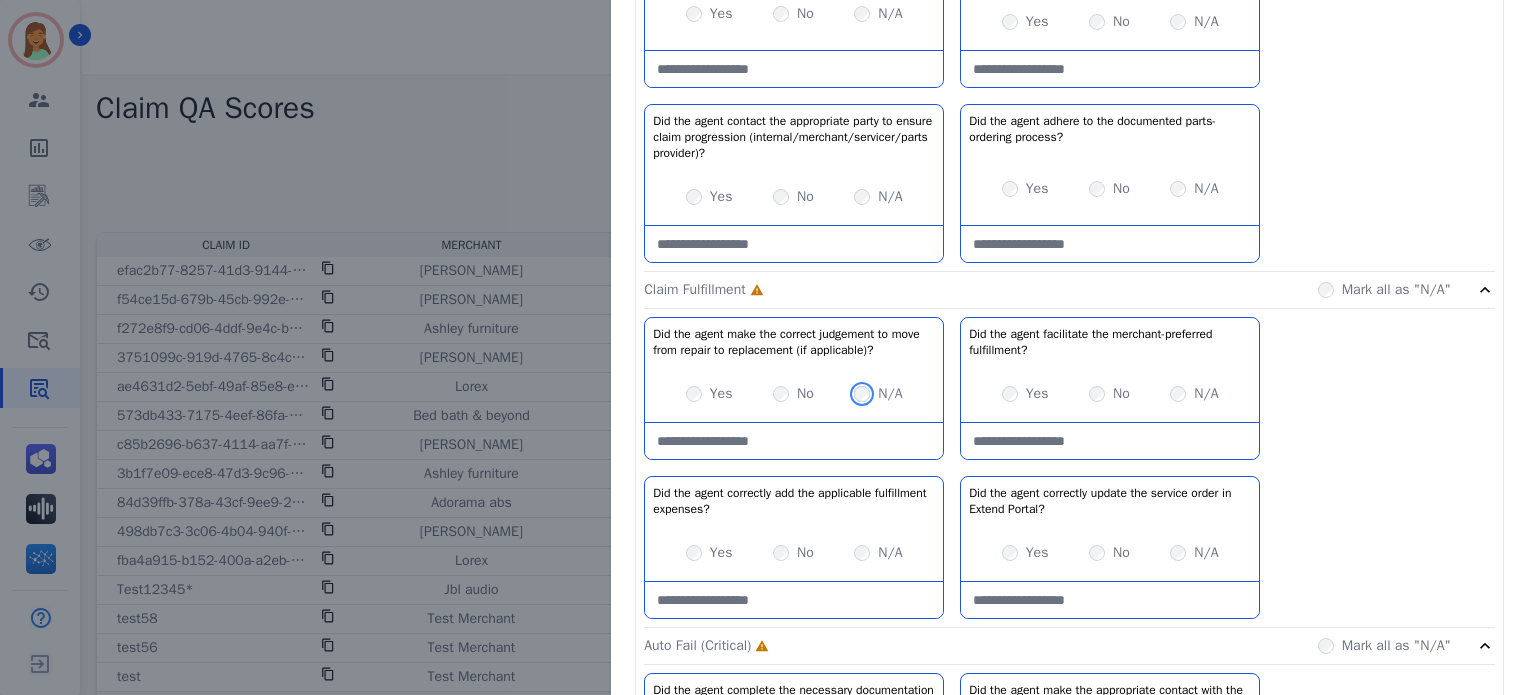 scroll, scrollTop: 1200, scrollLeft: 0, axis: vertical 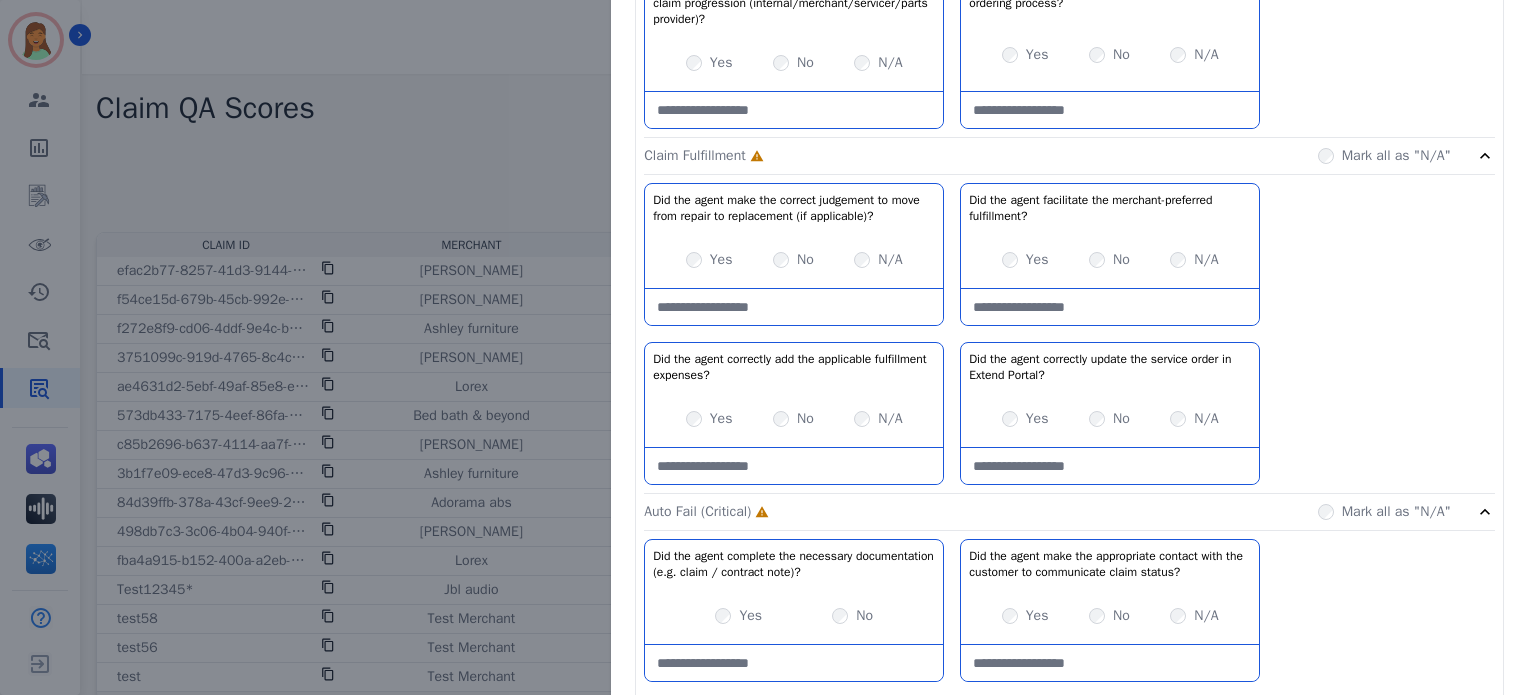click on "N/A" at bounding box center [1194, 260] 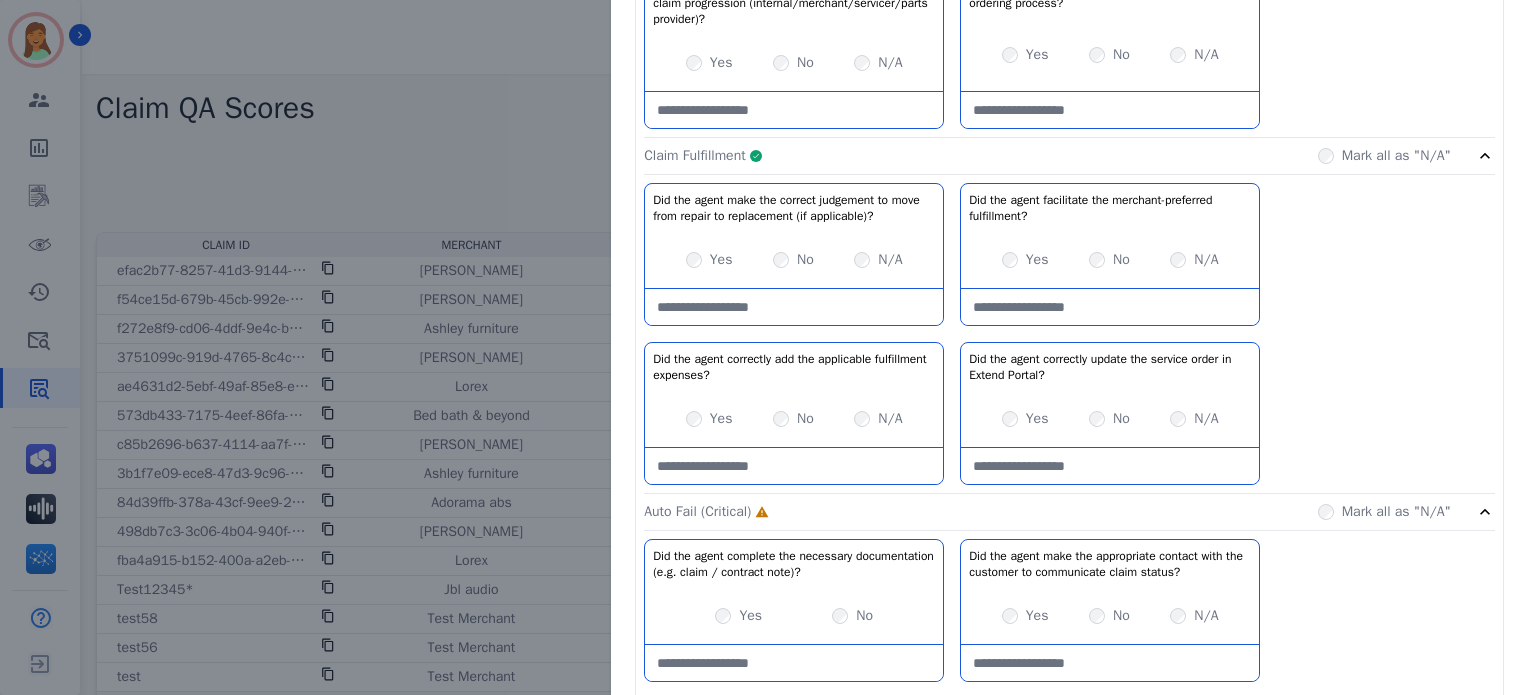 click on "Claim Fulfillment     Complete         Mark all as "N/A"" 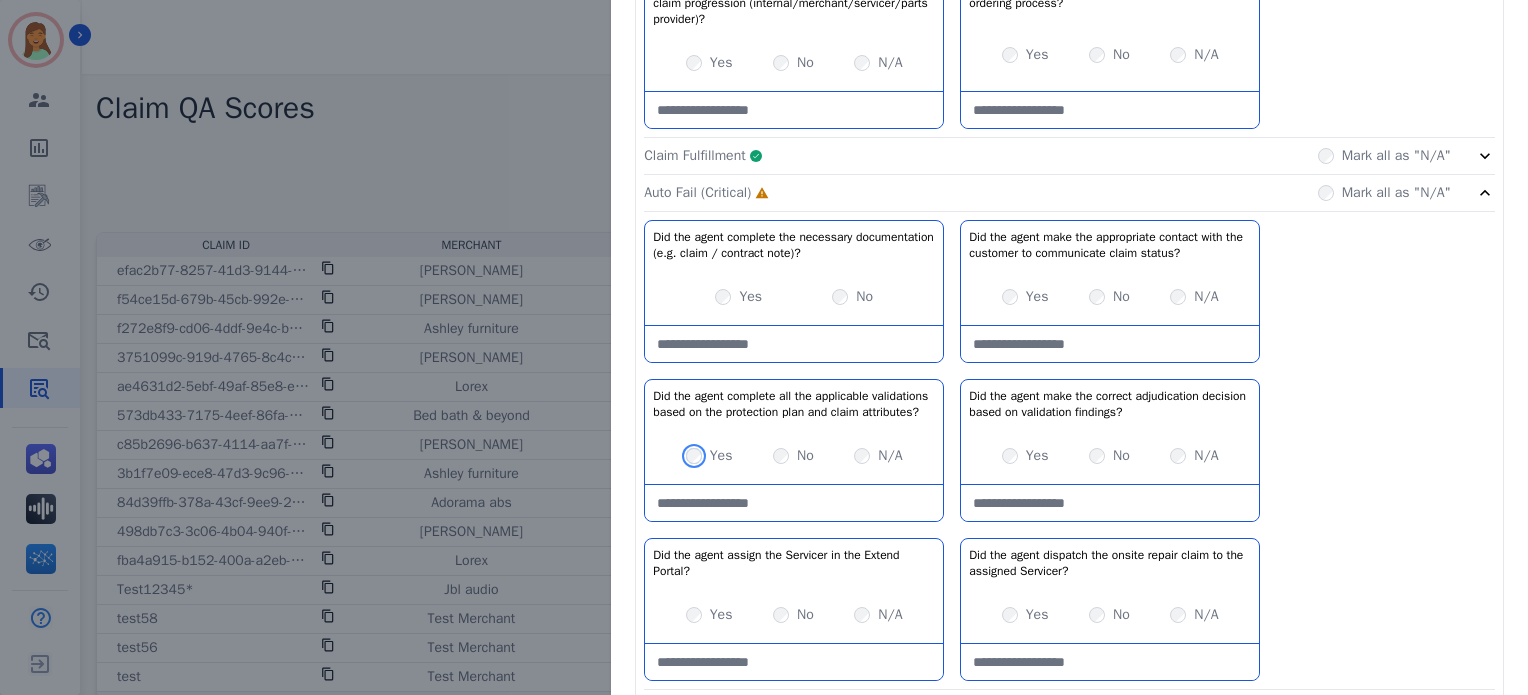 scroll, scrollTop: 1466, scrollLeft: 0, axis: vertical 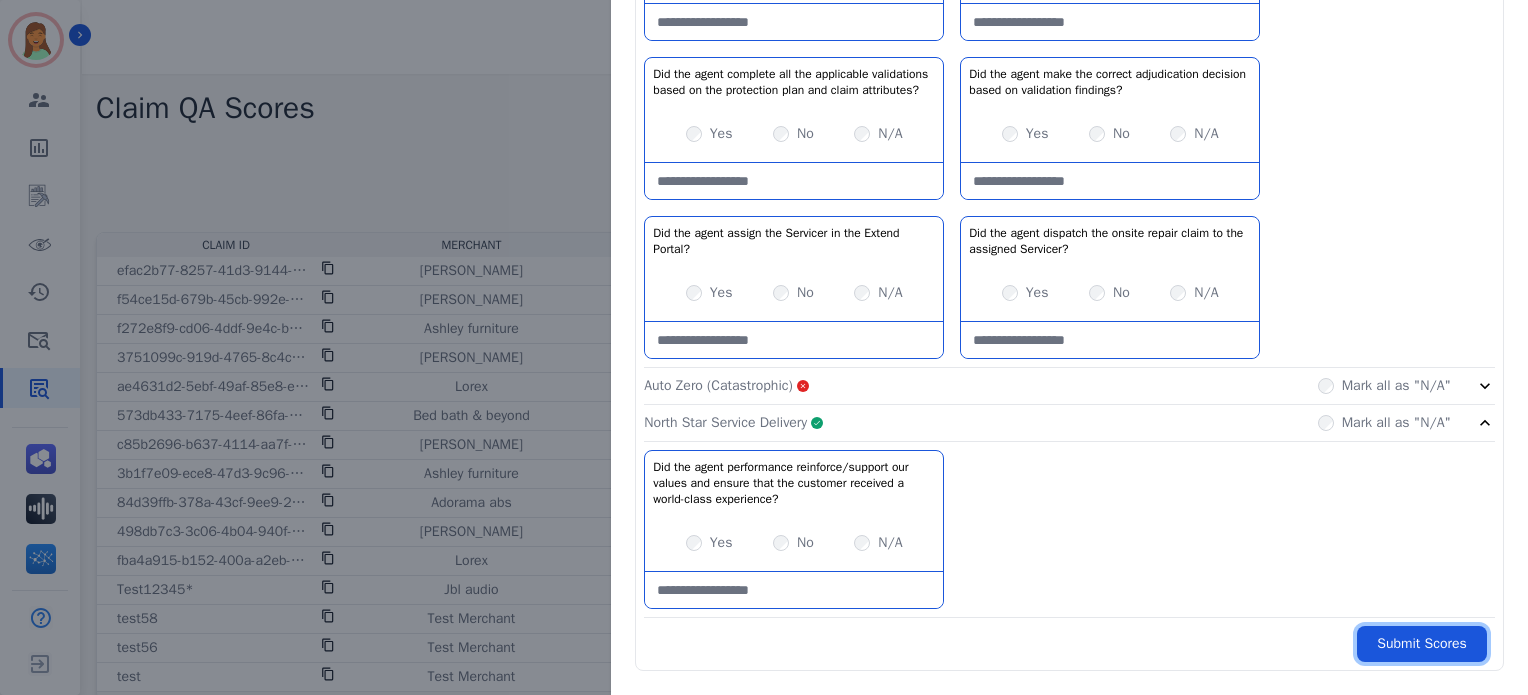 drag, startPoint x: 1437, startPoint y: 631, endPoint x: 1400, endPoint y: 585, distance: 59.03389 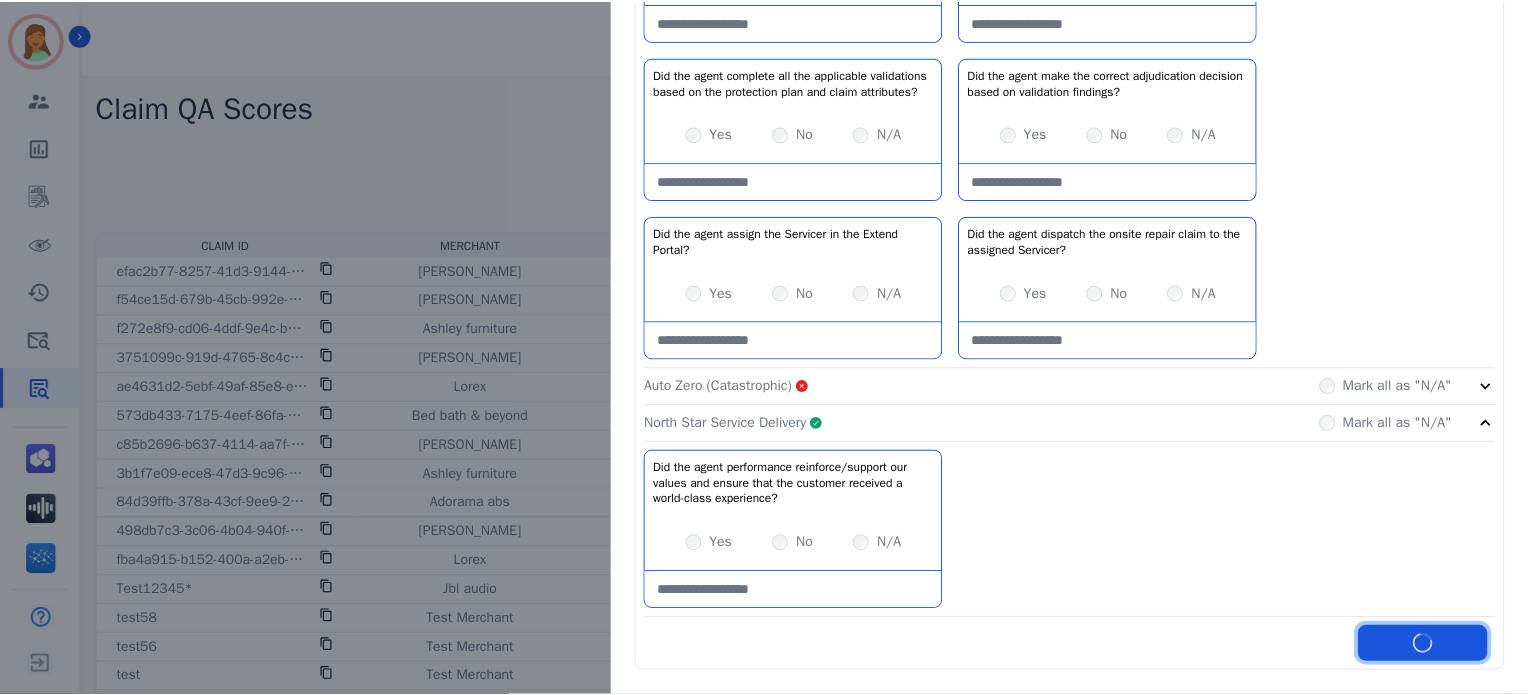 scroll, scrollTop: 1642, scrollLeft: 0, axis: vertical 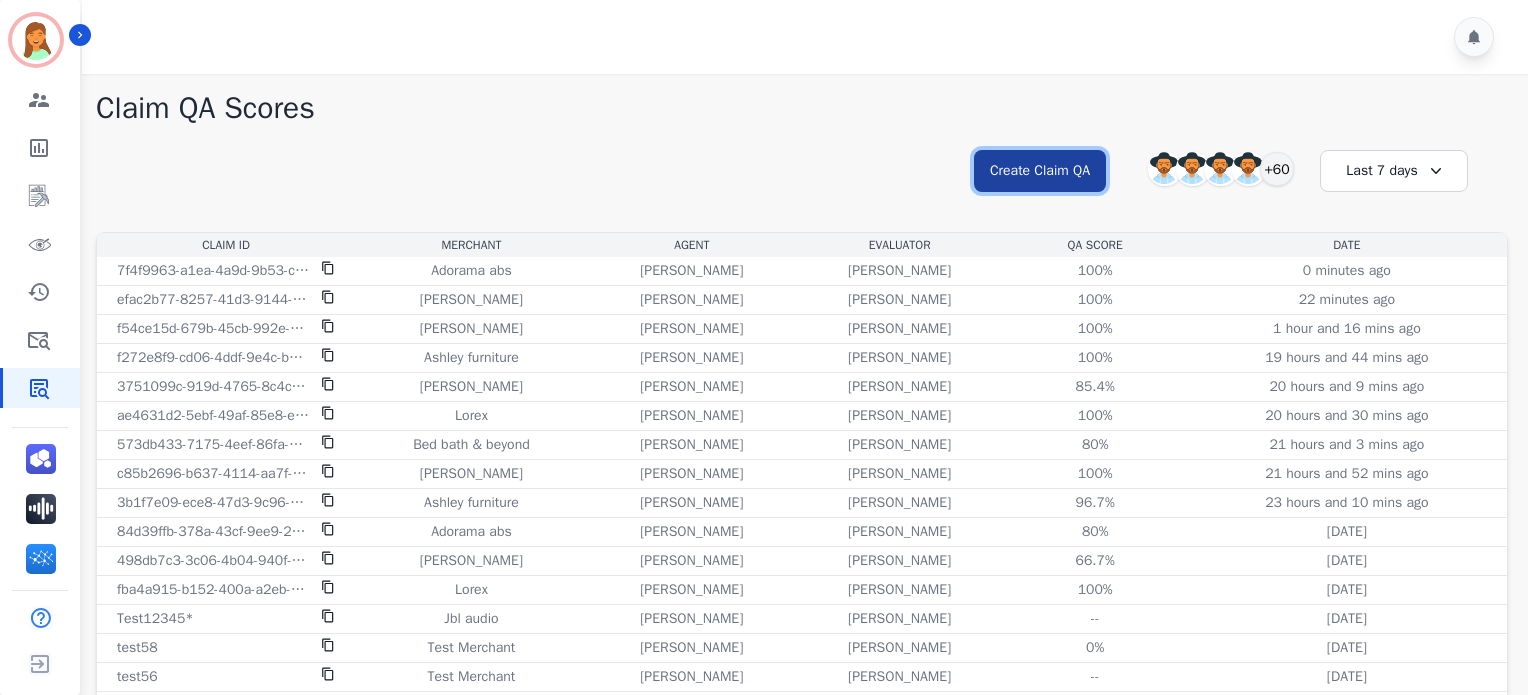 click on "Create Claim QA" at bounding box center [1040, 171] 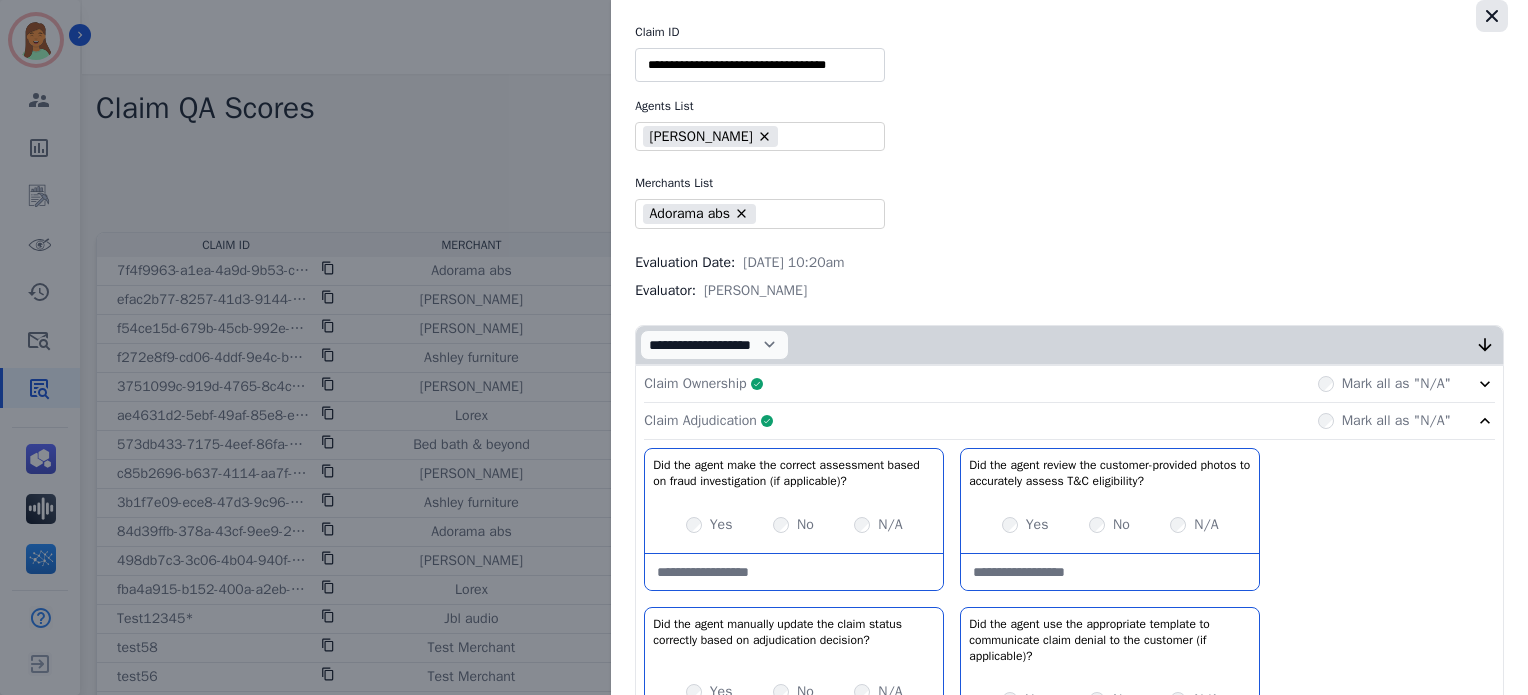 click 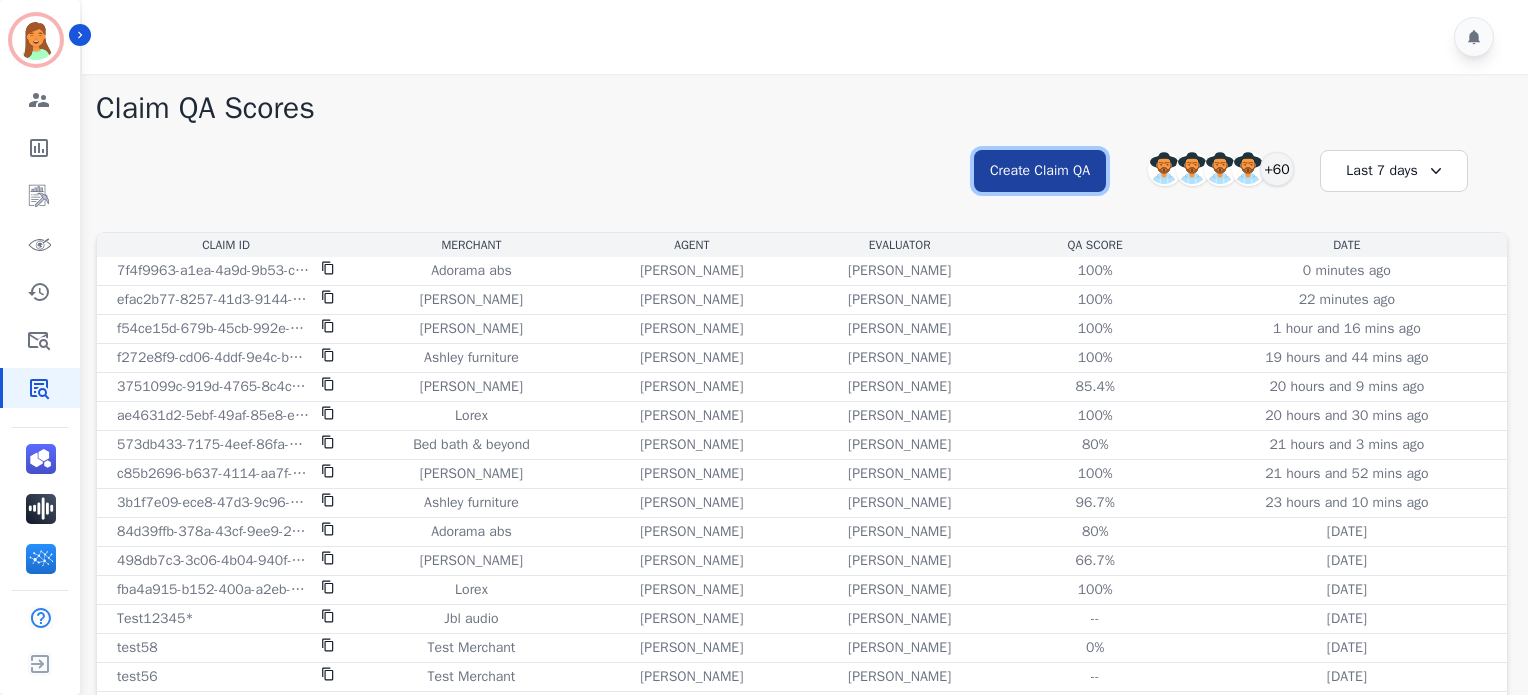 click on "Create Claim QA" at bounding box center [1040, 171] 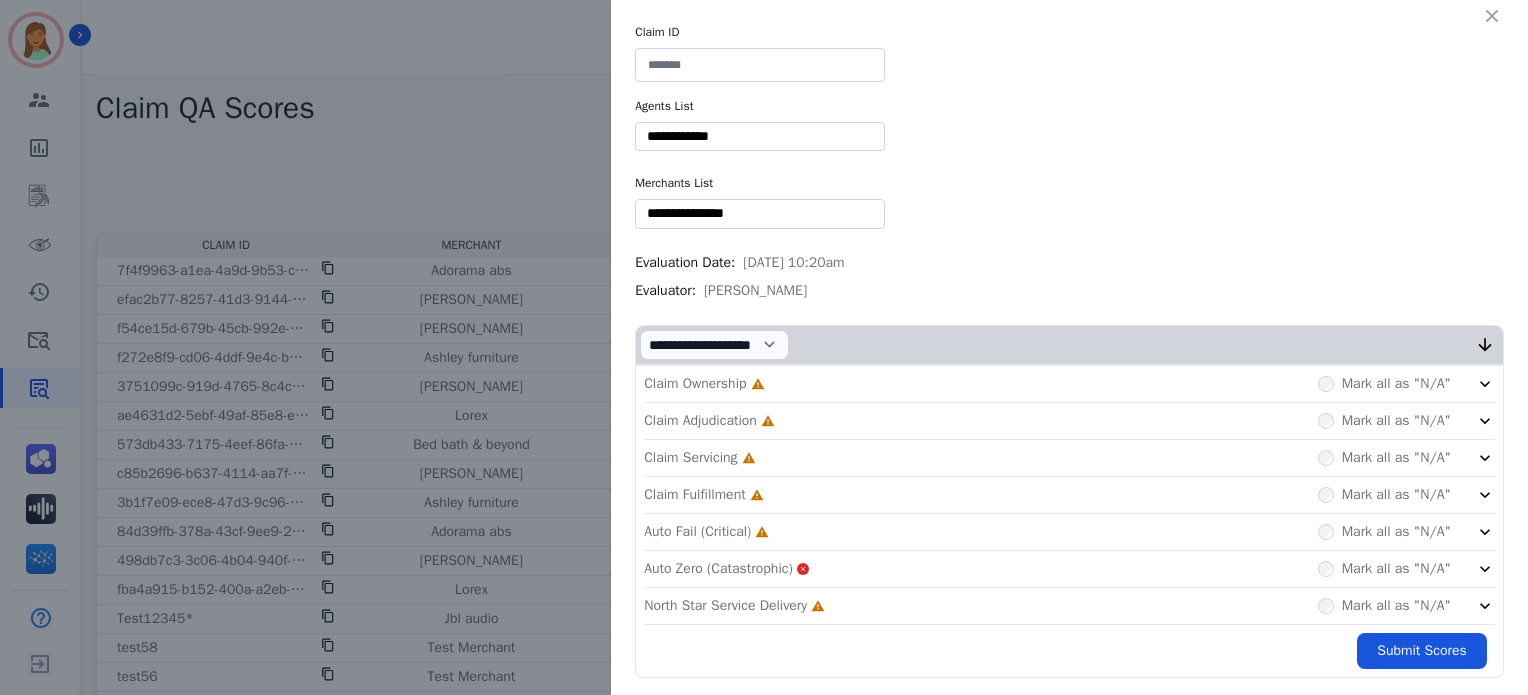 drag, startPoint x: 749, startPoint y: 44, endPoint x: 757, endPoint y: 97, distance: 53.600372 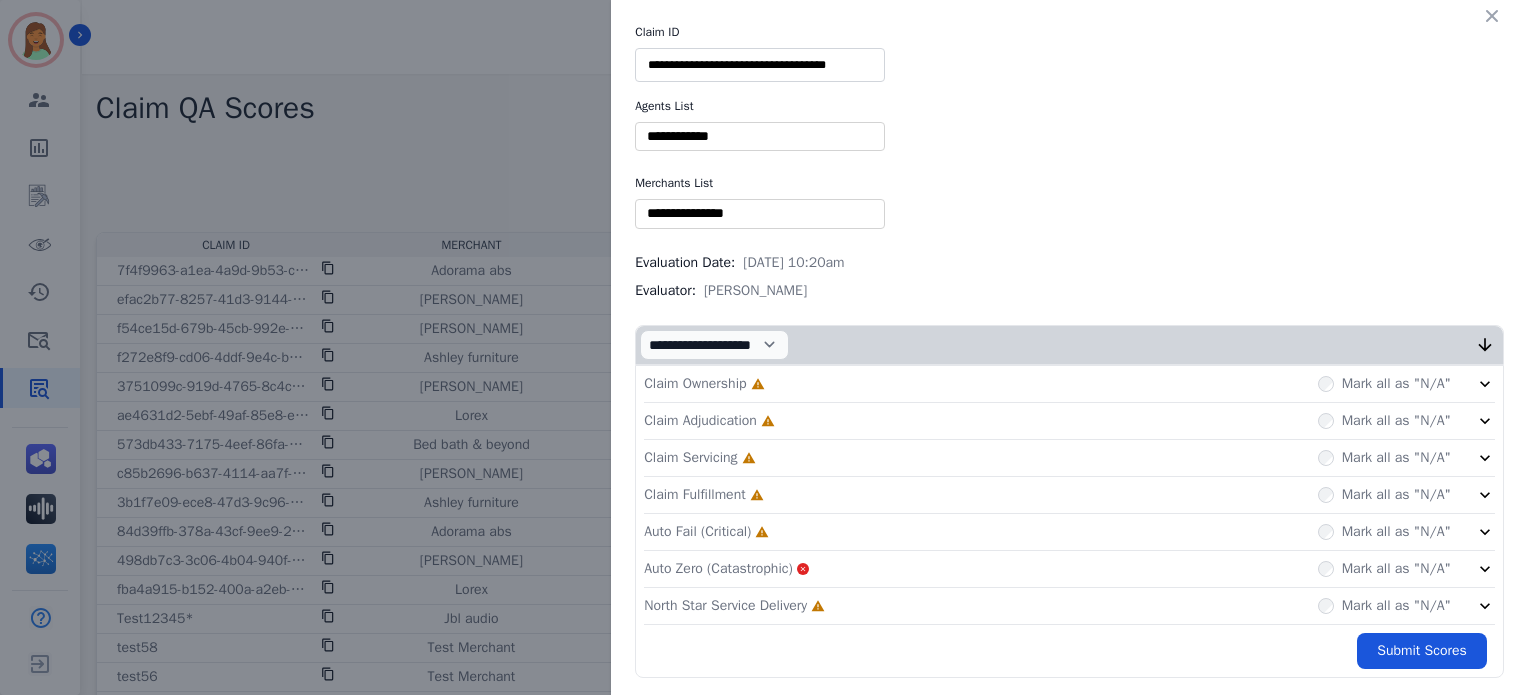 type on "**********" 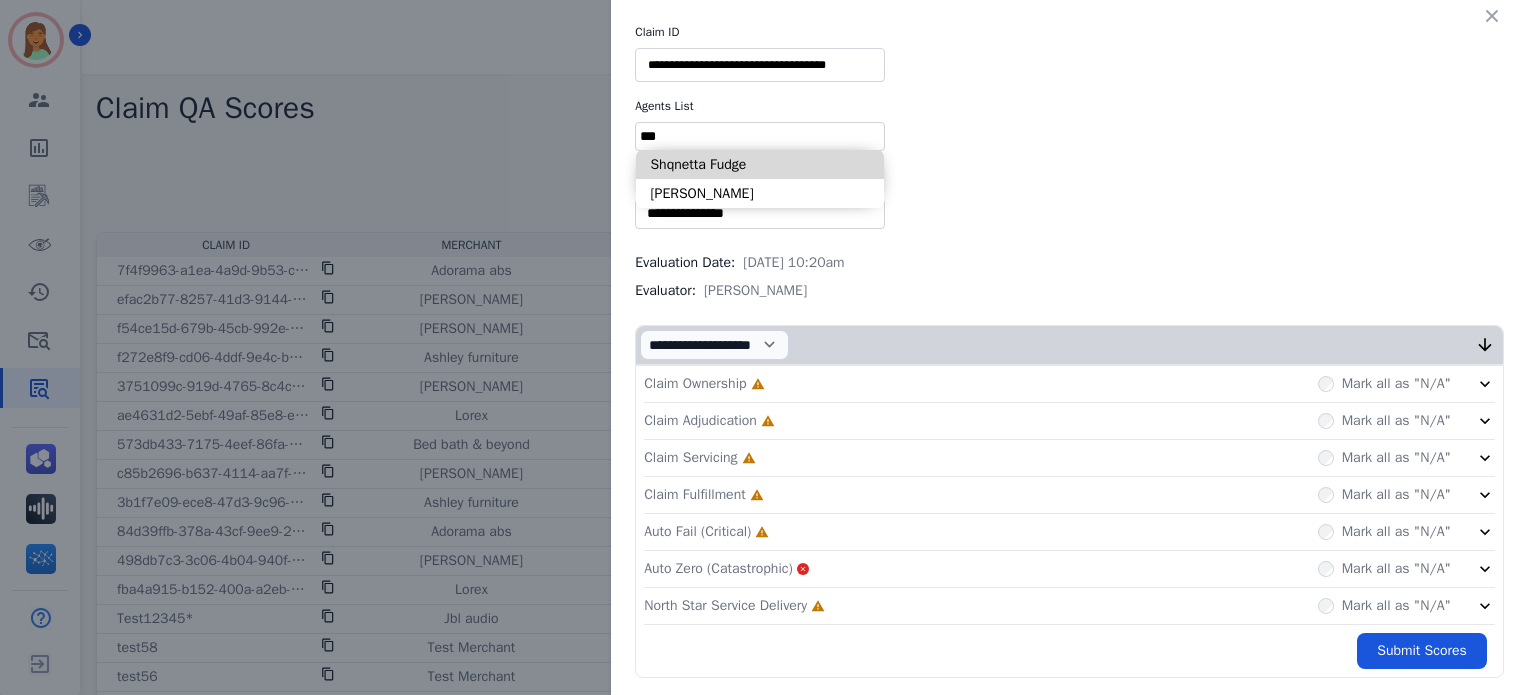 type on "***" 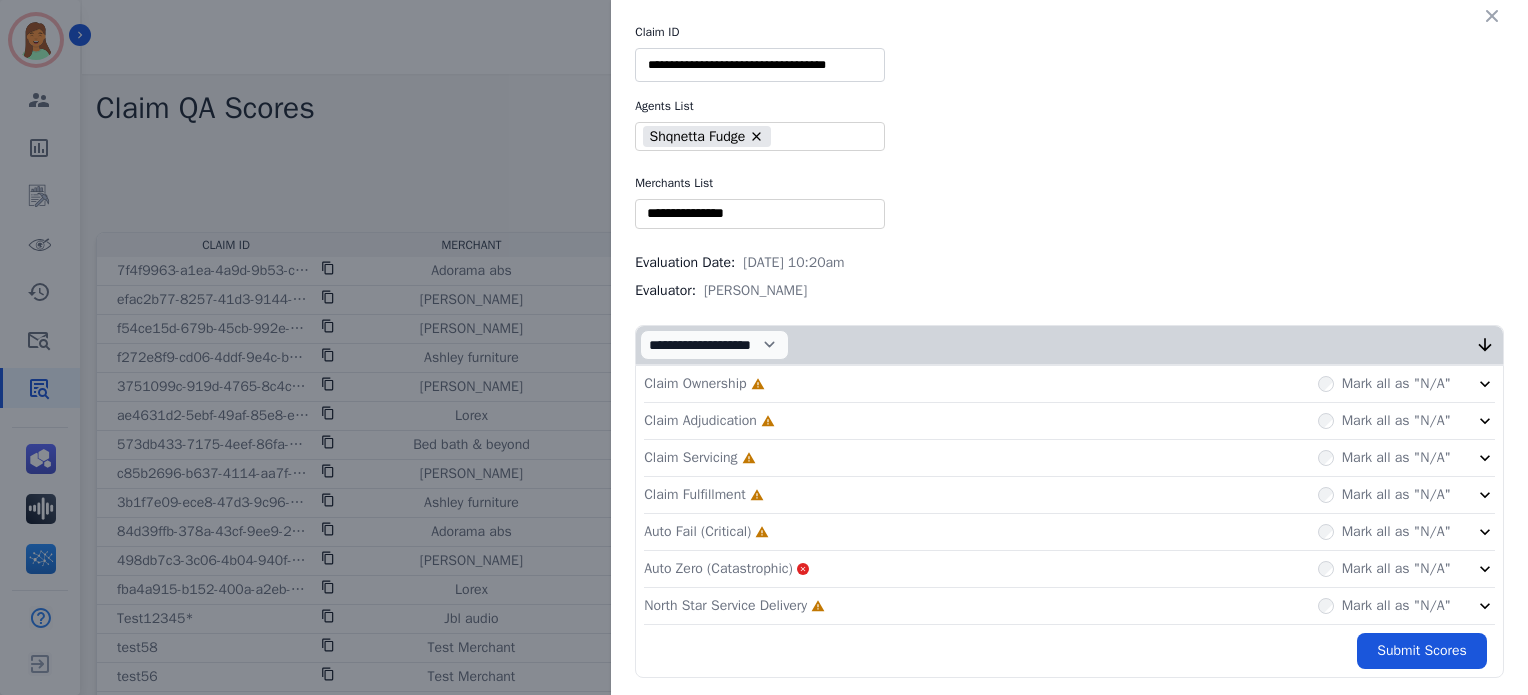 click on "North Star Service Delivery     Incomplete         Mark all as "N/A"" 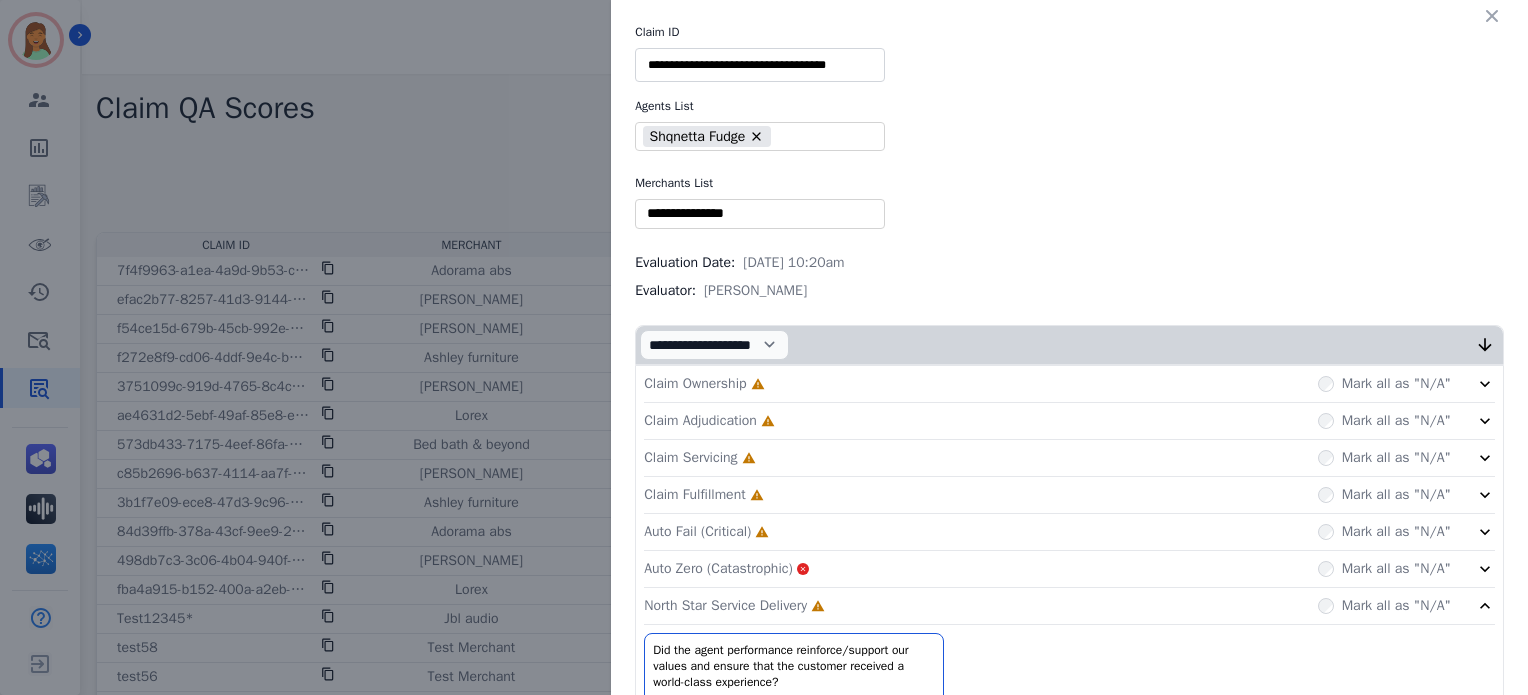 click on "Auto Fail (Critical)     Incomplete         Mark all as "N/A"" 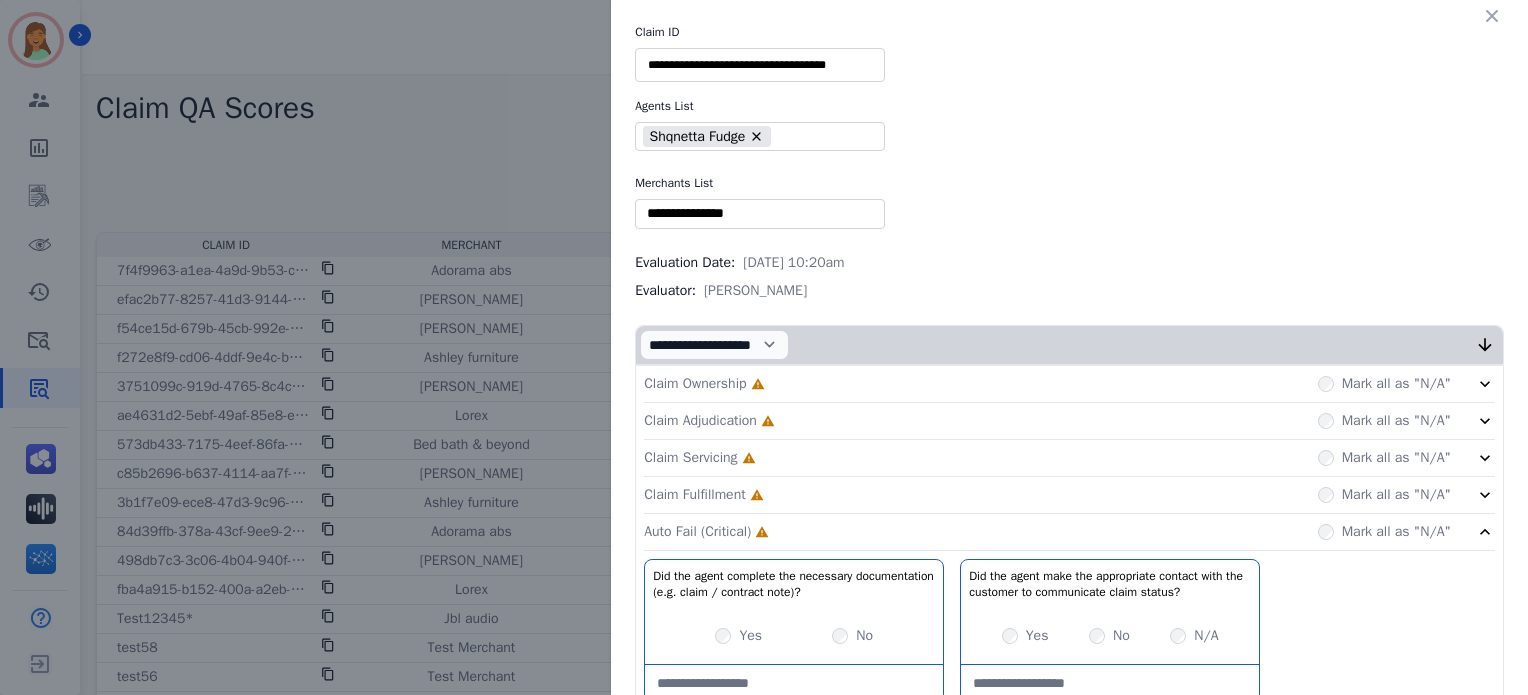 click on "Claim Fulfillment     Incomplete         Mark all as "N/A"" 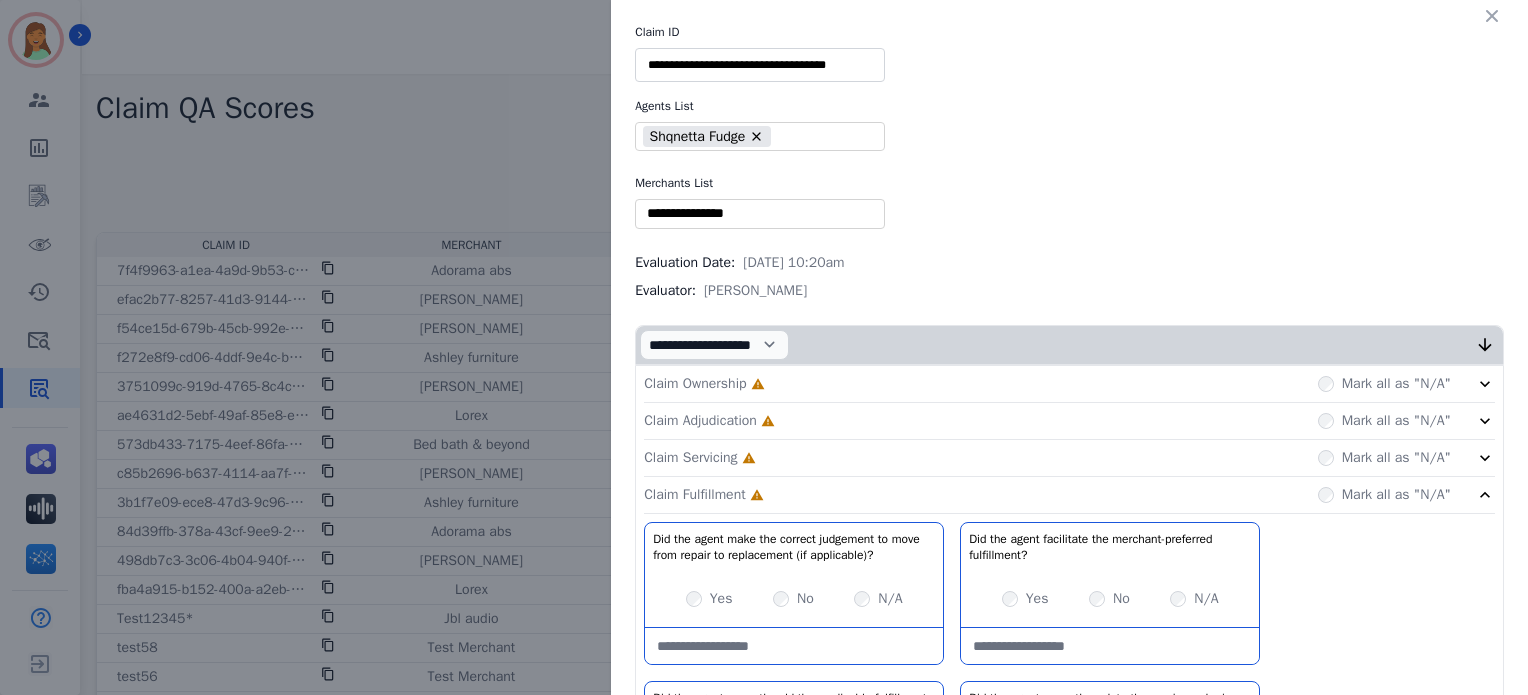 click on "Claim Servicing     Incomplete         Mark all as "N/A"" 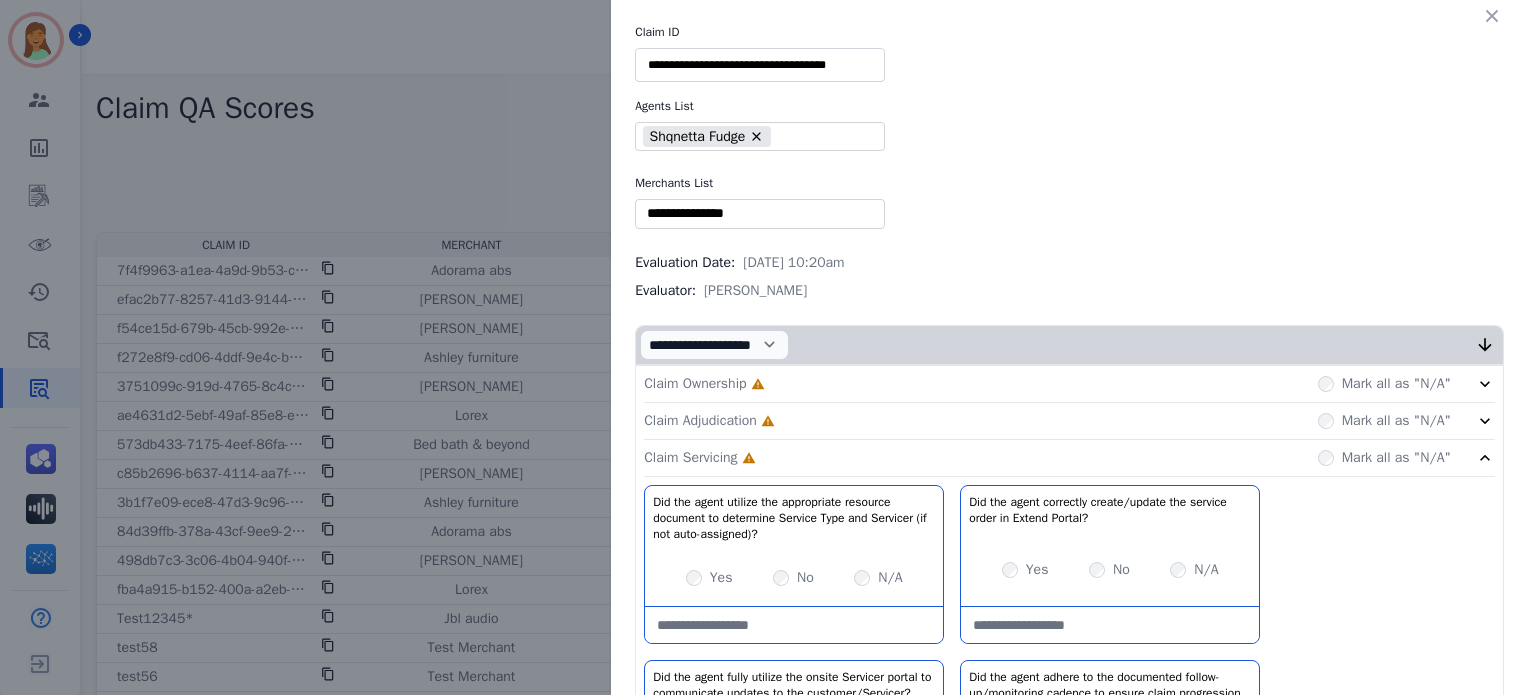 click on "Claim Adjudication     Incomplete         Mark all as "N/A"" 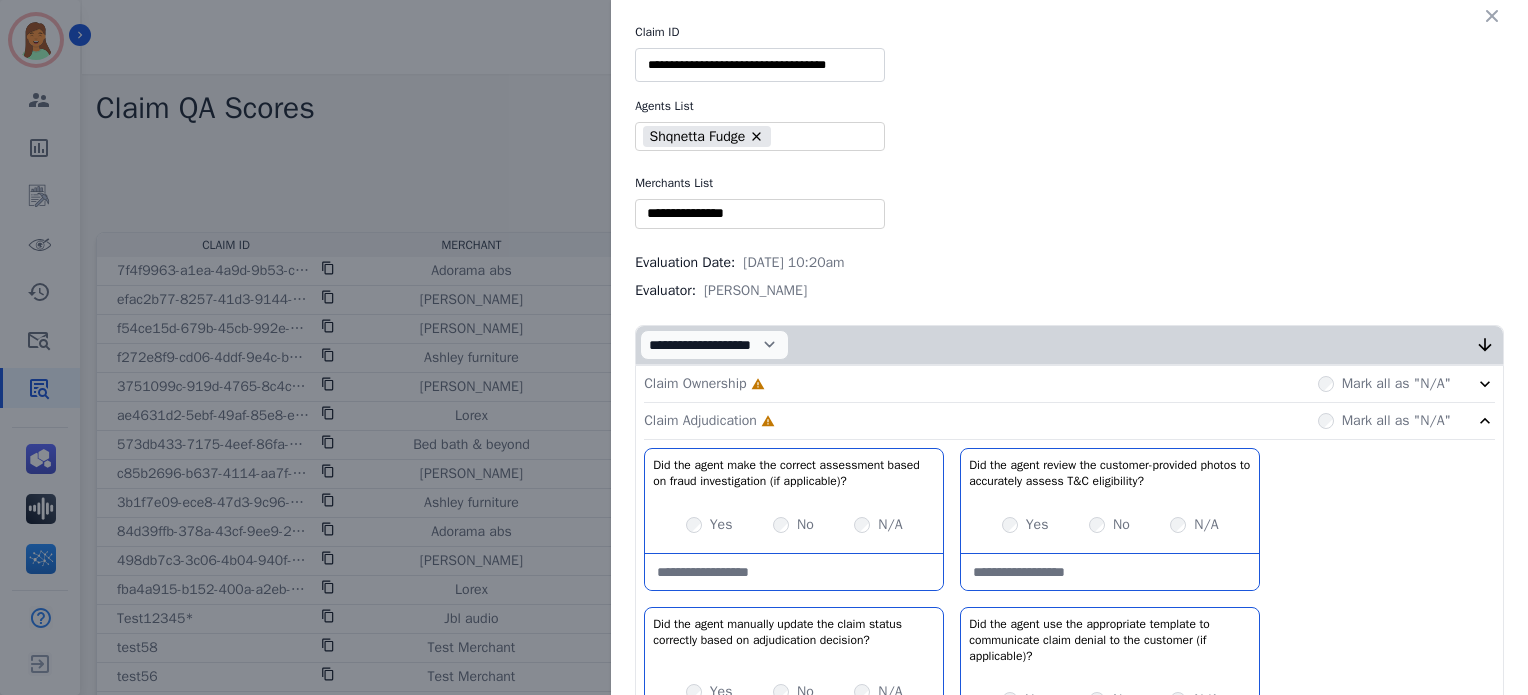 click on "Claim Ownership     Incomplete         Mark all as "N/A"" at bounding box center (1069, 384) 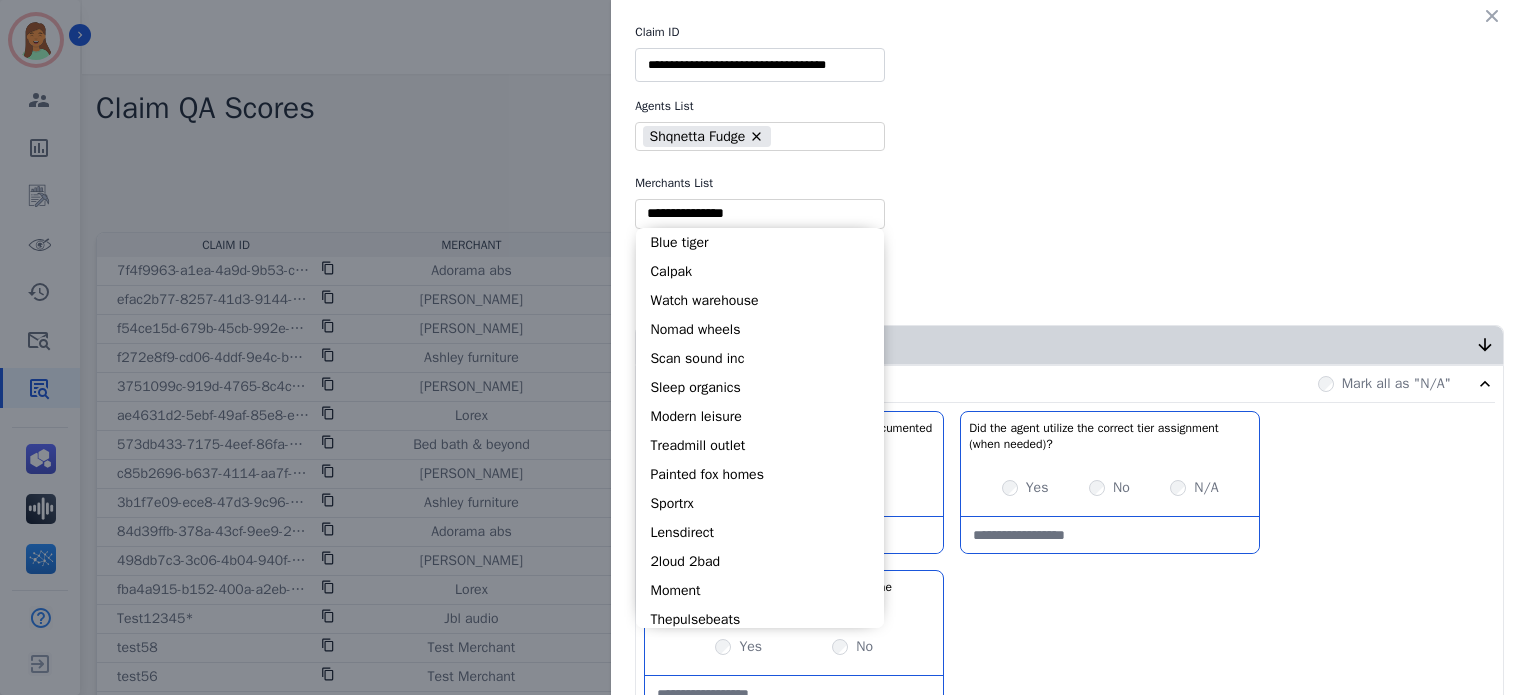 click at bounding box center (760, 213) 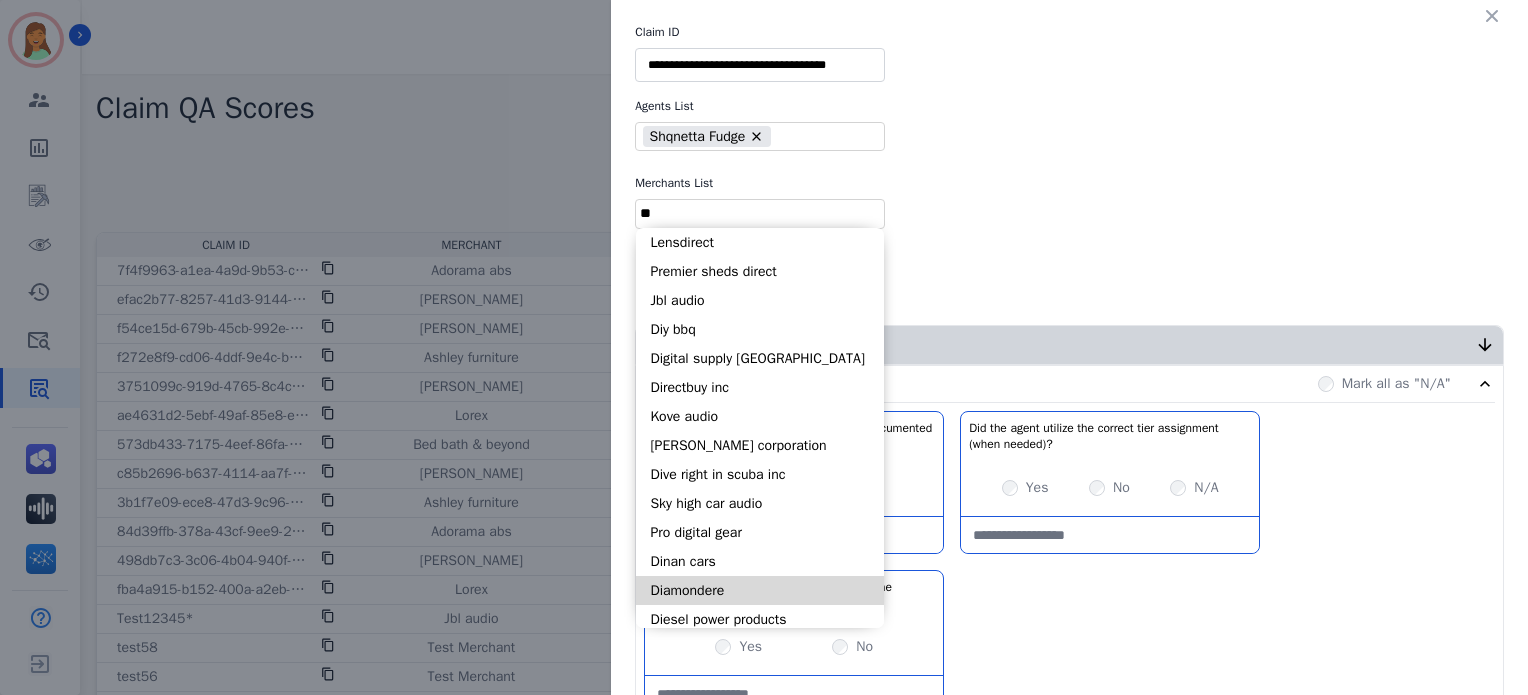 type on "**" 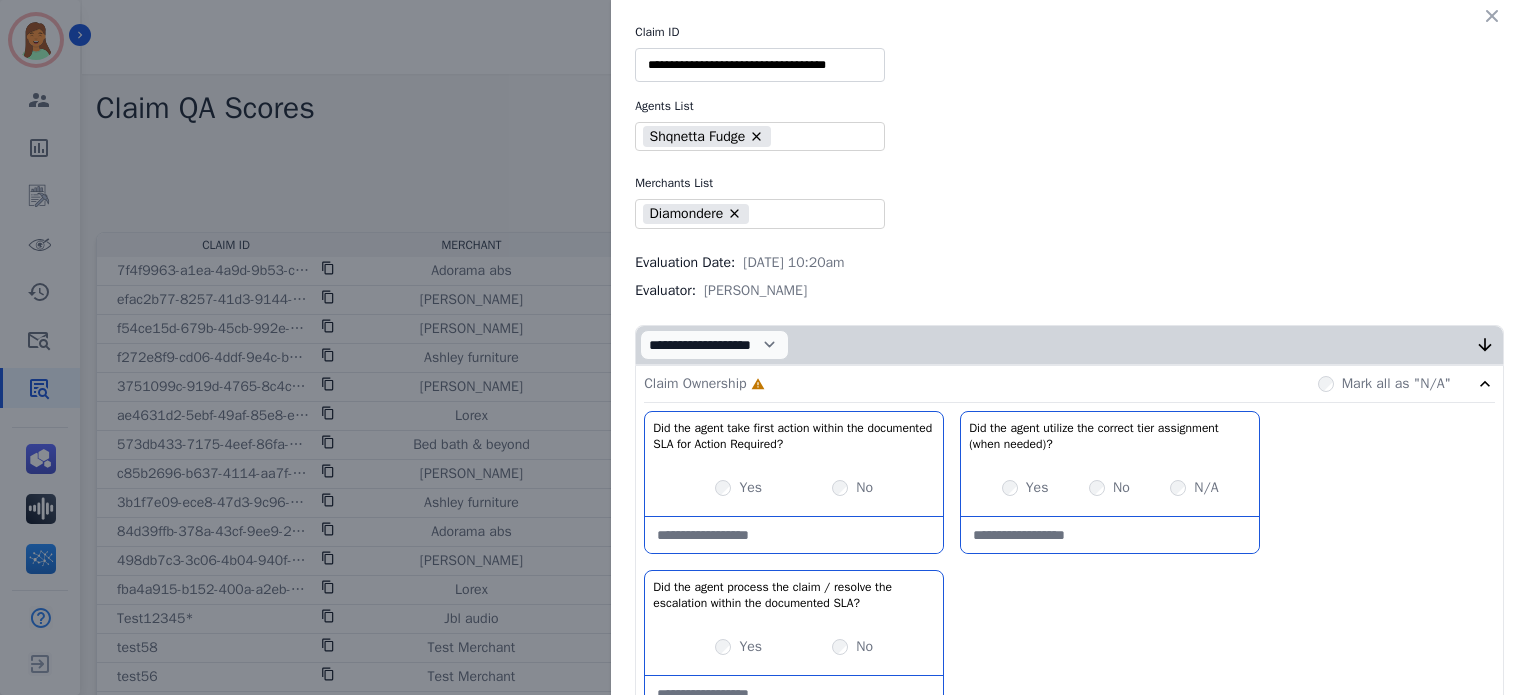 scroll, scrollTop: 400, scrollLeft: 0, axis: vertical 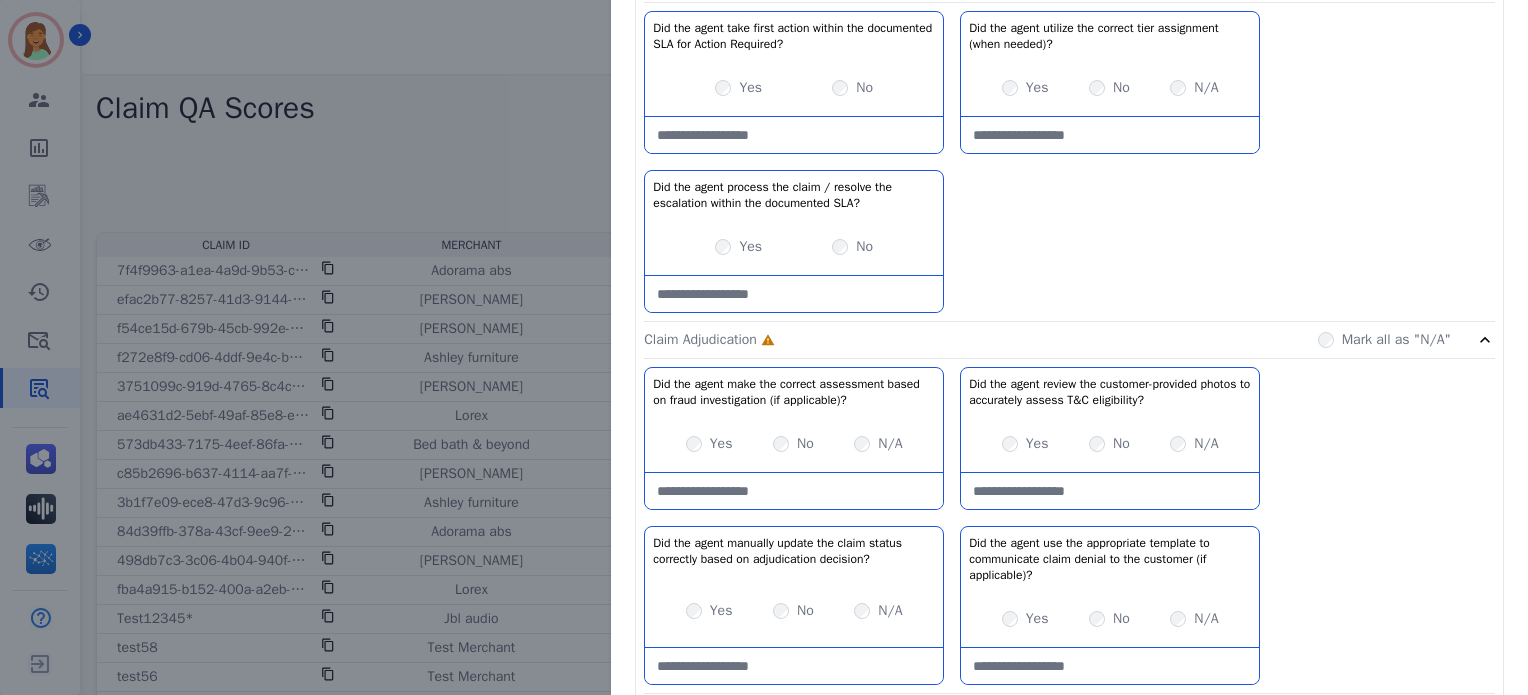 click at bounding box center (1110, 135) 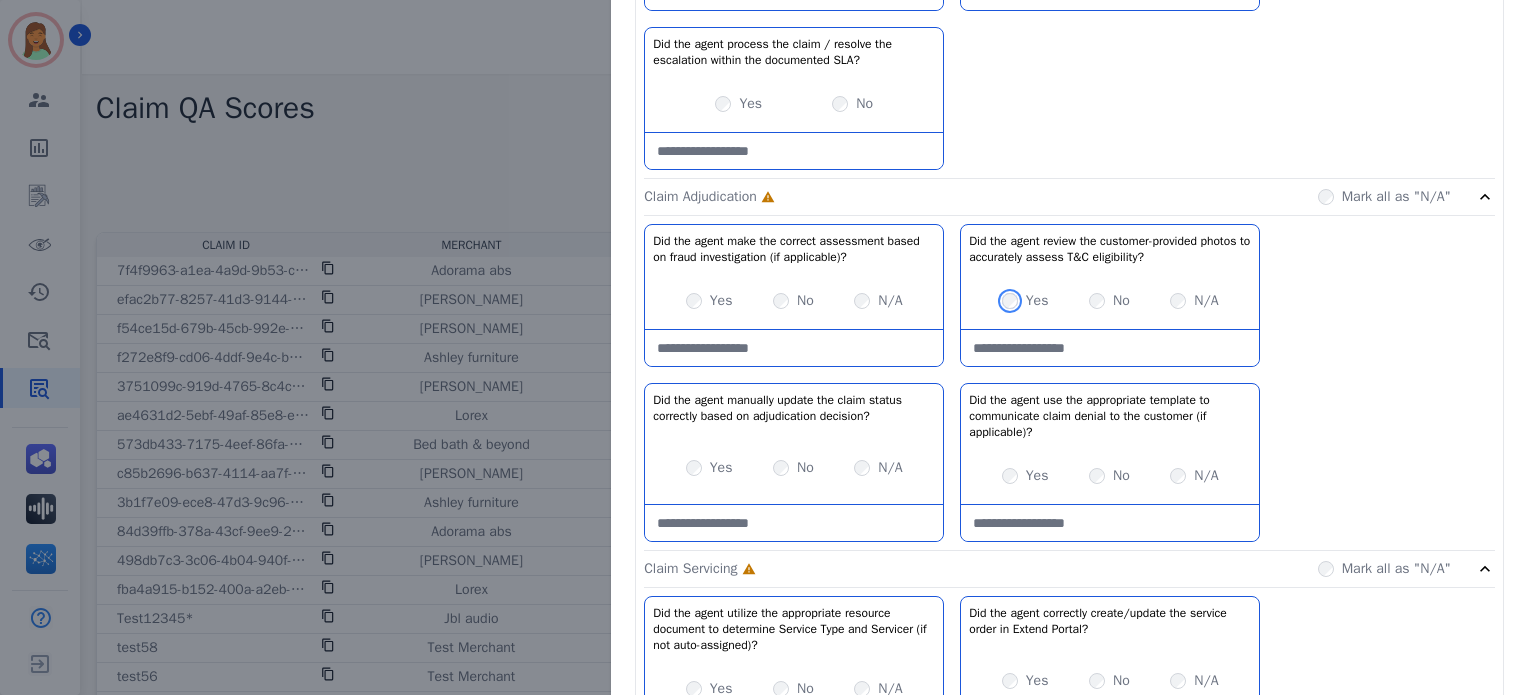 scroll, scrollTop: 556, scrollLeft: 0, axis: vertical 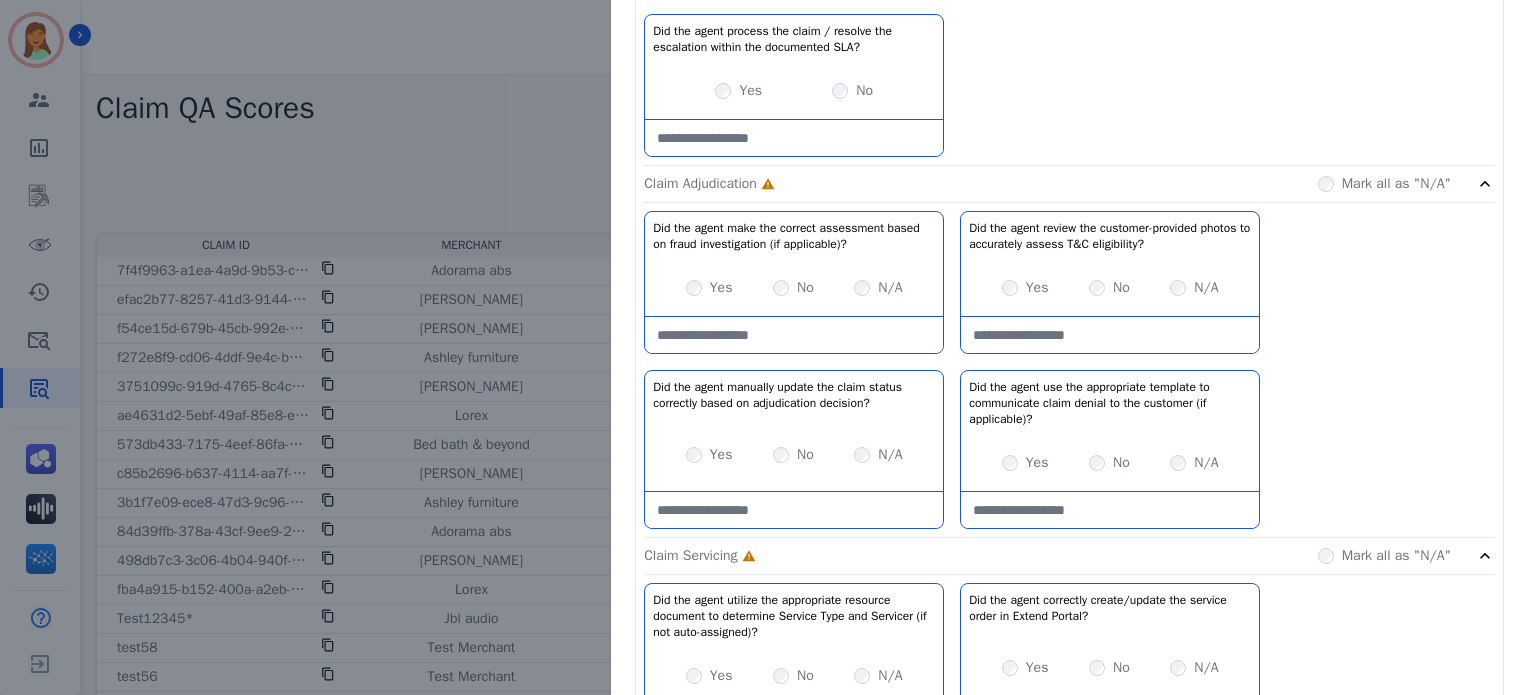 click on "Did the agent make the correct assessment based on fraud investigation (if applicable)?   No description         Yes     No     N/A   Did the agent review the customer-provided photos to accurately assess T&C eligibility?   No description         Yes     No     N/A   Did the agent manually update the claim status correctly based on adjudication decision?   No description         Yes     No     N/A   Did the agent use the appropriate template to communicate claim denial to the customer (if applicable)?   No description         Yes     No     N/A" 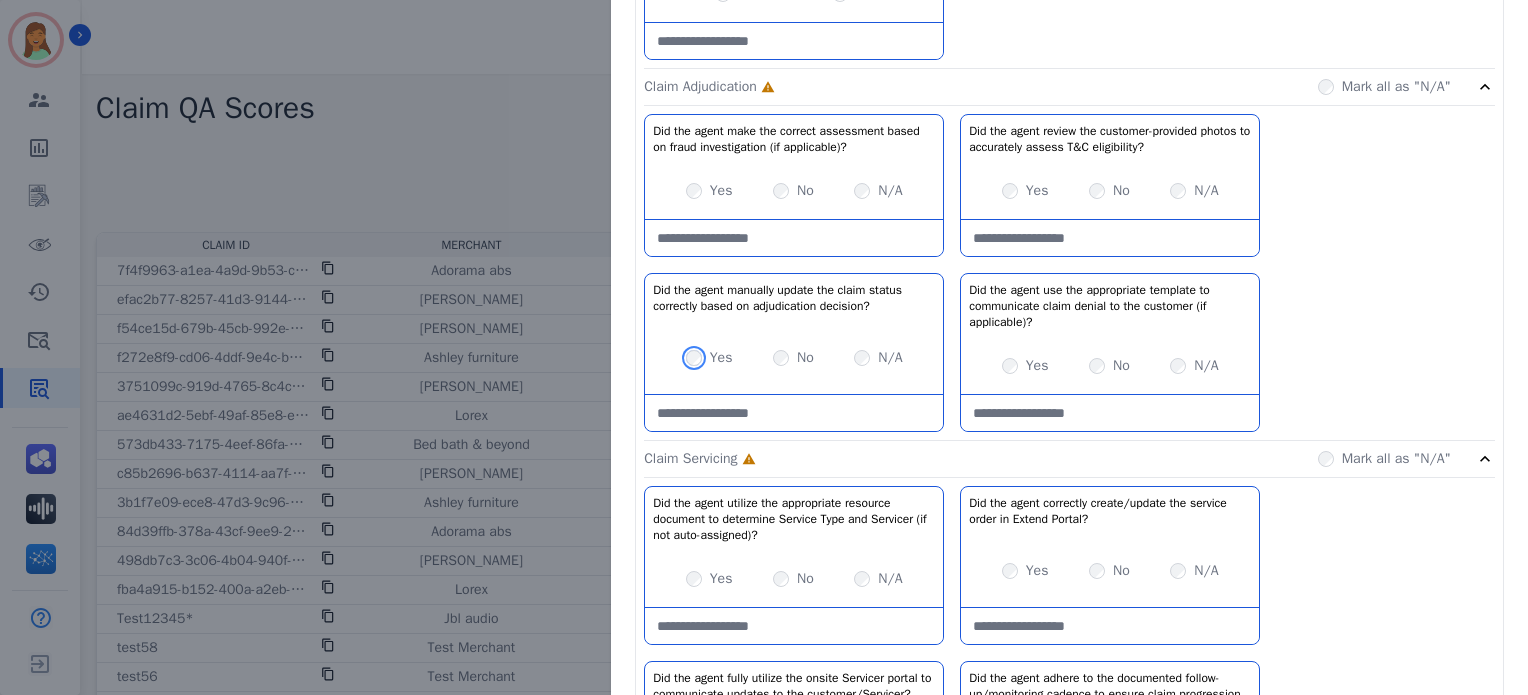 scroll, scrollTop: 677, scrollLeft: 0, axis: vertical 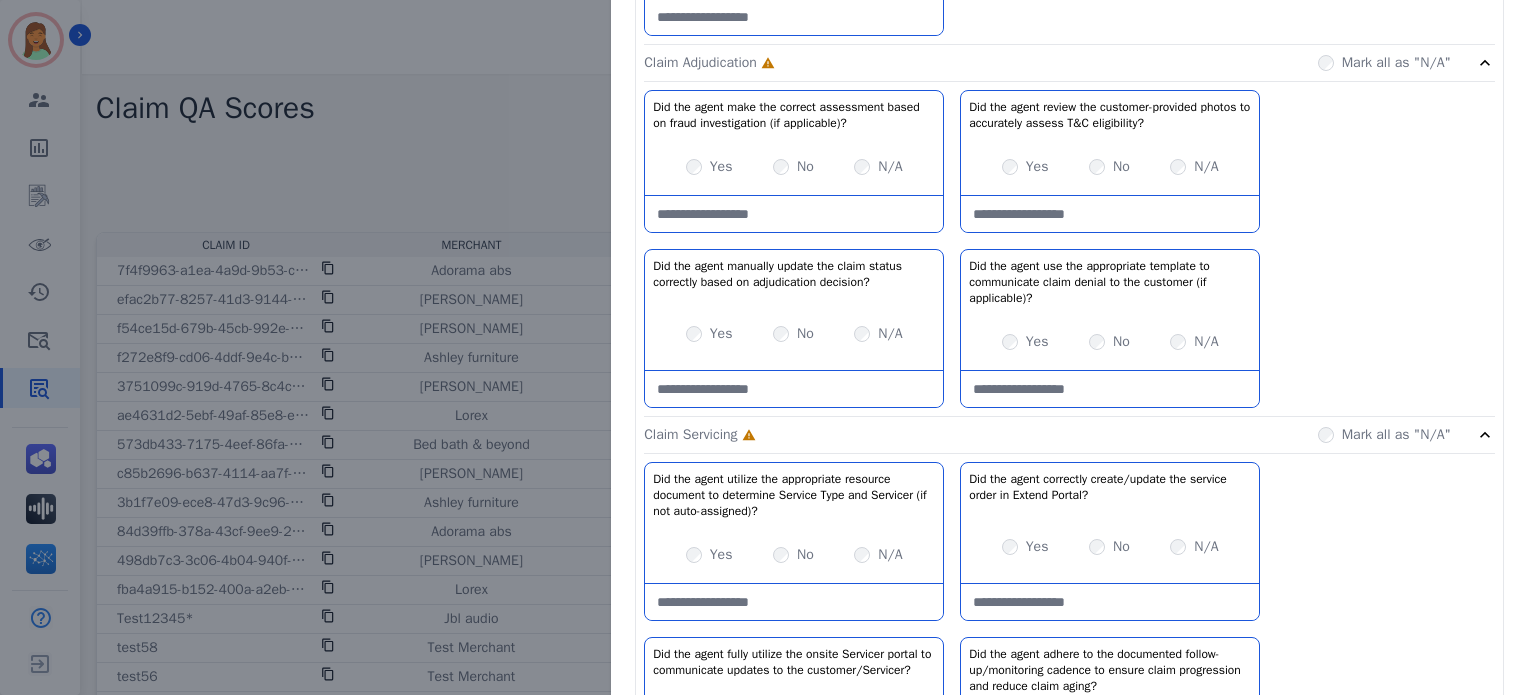 click on "N/A" at bounding box center [1206, 342] 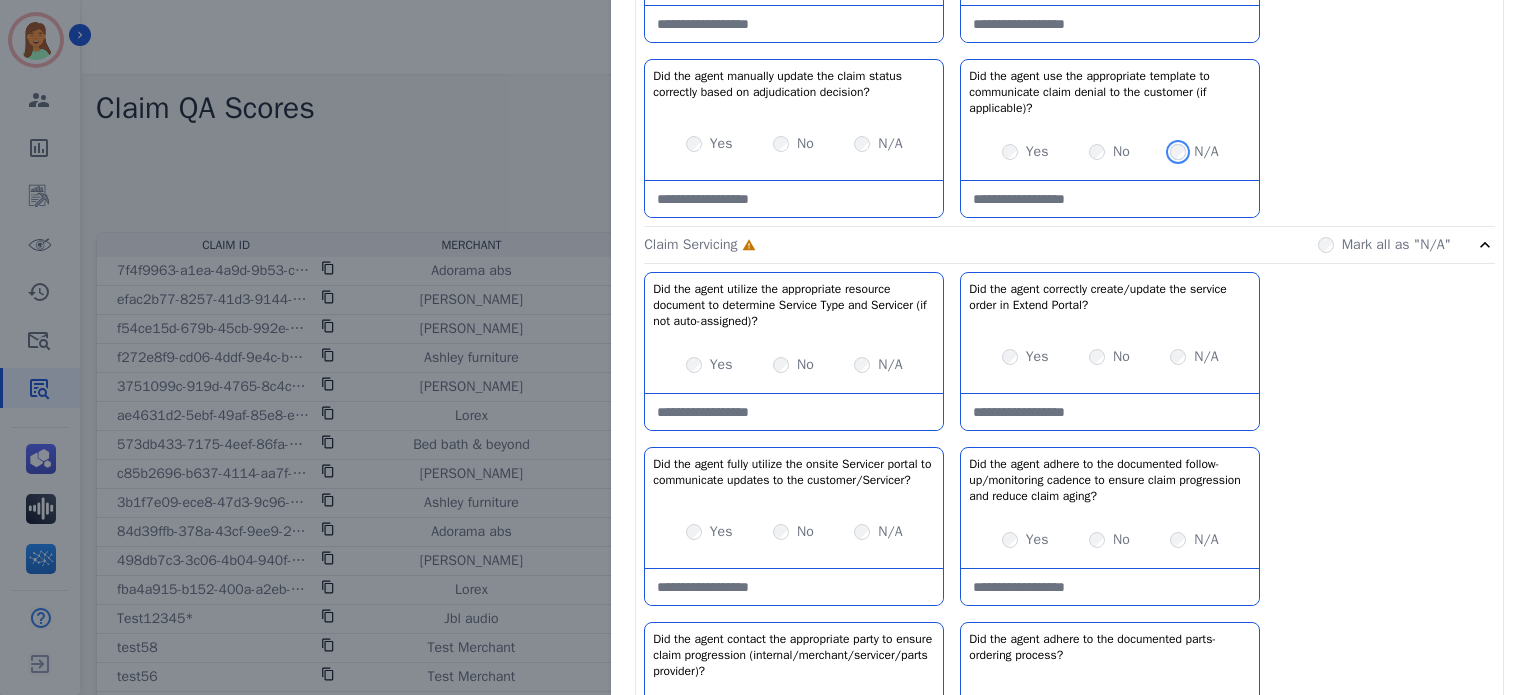 scroll, scrollTop: 868, scrollLeft: 0, axis: vertical 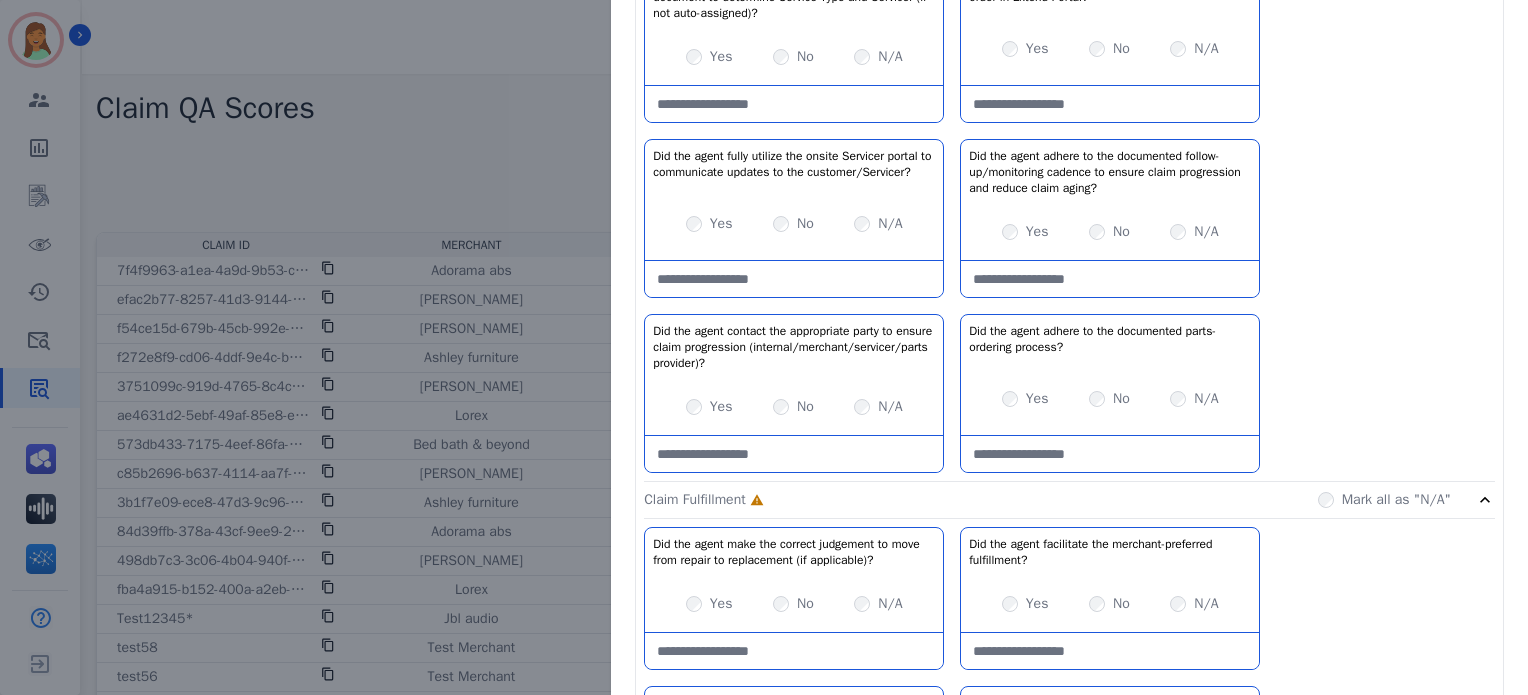 click on "Yes     No     N/A" at bounding box center [794, 407] 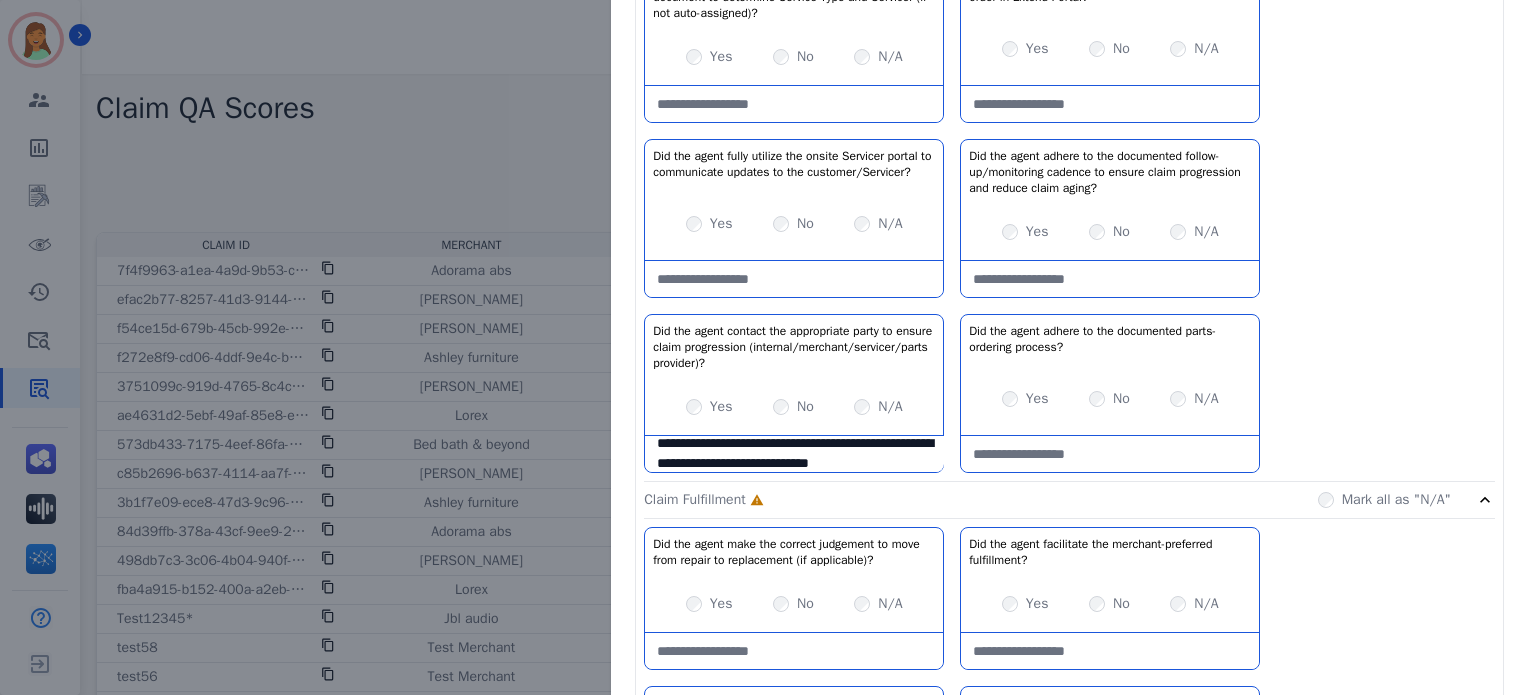 scroll, scrollTop: 31, scrollLeft: 0, axis: vertical 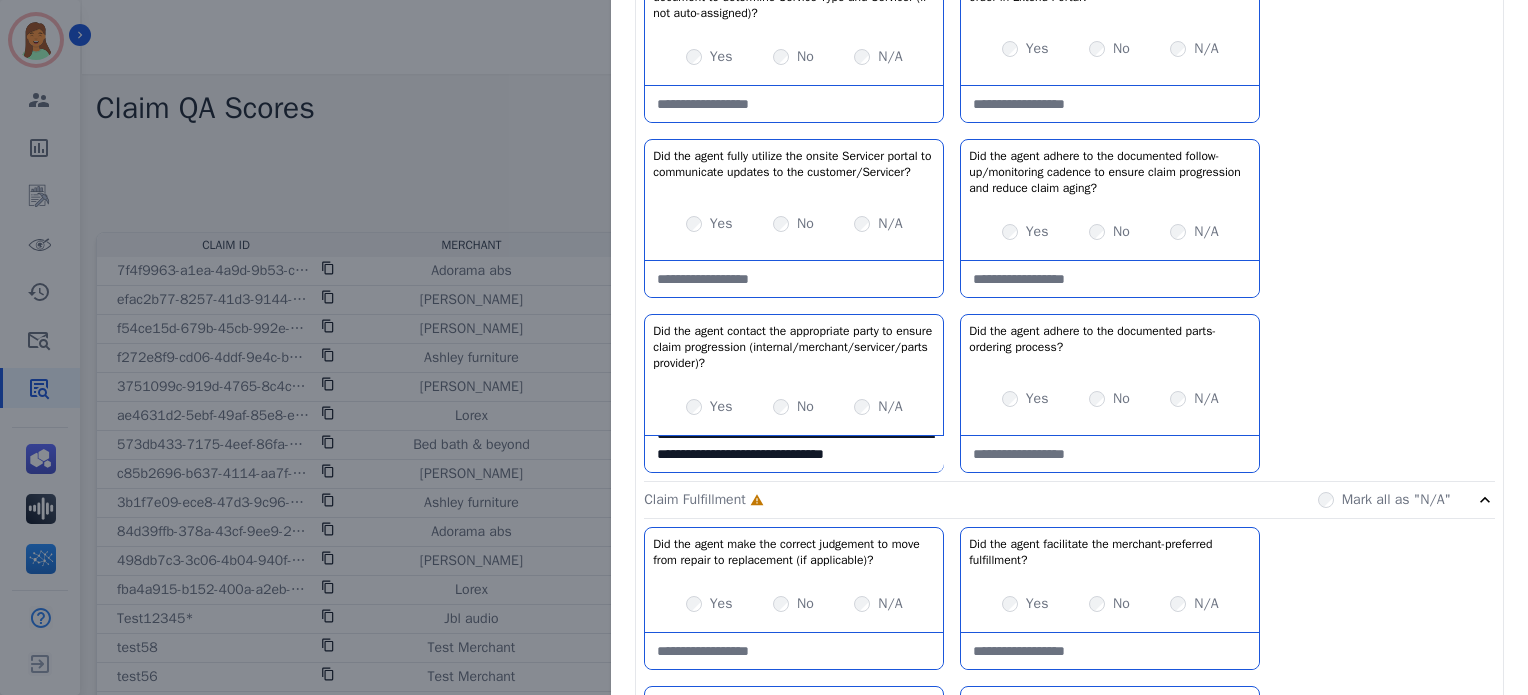 type on "**********" 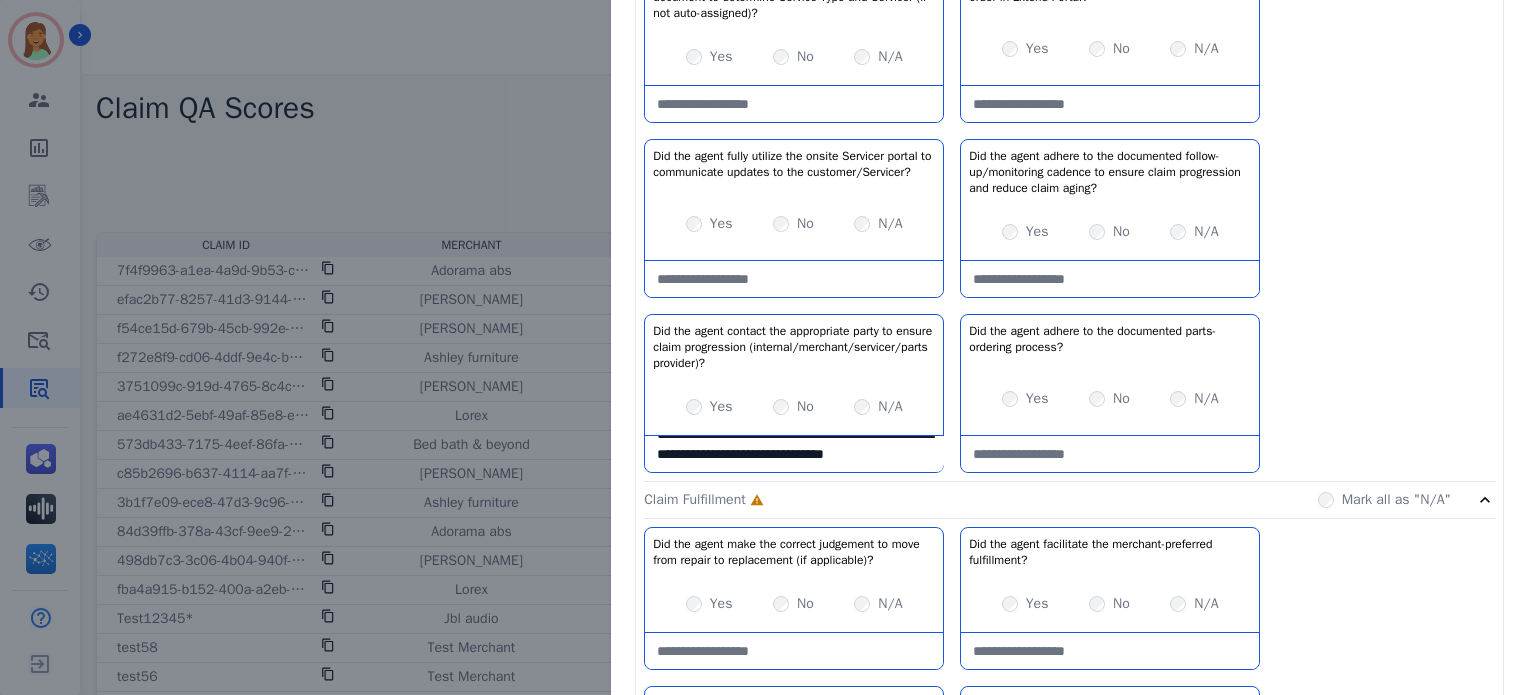 click at bounding box center [1110, 454] 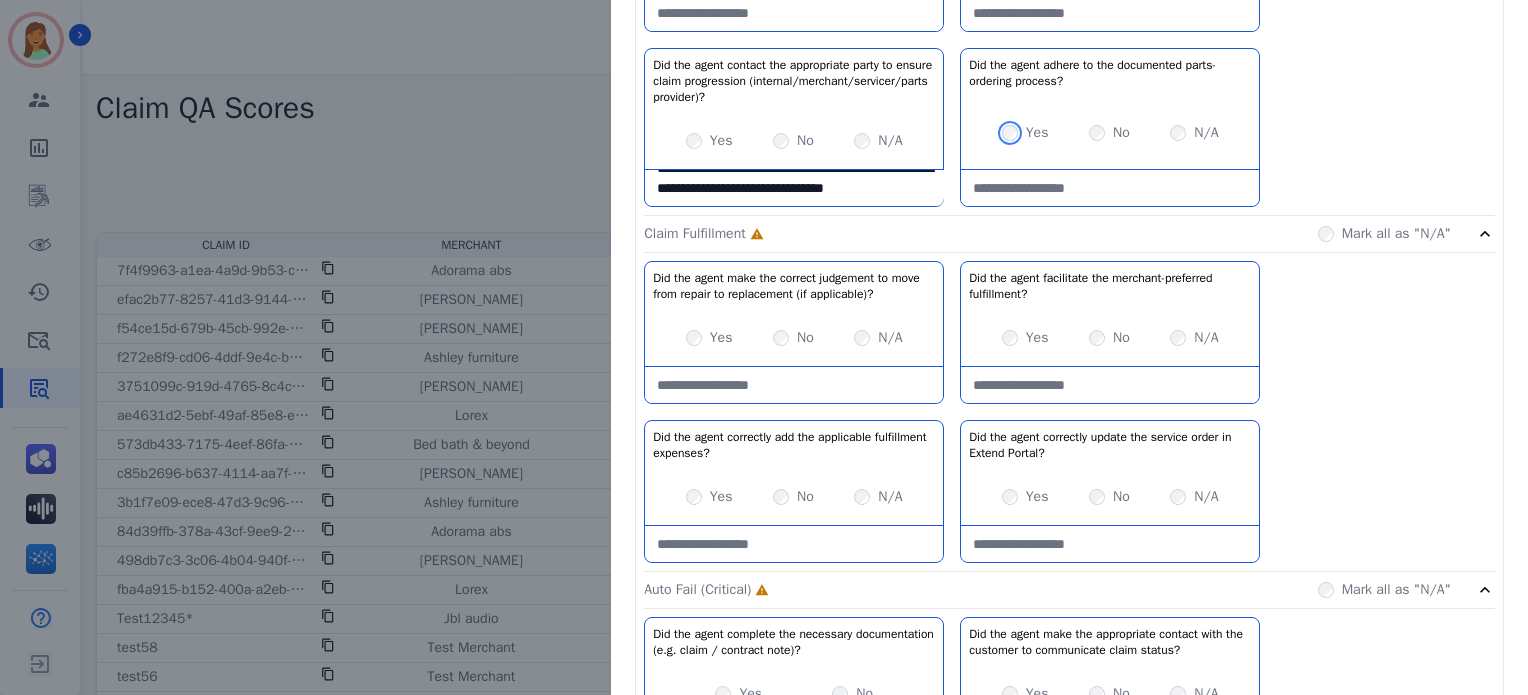 scroll, scrollTop: 1575, scrollLeft: 0, axis: vertical 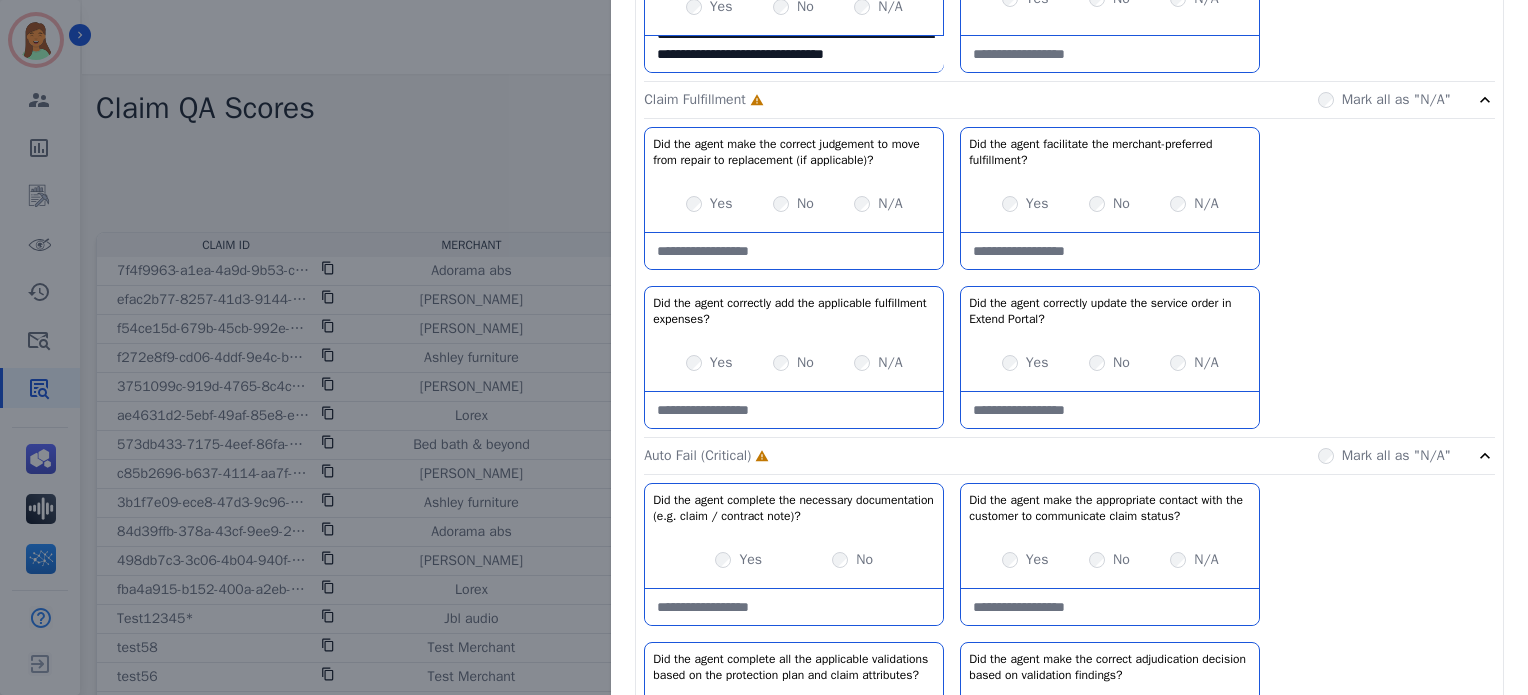 click on "N/A" at bounding box center (890, 204) 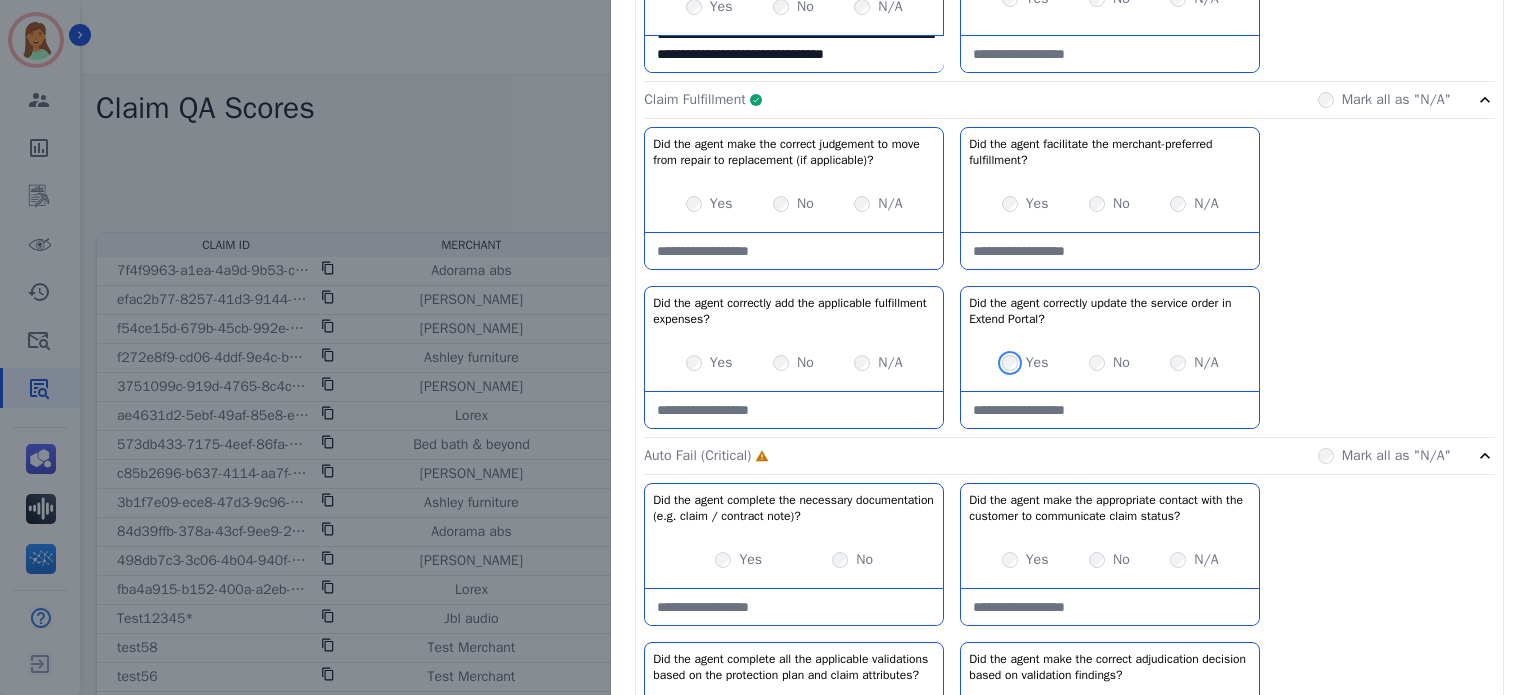 scroll, scrollTop: 1708, scrollLeft: 0, axis: vertical 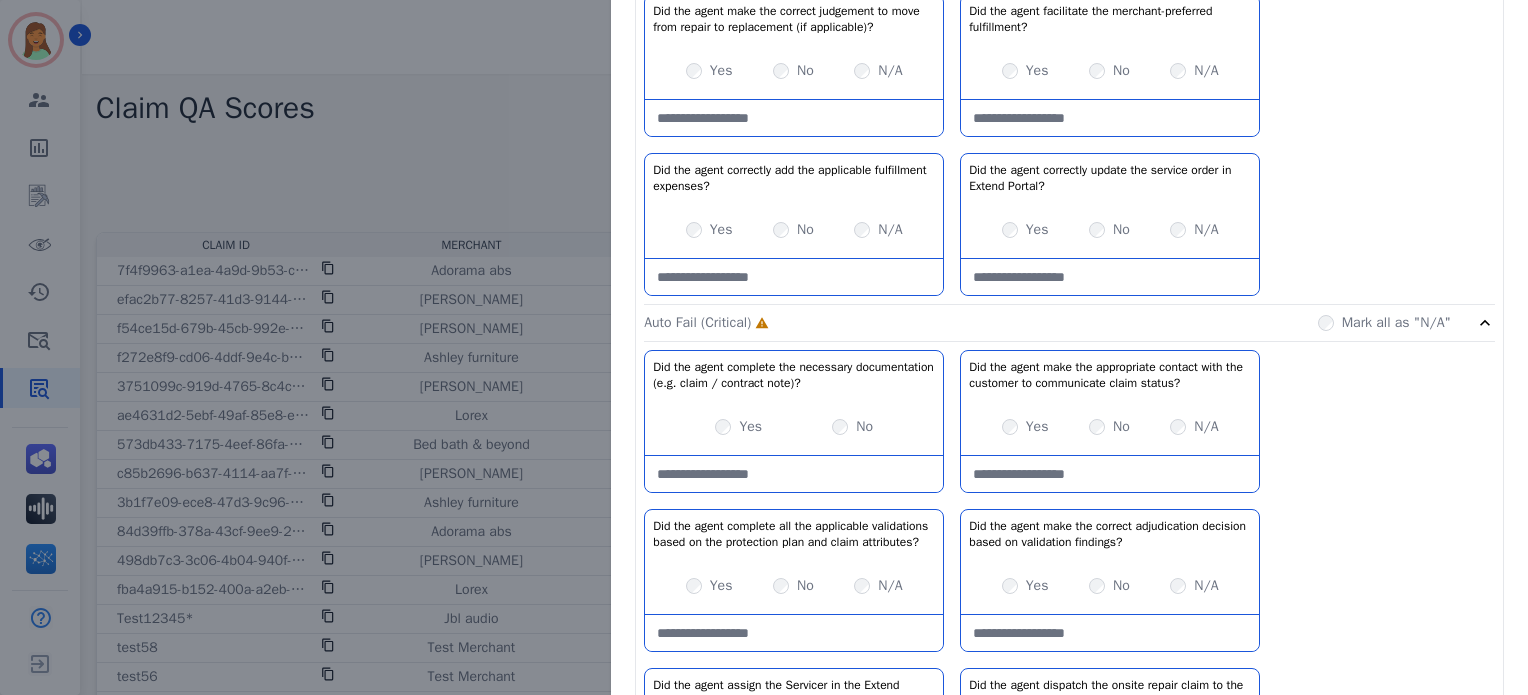 click on "Yes     No" at bounding box center (794, 427) 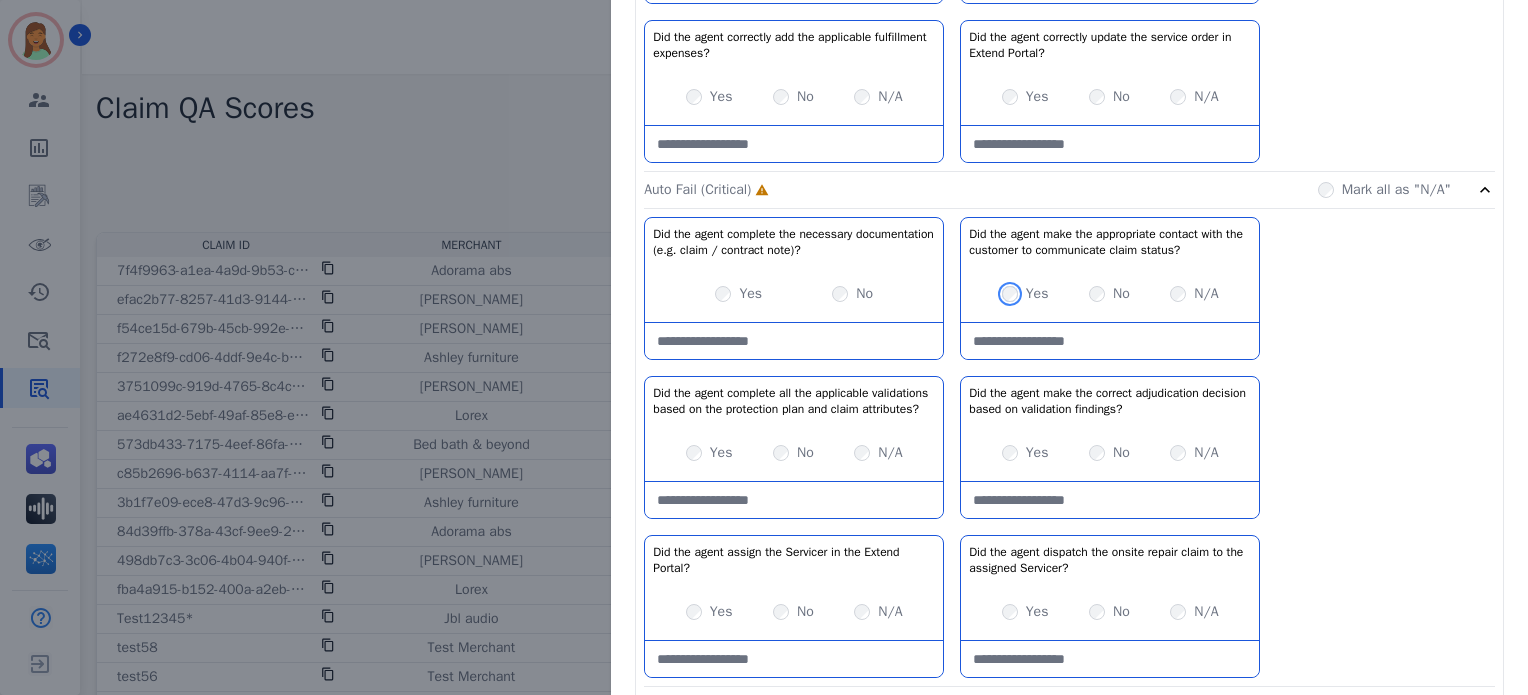 scroll, scrollTop: 1975, scrollLeft: 0, axis: vertical 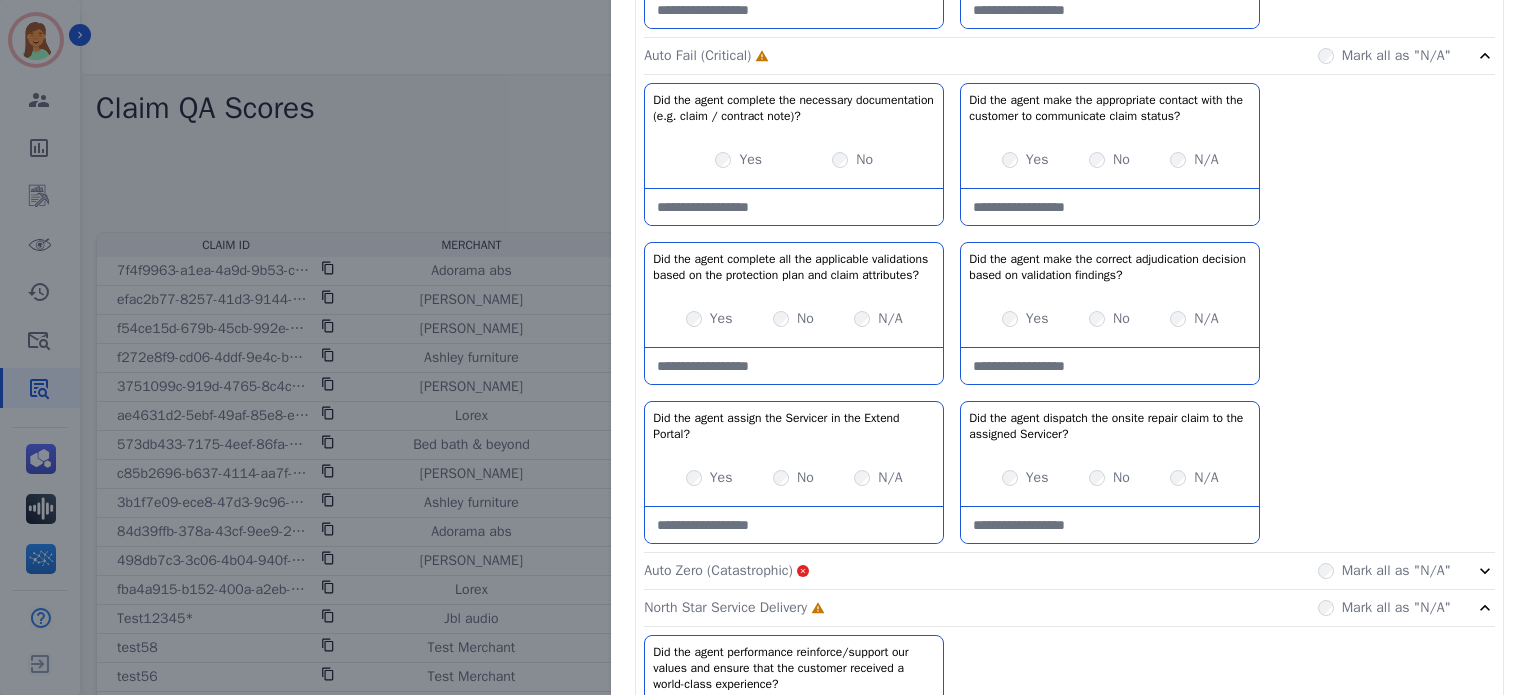 click on "Yes" at bounding box center (1025, 319) 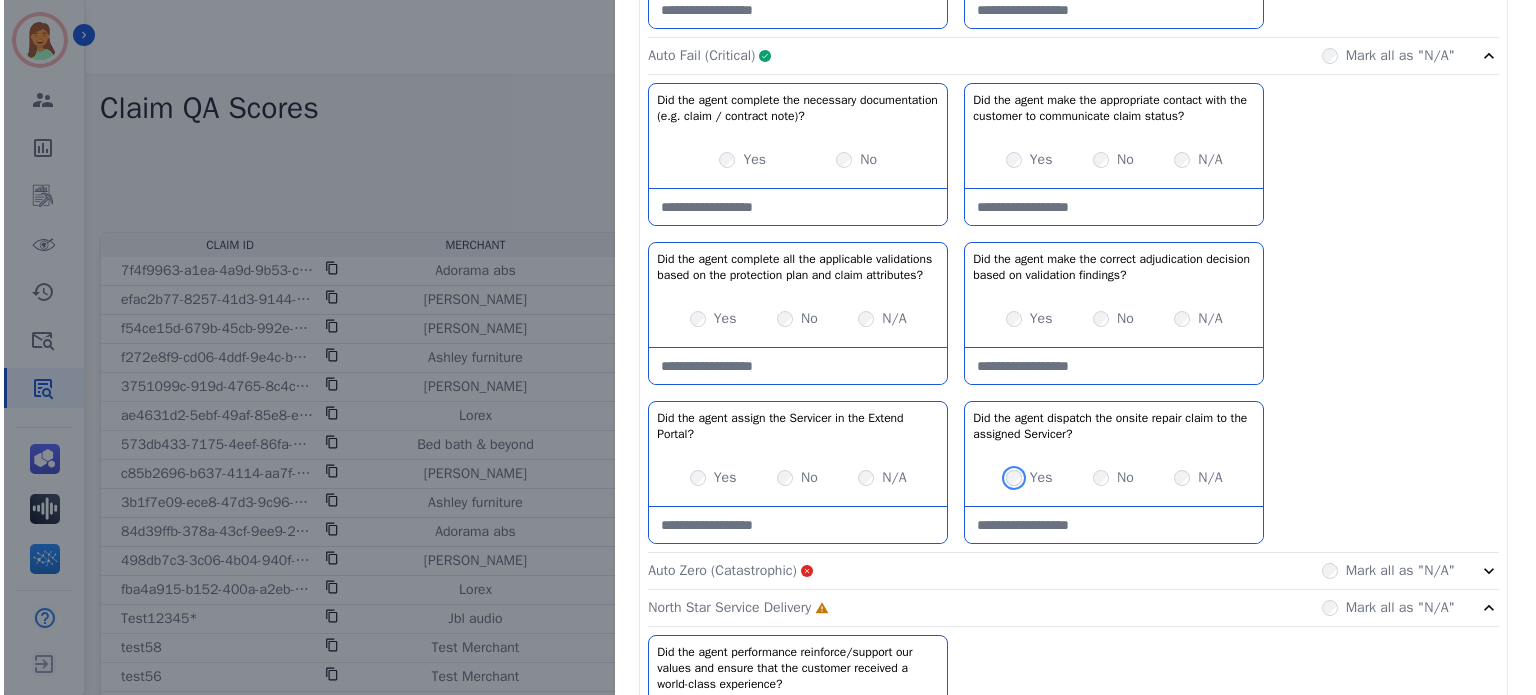 scroll, scrollTop: 2166, scrollLeft: 0, axis: vertical 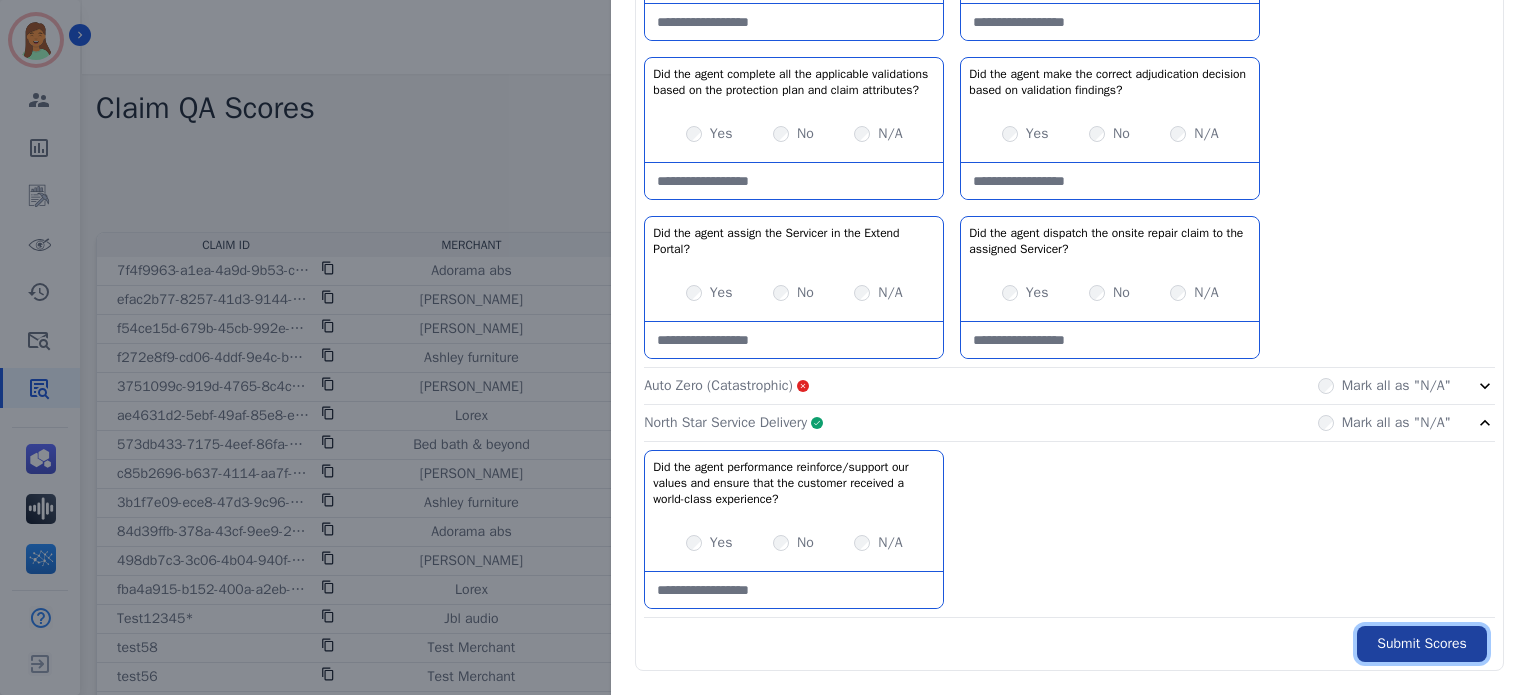 click on "Submit Scores" at bounding box center [1422, 644] 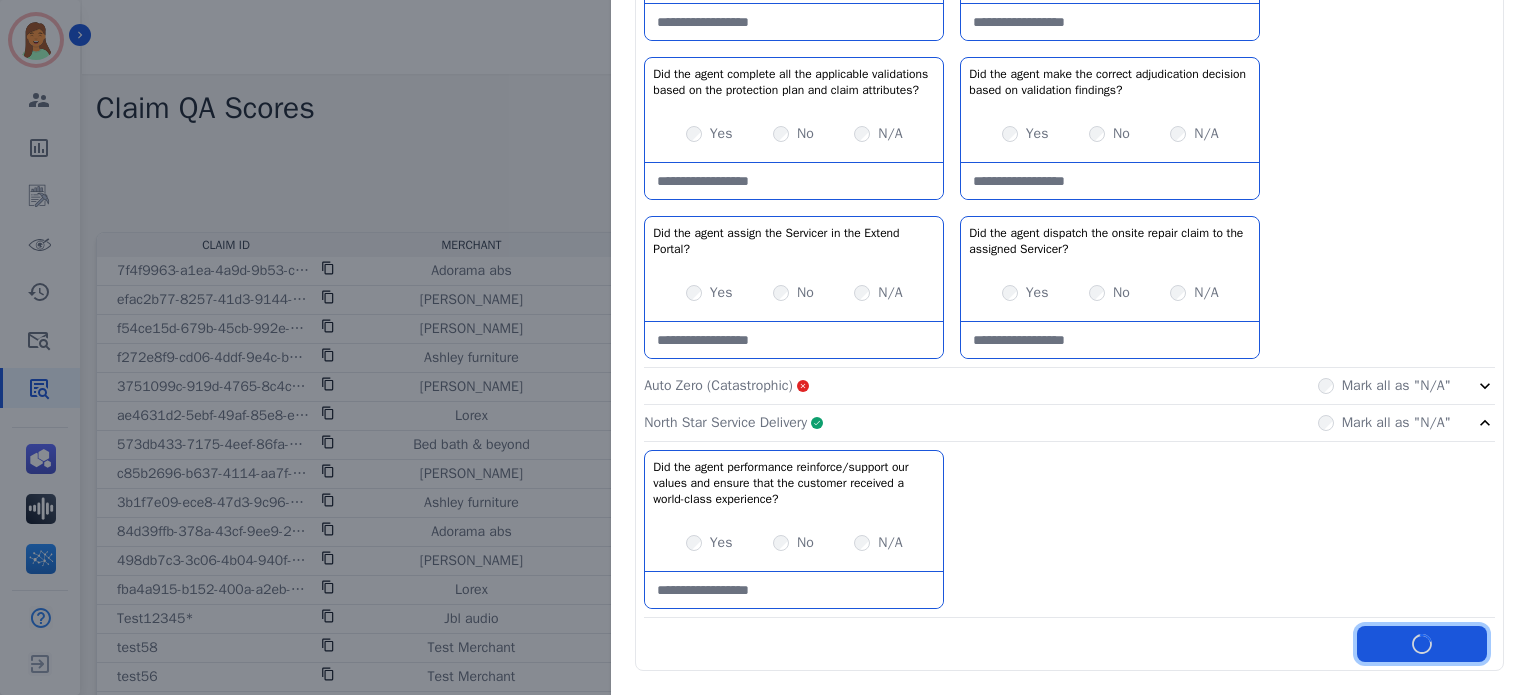 scroll, scrollTop: 2278, scrollLeft: 0, axis: vertical 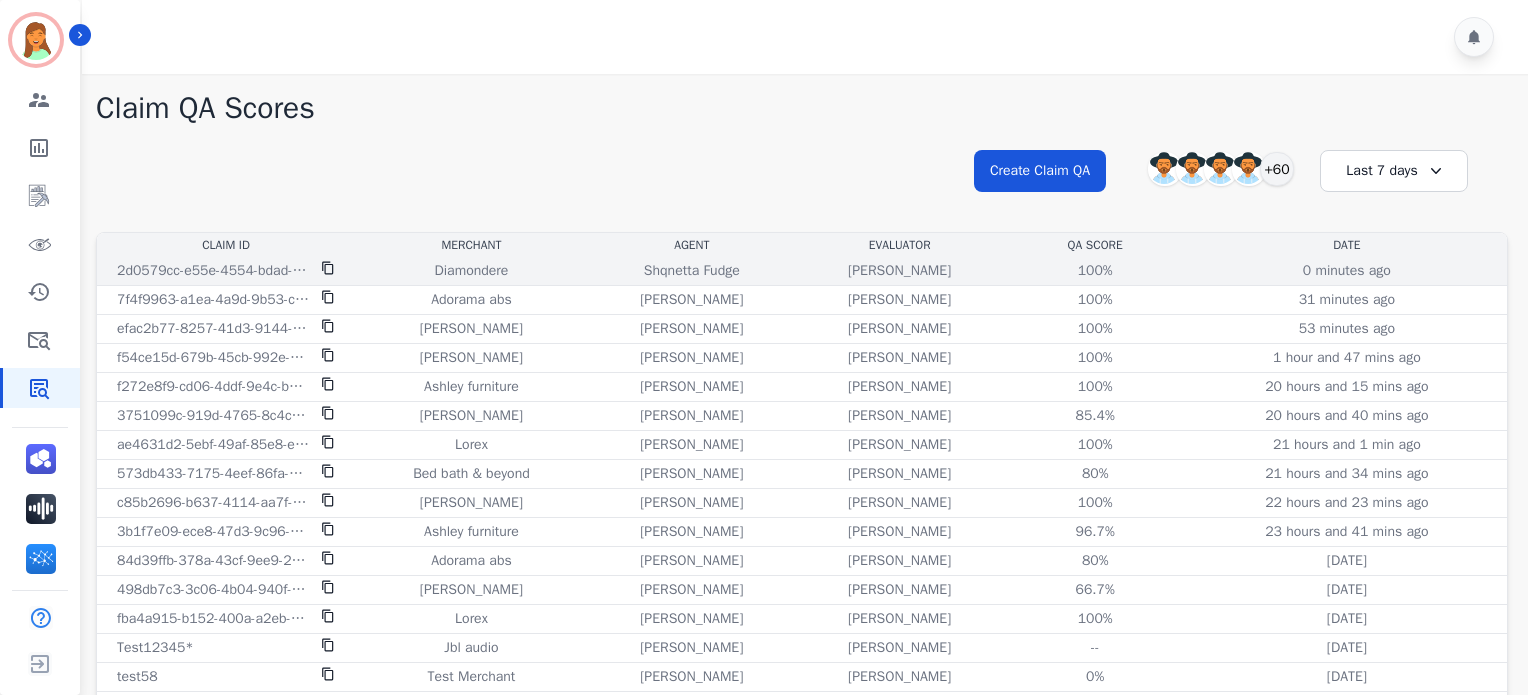 click 